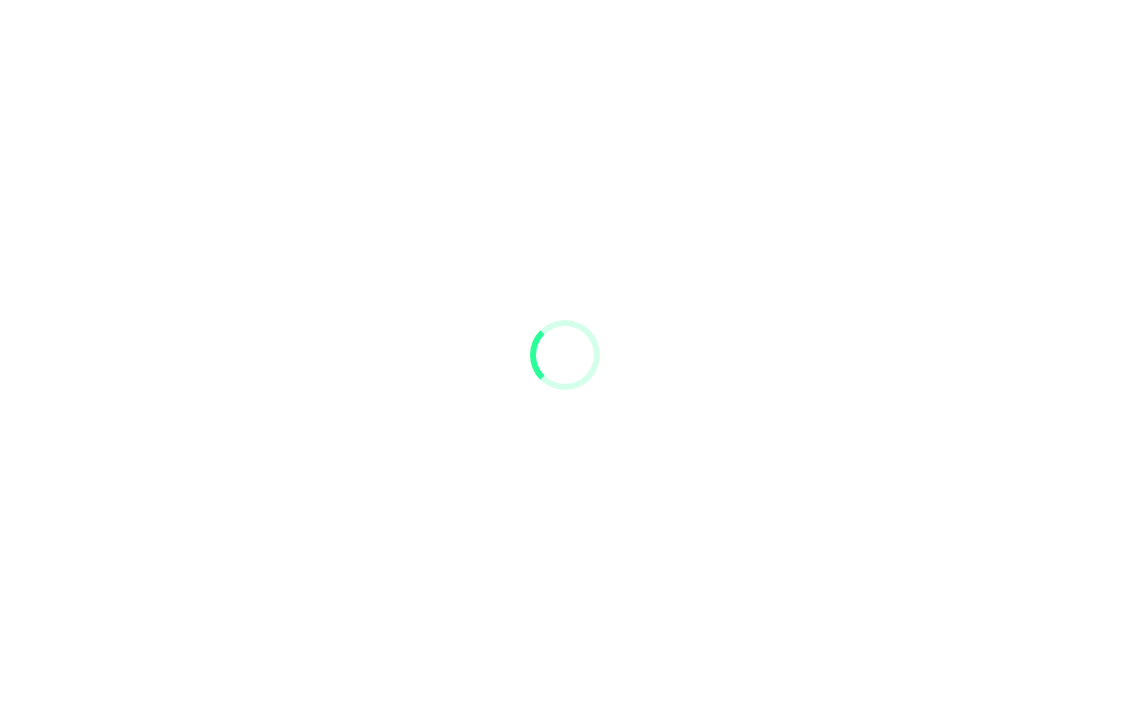 scroll, scrollTop: 0, scrollLeft: 0, axis: both 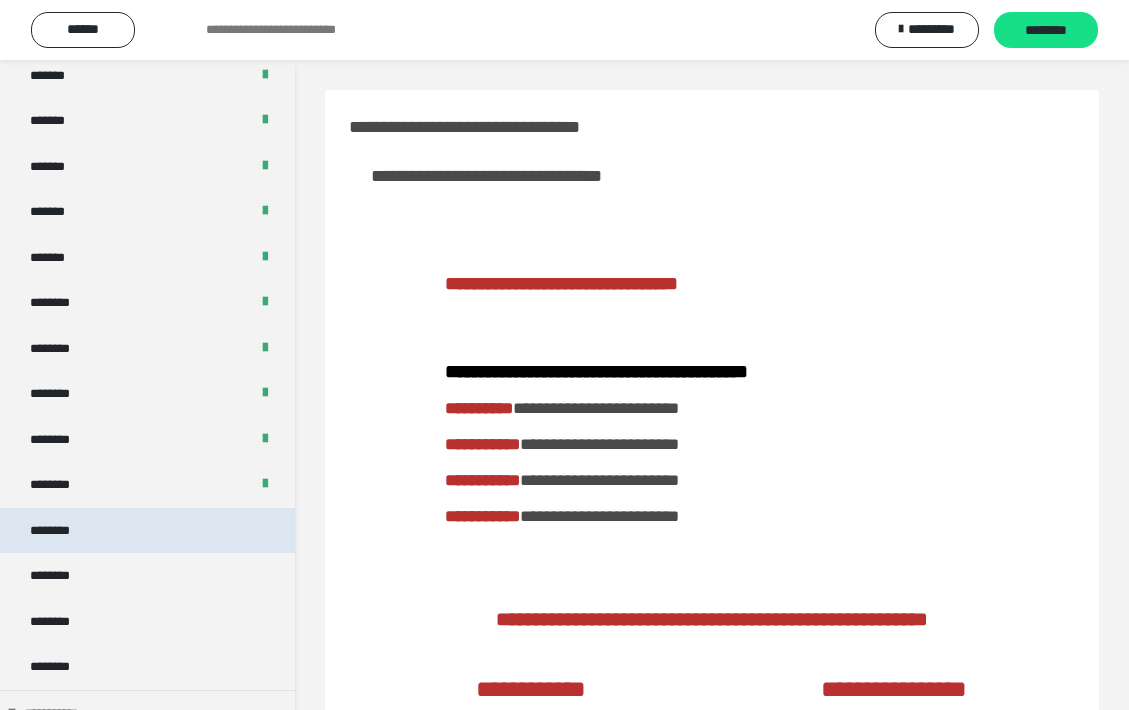 click on "********" at bounding box center [60, 531] 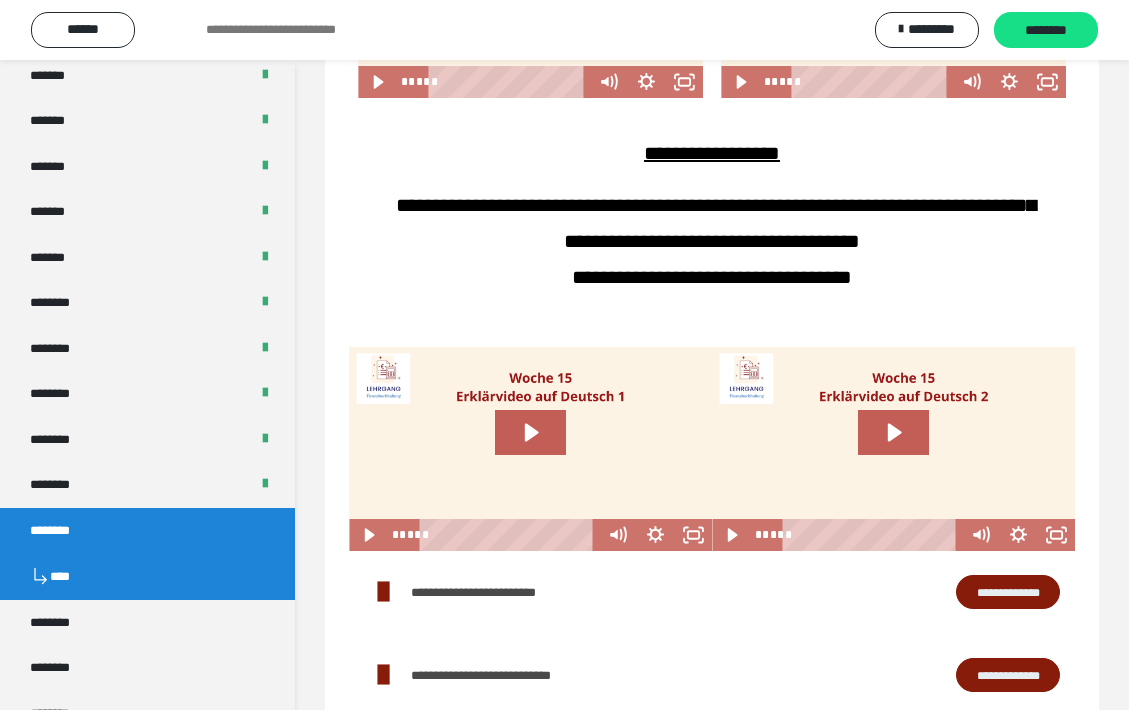 scroll, scrollTop: 967, scrollLeft: 0, axis: vertical 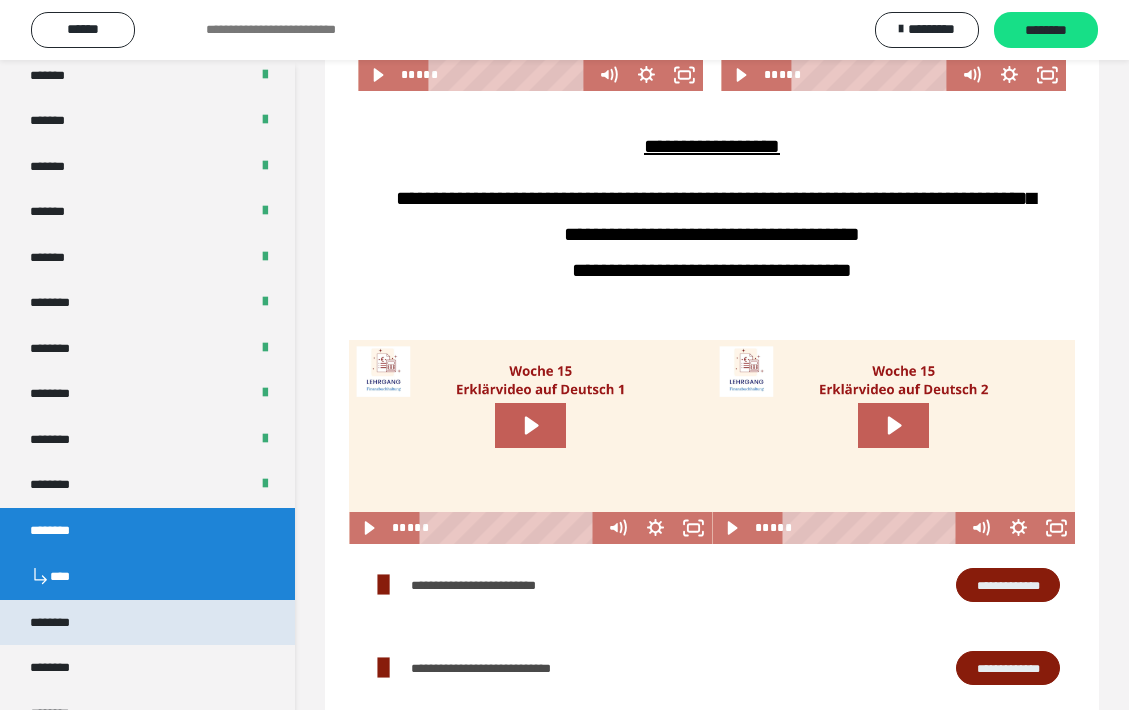 click on "********" at bounding box center [147, 623] 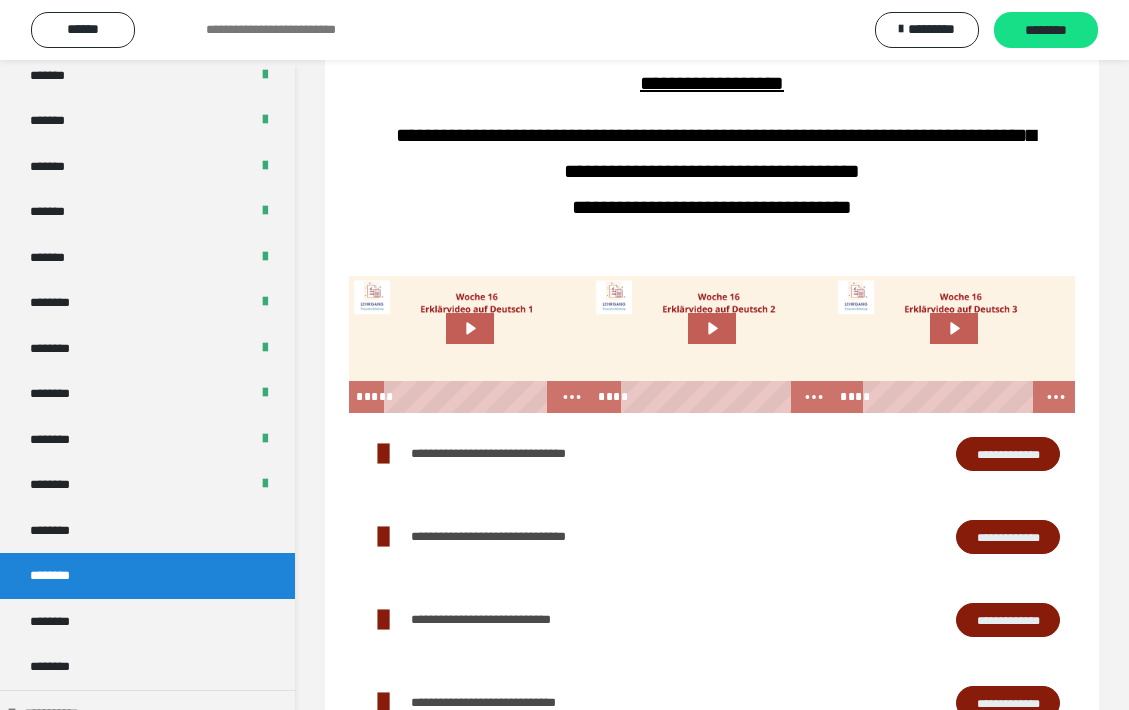click on "**********" at bounding box center [1008, 454] 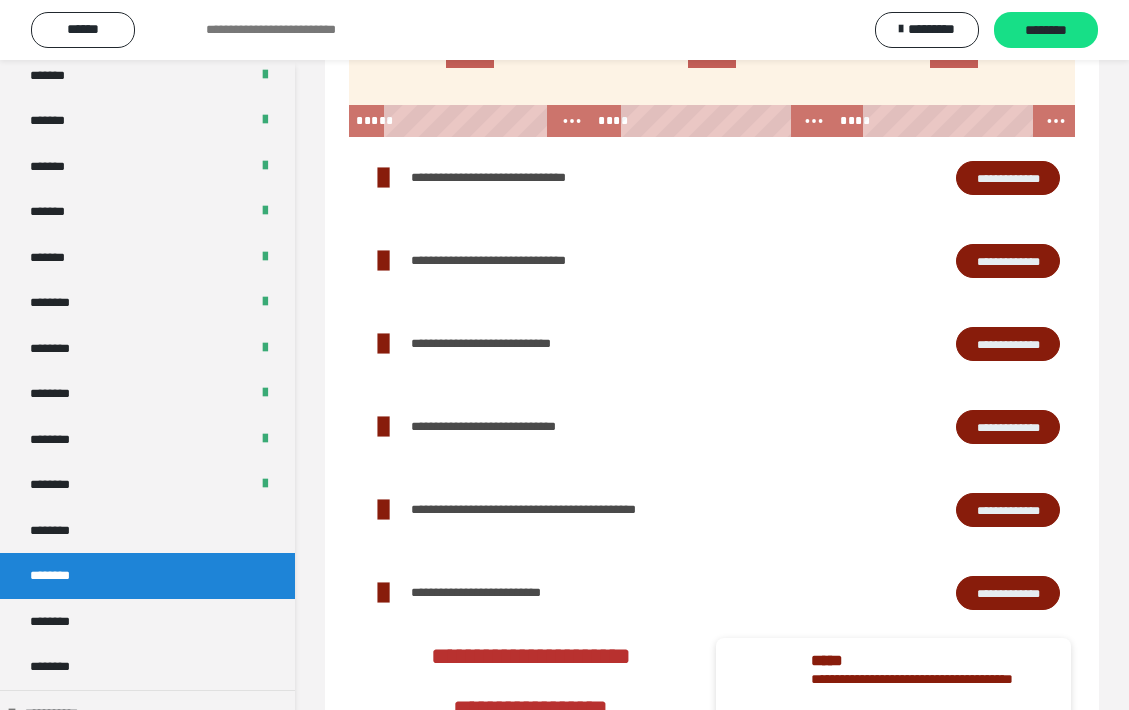 scroll, scrollTop: 1249, scrollLeft: 0, axis: vertical 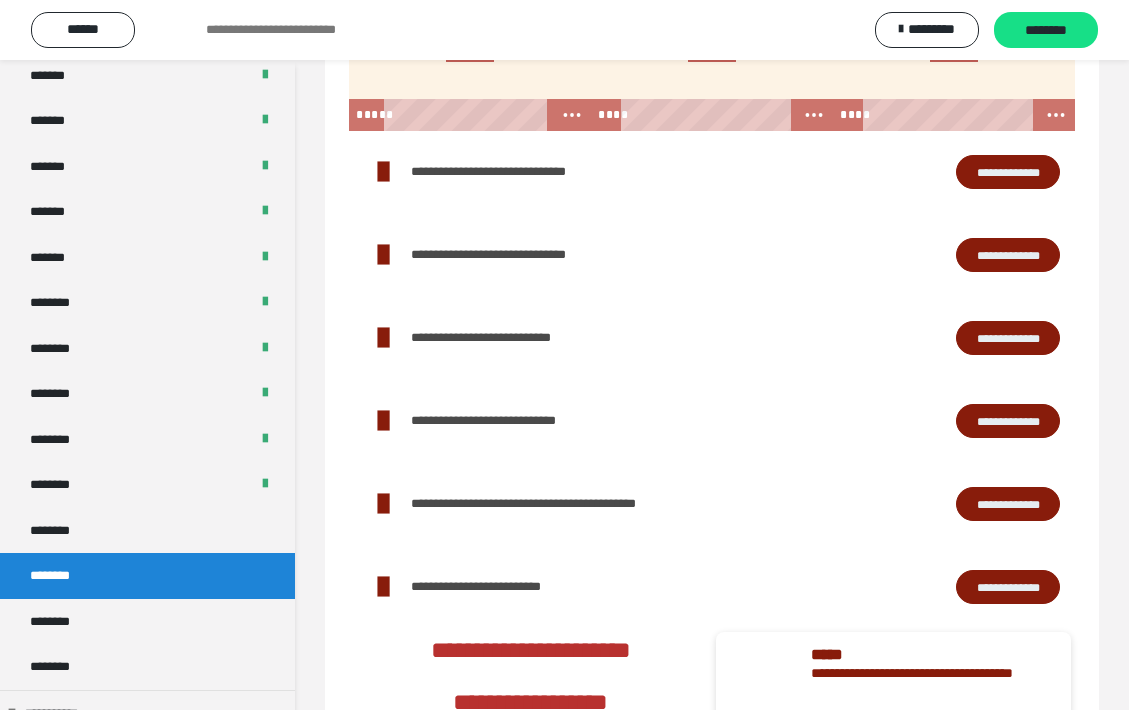click on "**********" at bounding box center [1008, 421] 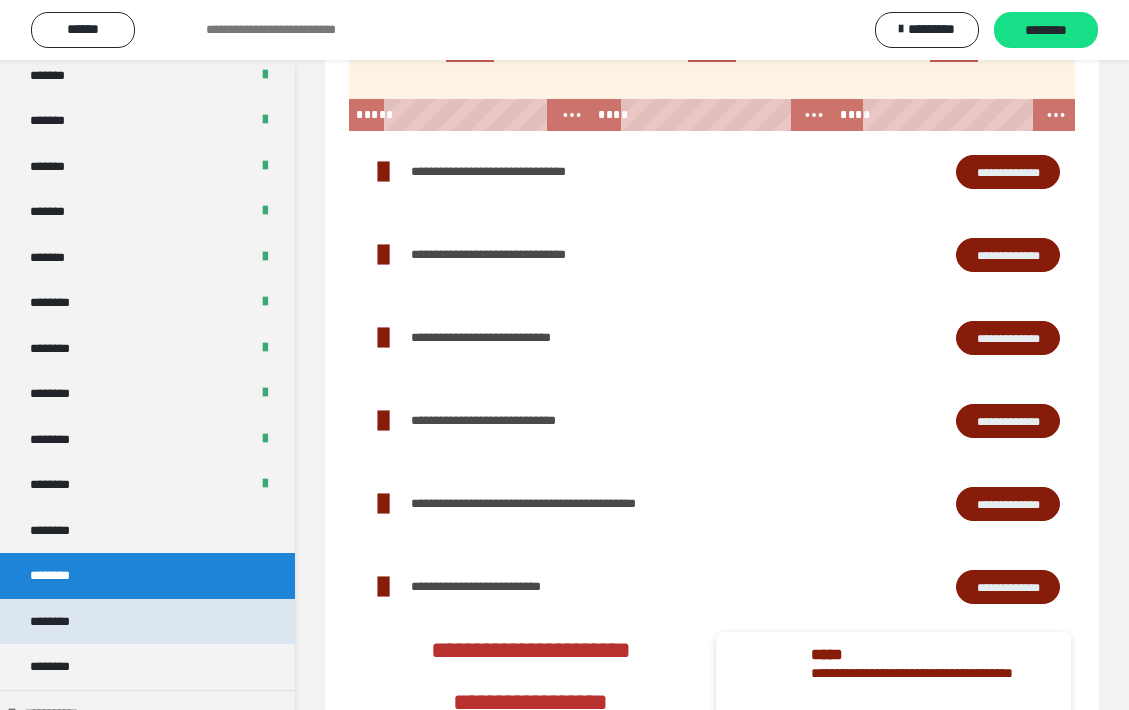 click on "********" at bounding box center [147, 622] 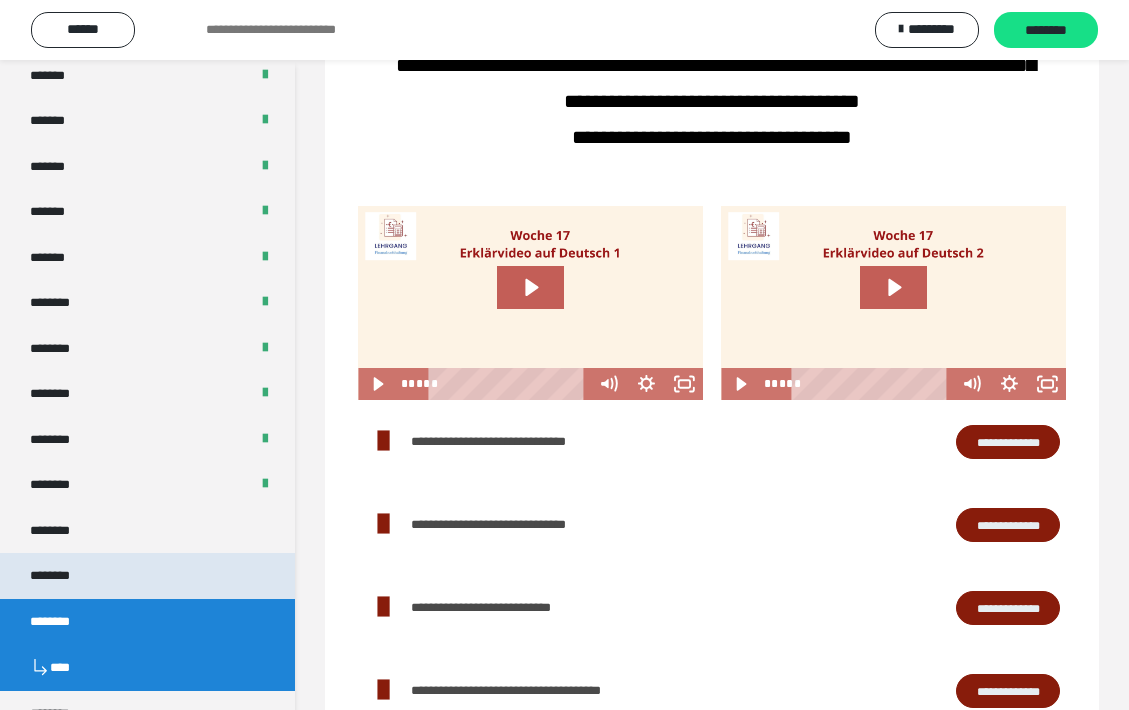 click on "********" at bounding box center (147, 576) 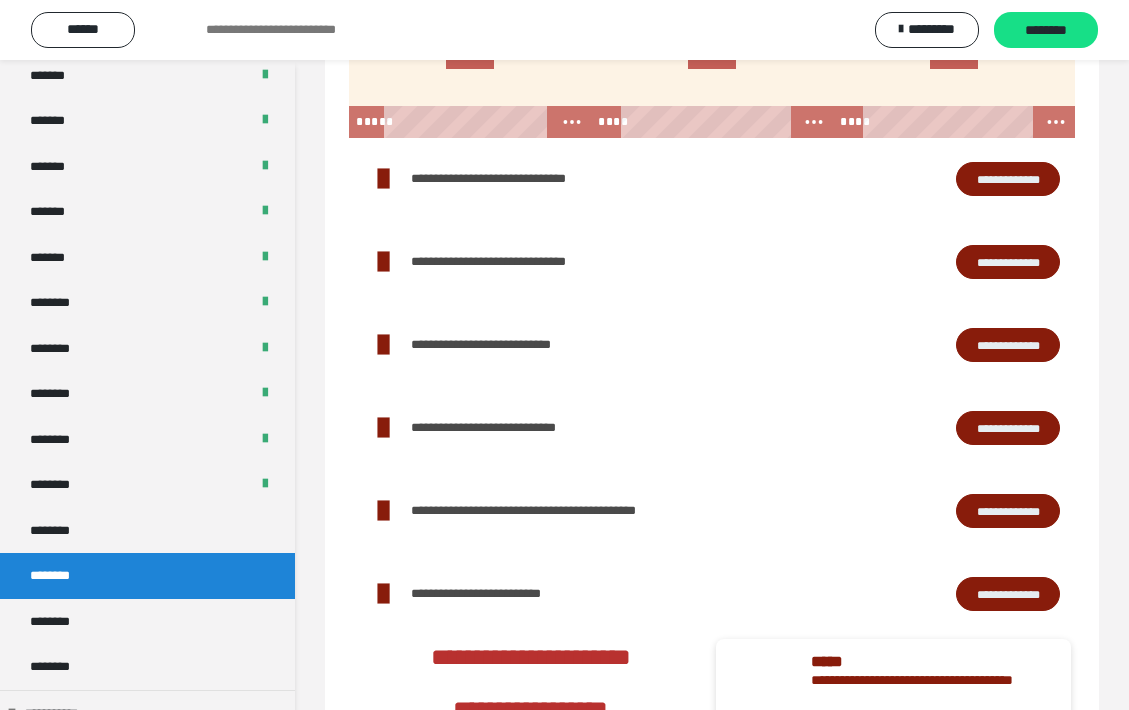 scroll, scrollTop: 1239, scrollLeft: 0, axis: vertical 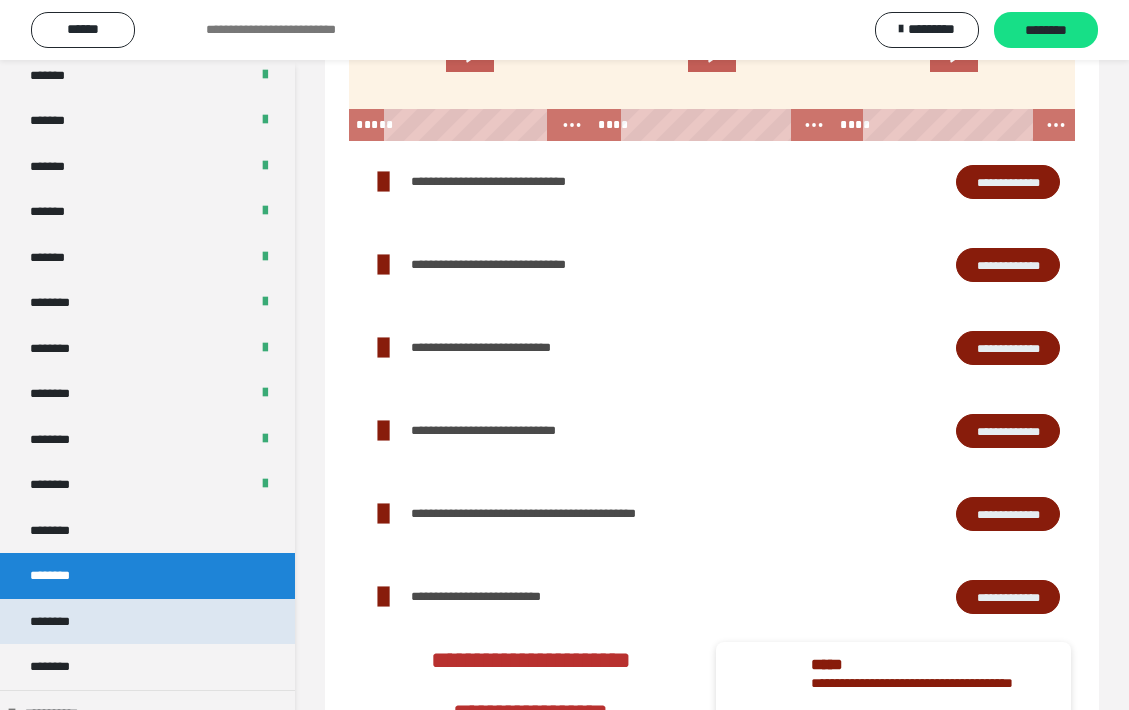 click on "********" at bounding box center [147, 622] 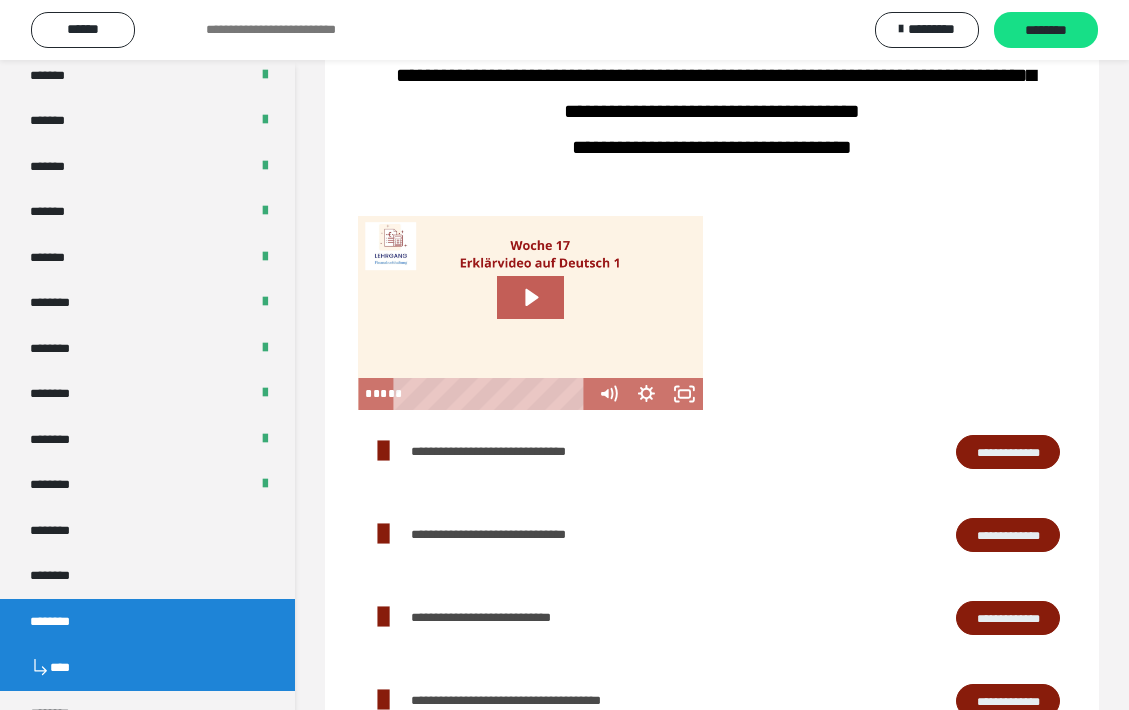 scroll, scrollTop: 874, scrollLeft: 0, axis: vertical 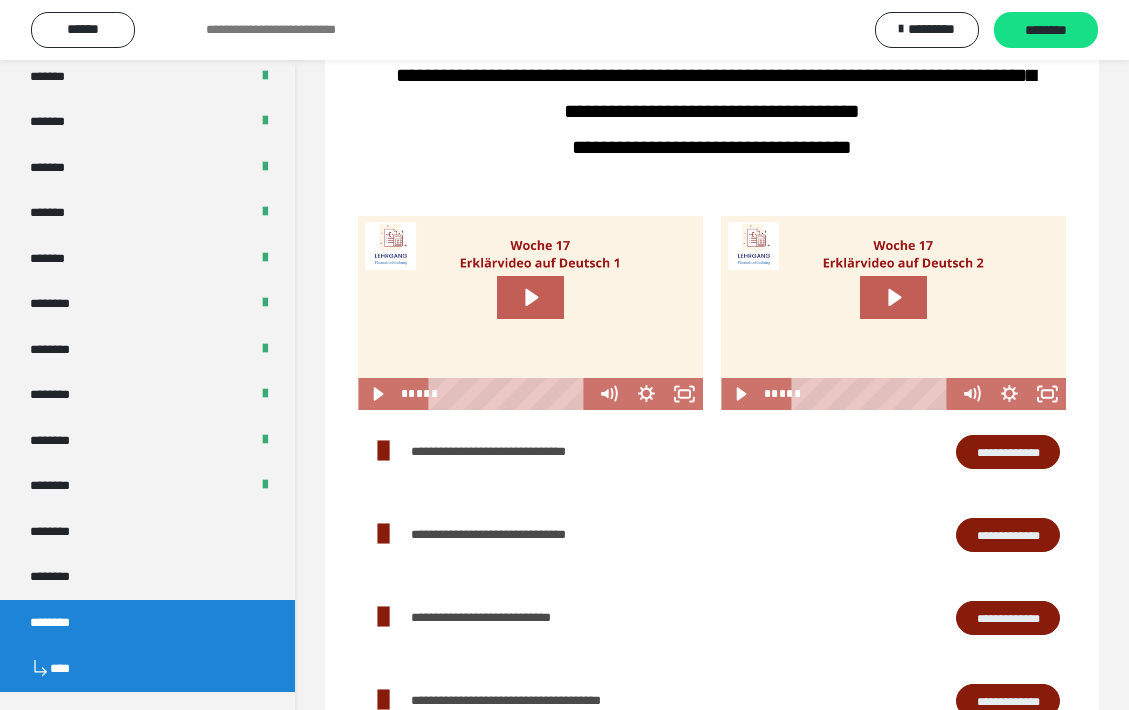 click on "**********" at bounding box center [1008, 452] 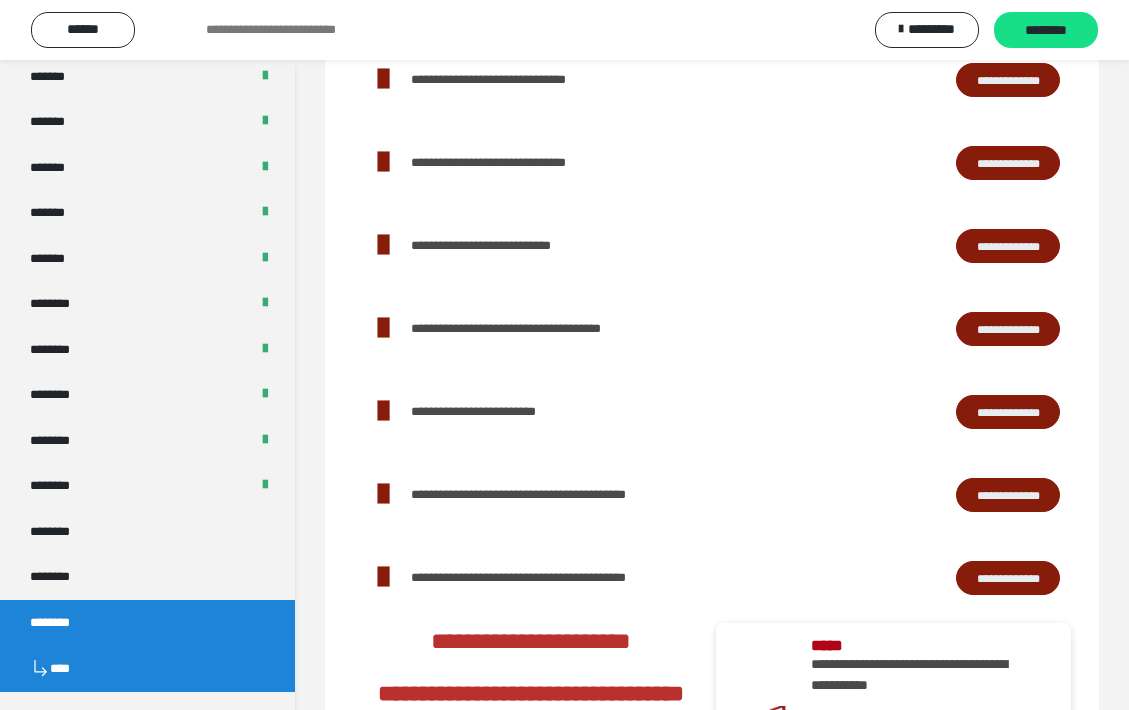 scroll, scrollTop: 1587, scrollLeft: 0, axis: vertical 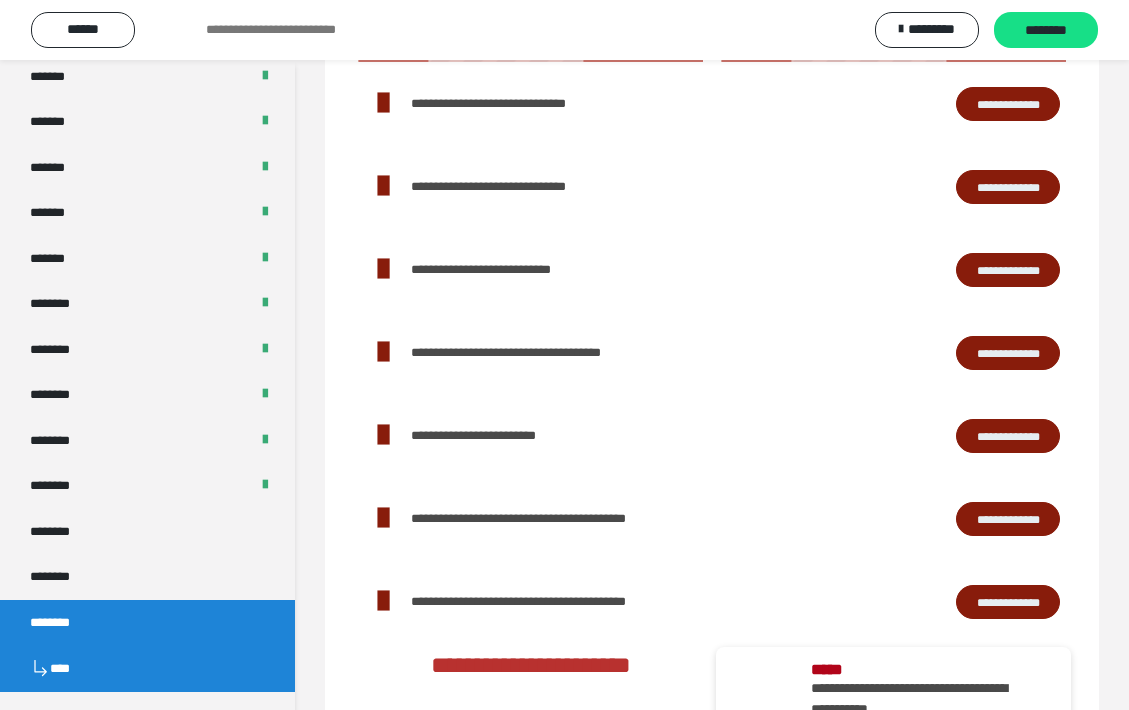 click on "**********" at bounding box center [1008, 187] 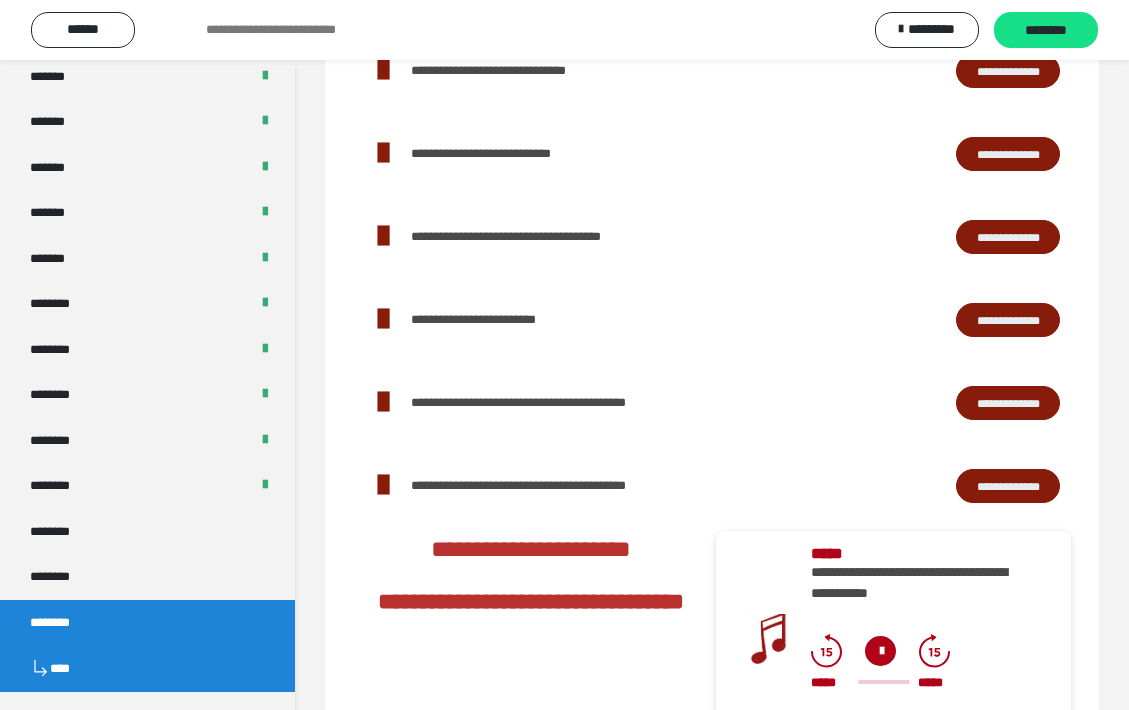 scroll, scrollTop: 1709, scrollLeft: 0, axis: vertical 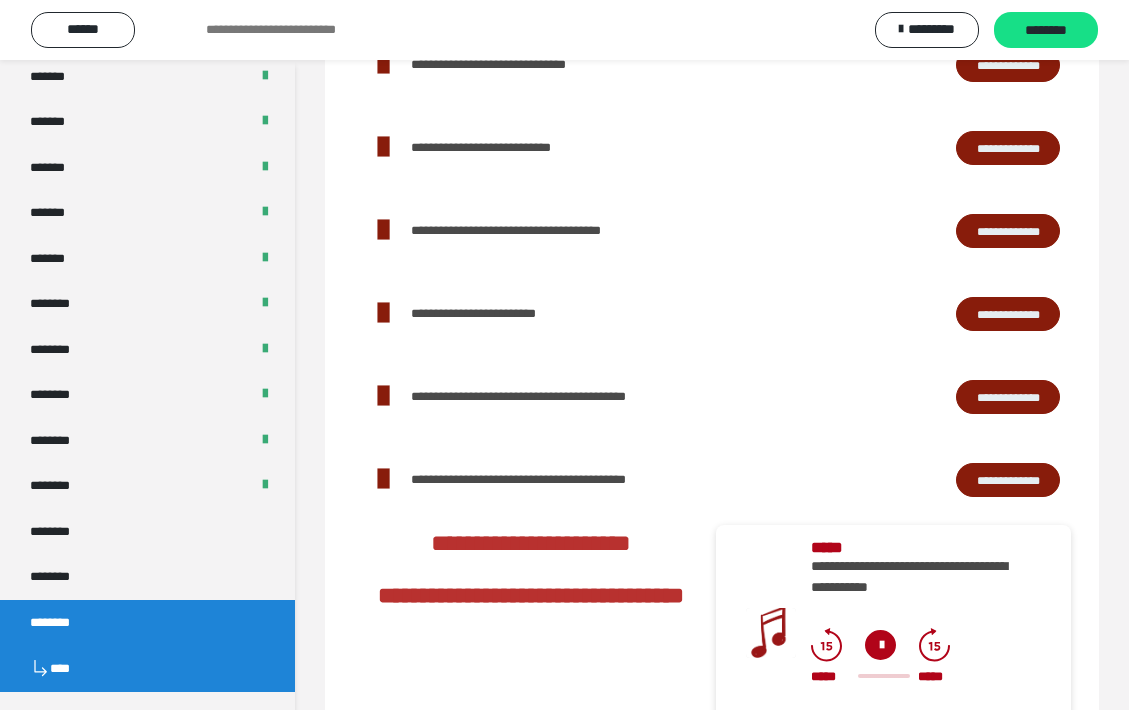 click on "**********" at bounding box center (1008, 480) 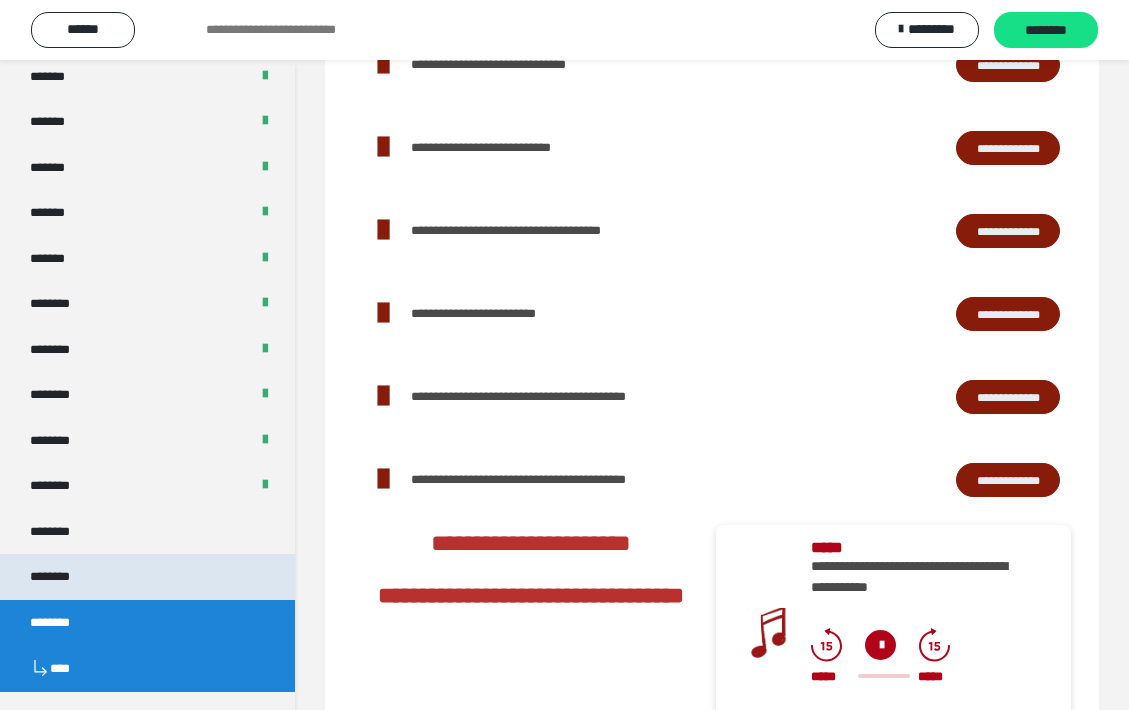 click on "********" at bounding box center [147, 577] 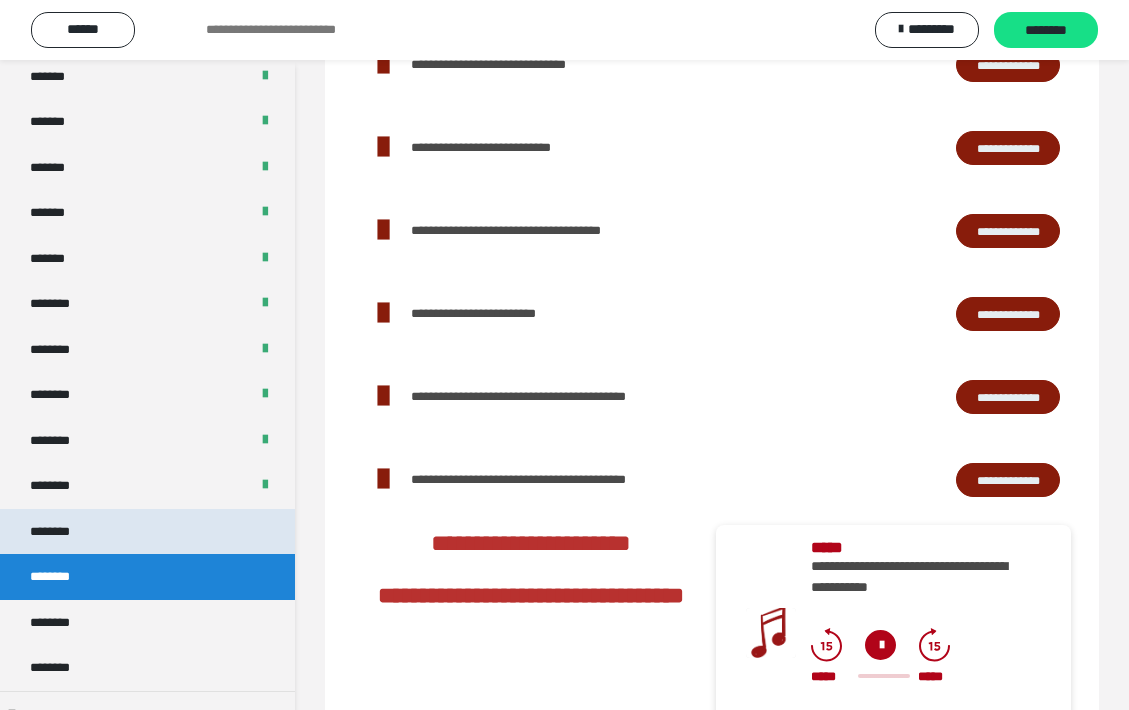 click on "********" at bounding box center [147, 532] 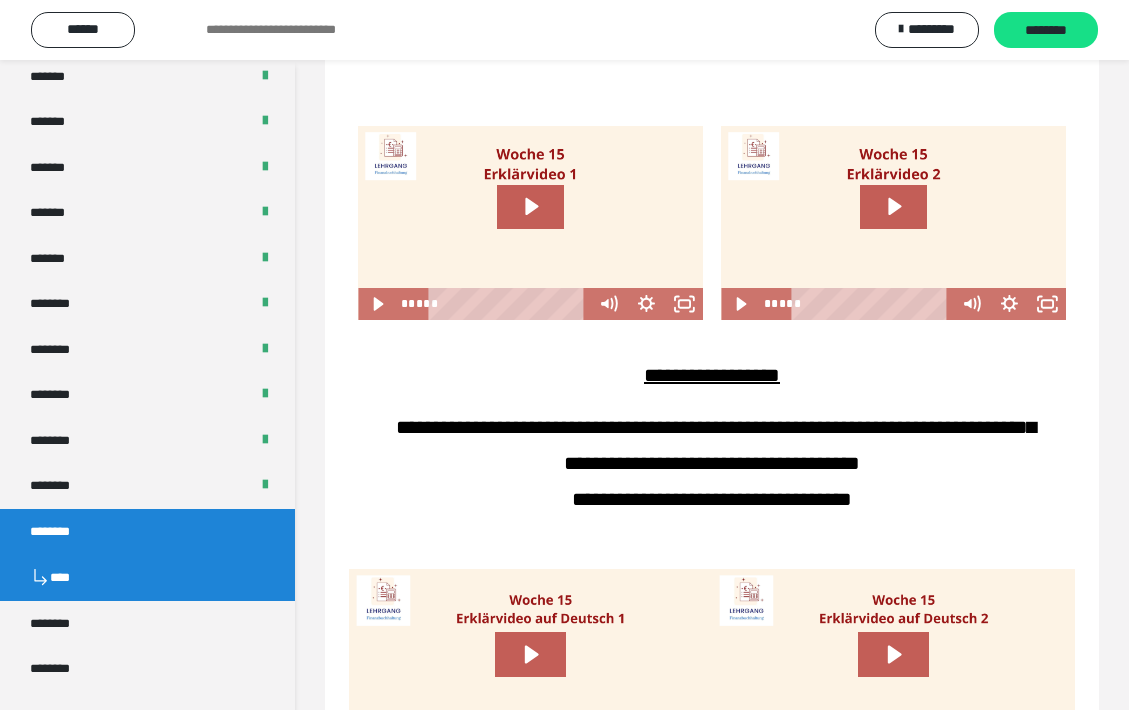 scroll, scrollTop: 741, scrollLeft: 0, axis: vertical 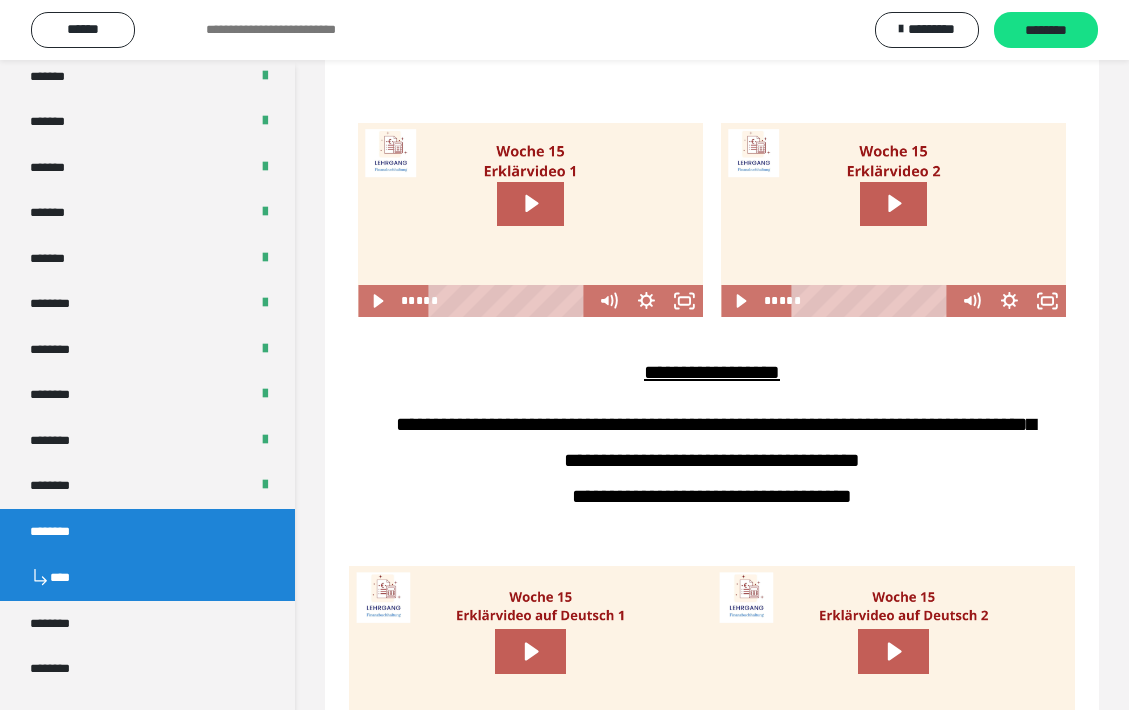 click at bounding box center (530, 220) 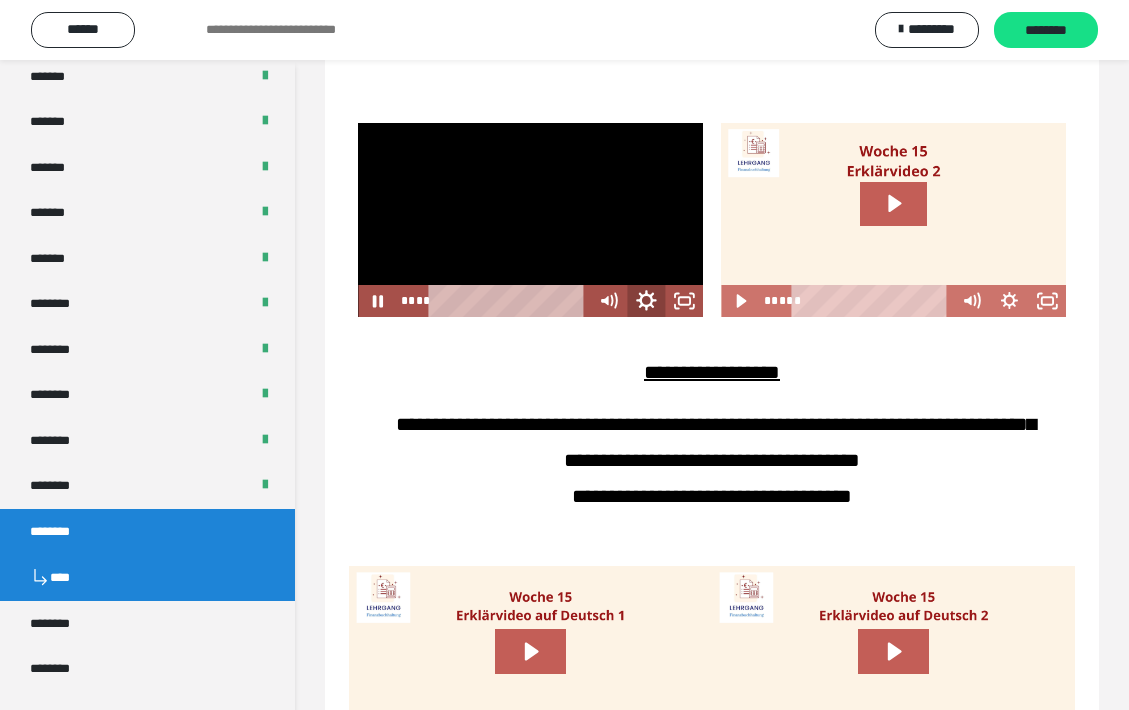click 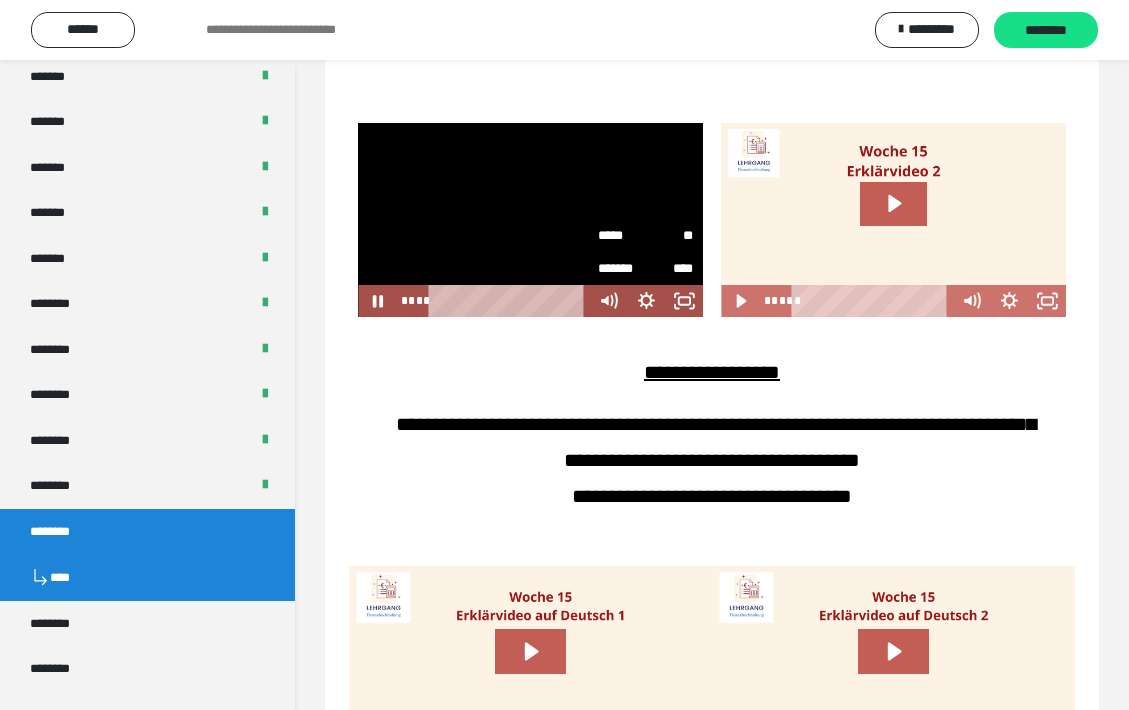 click on "**" at bounding box center (670, 236) 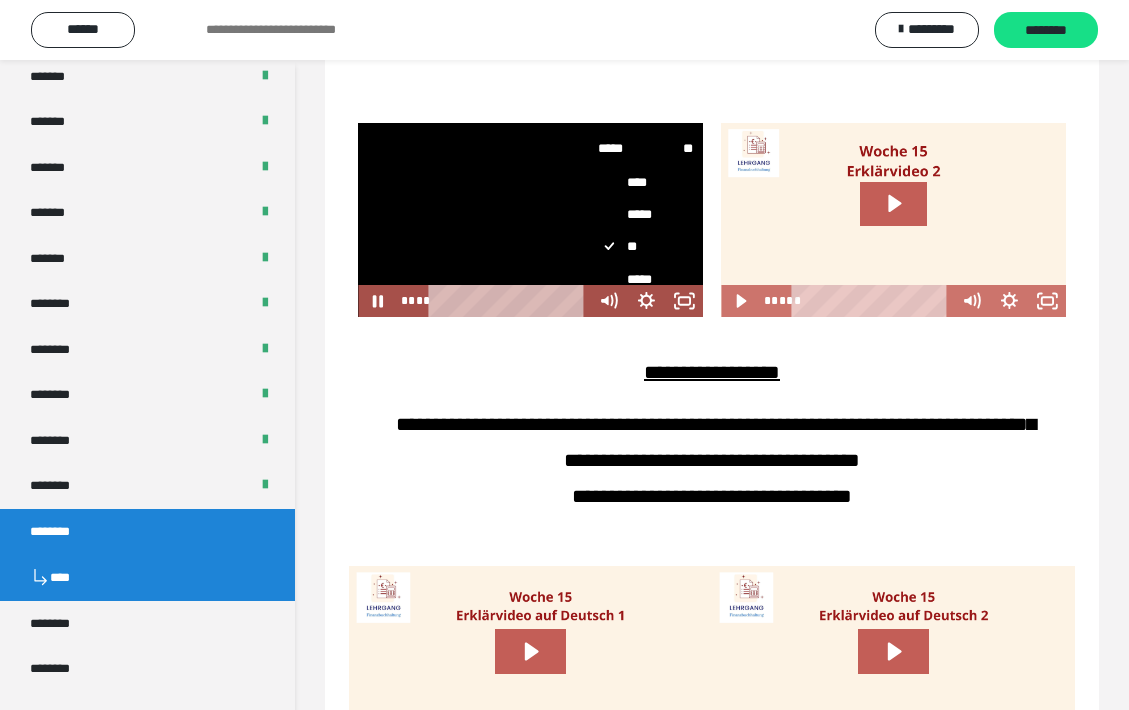 scroll, scrollTop: 738, scrollLeft: 0, axis: vertical 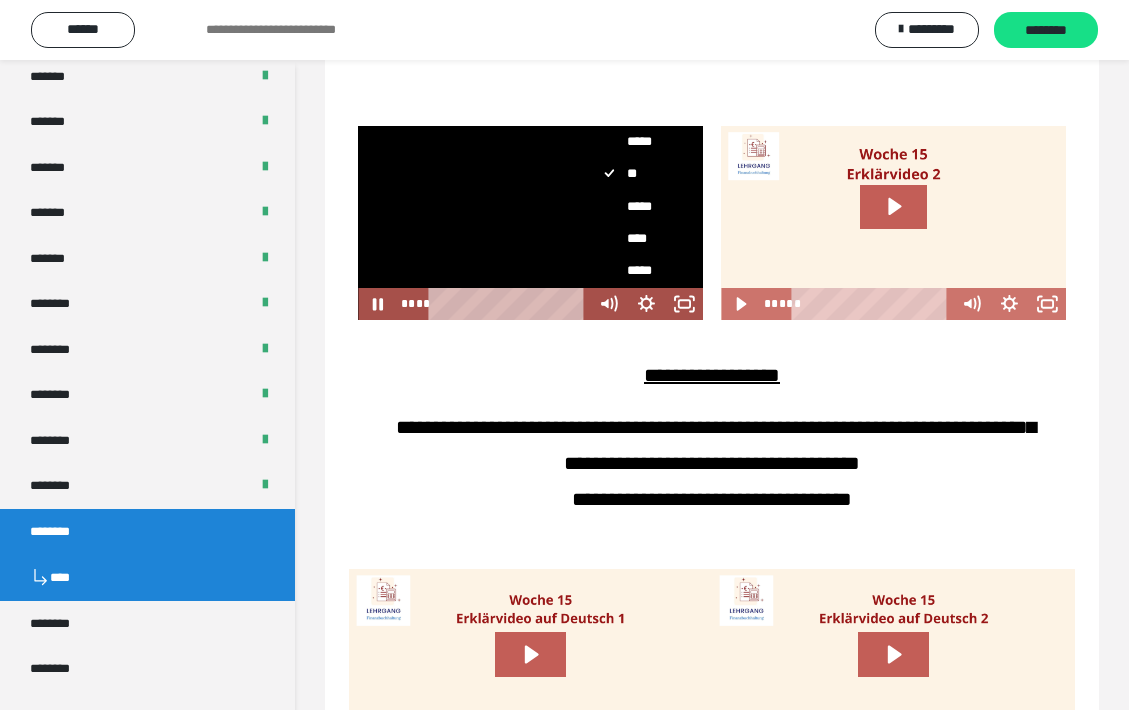 click on "*****" at bounding box center (646, 207) 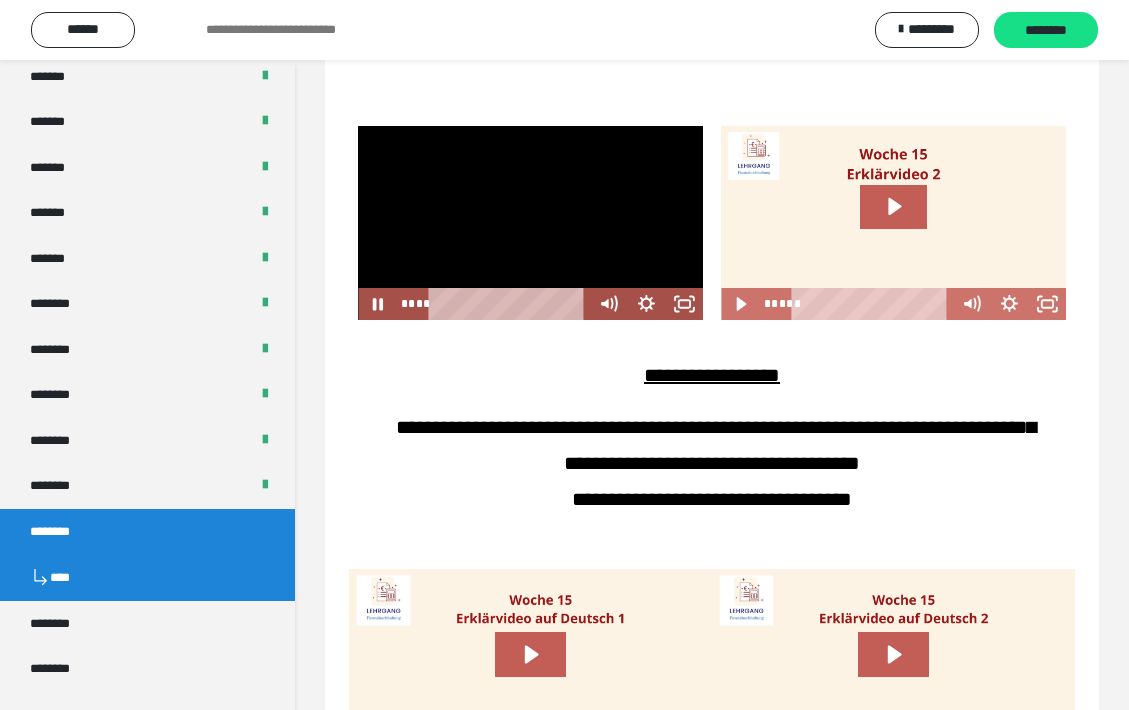 scroll, scrollTop: 0, scrollLeft: 0, axis: both 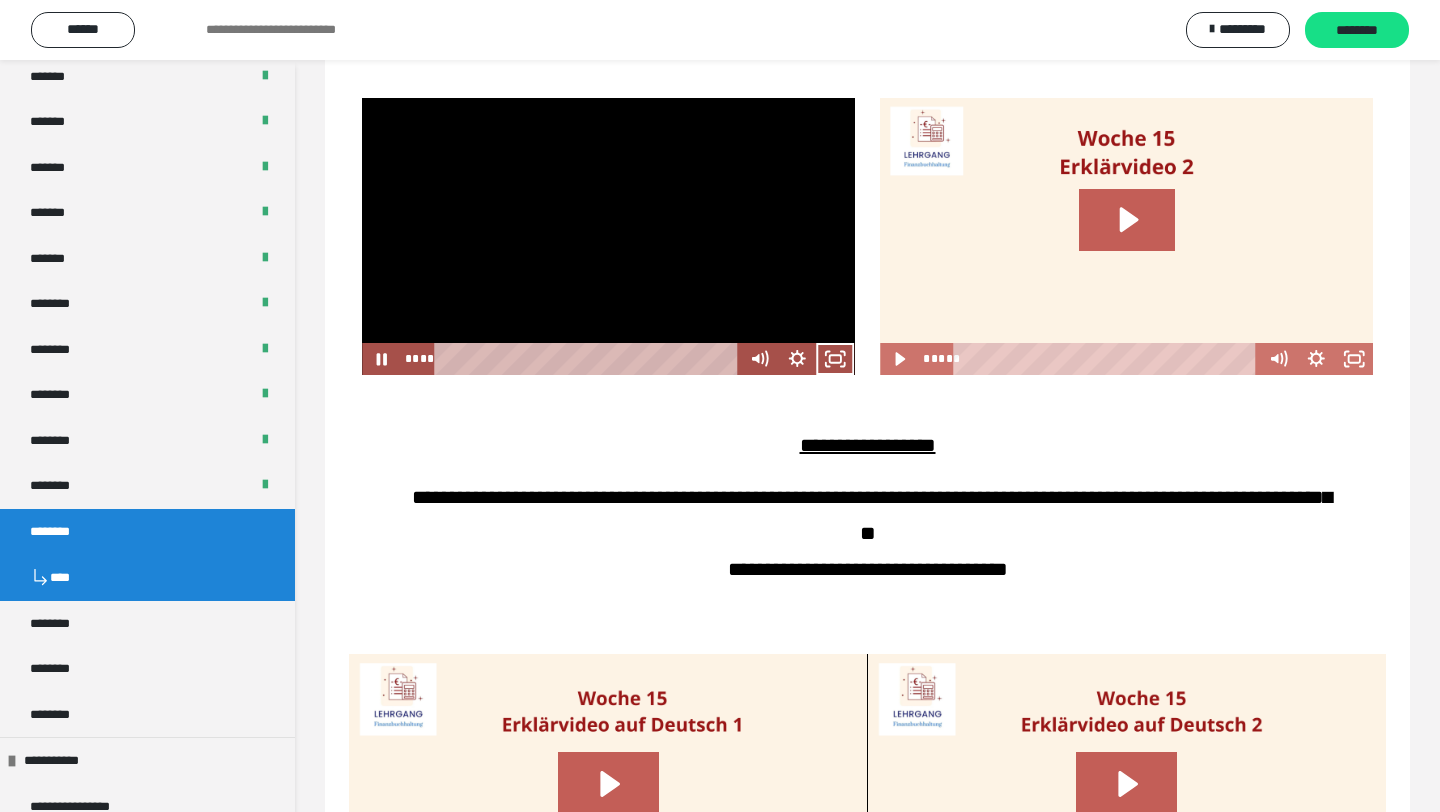 click at bounding box center (608, 236) 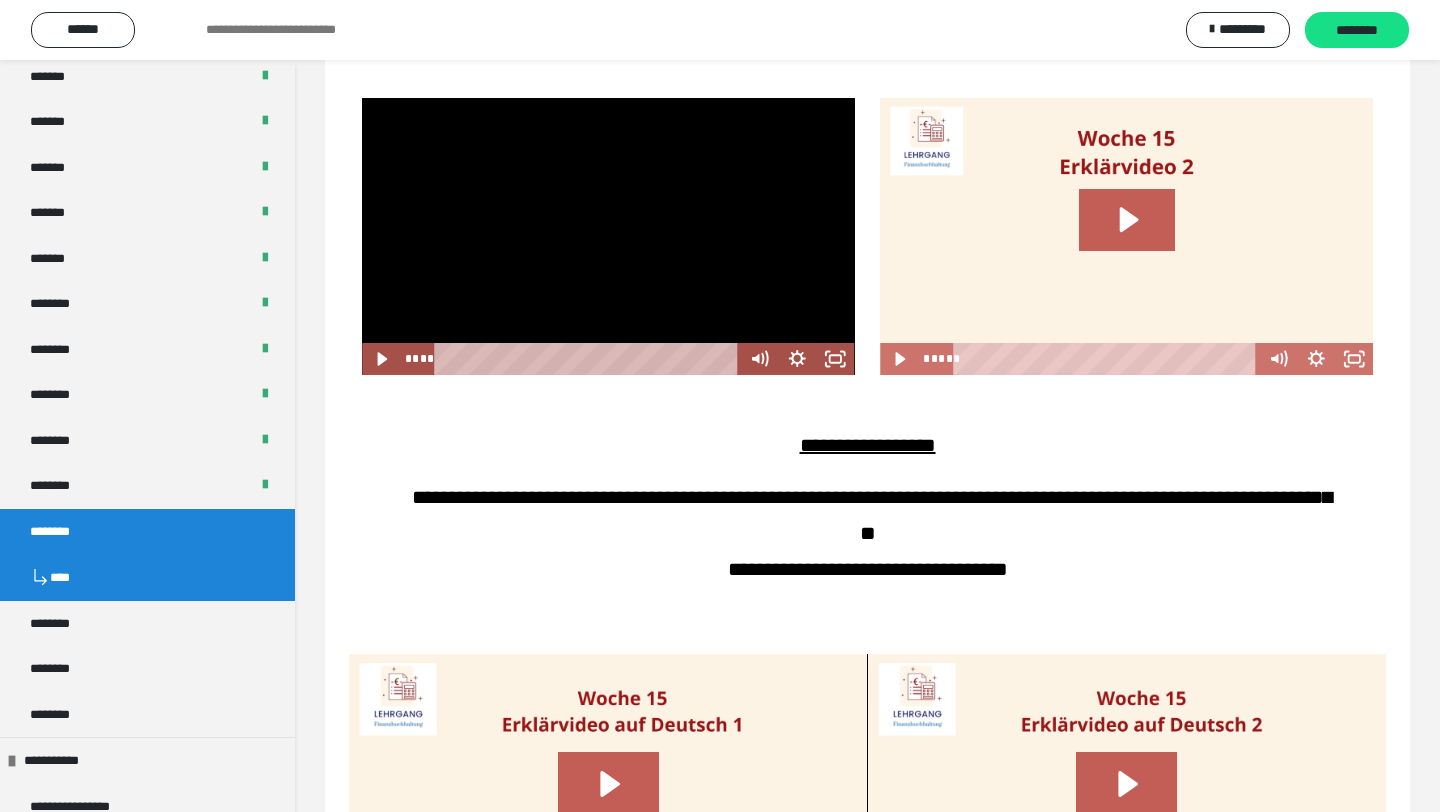 click at bounding box center (608, 236) 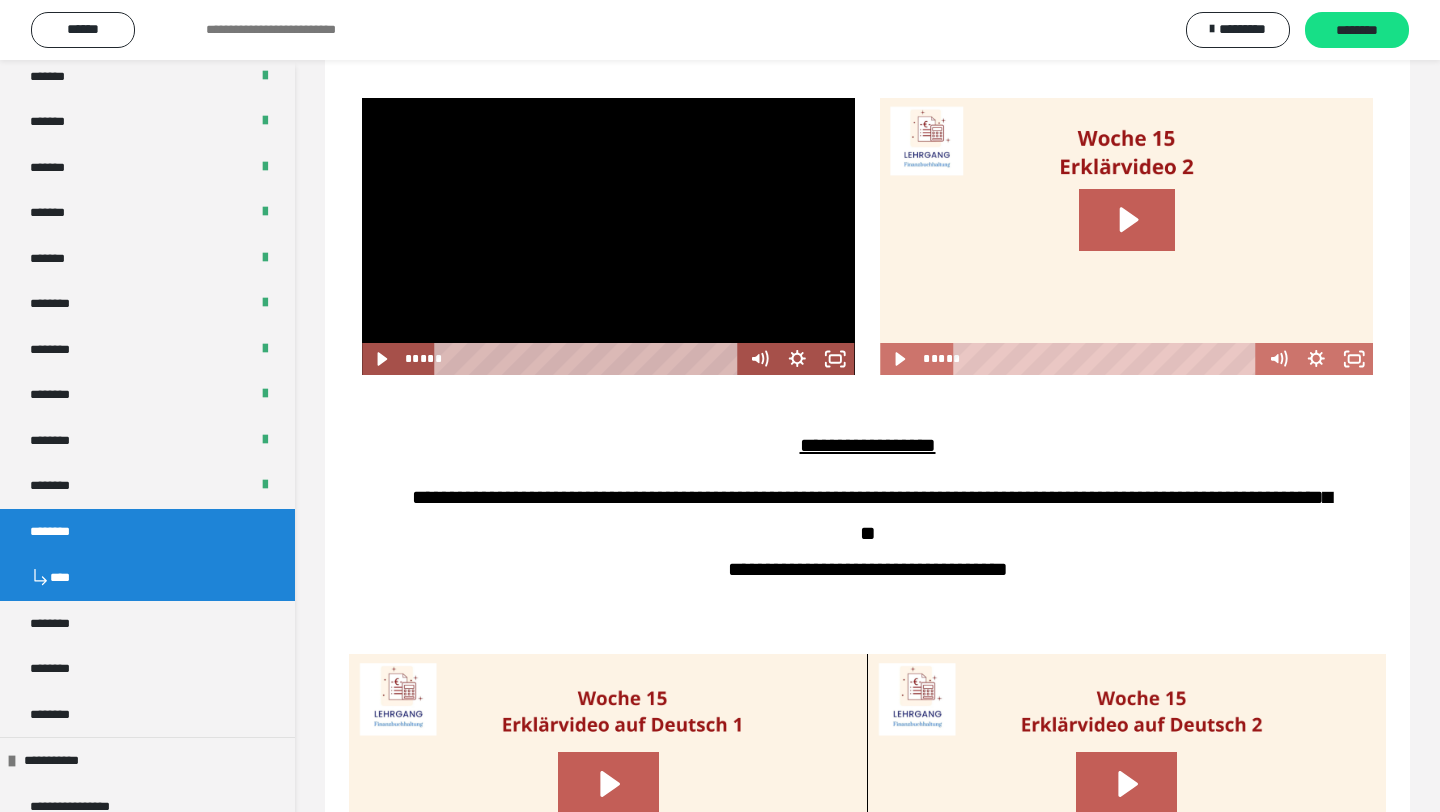 click at bounding box center (608, 236) 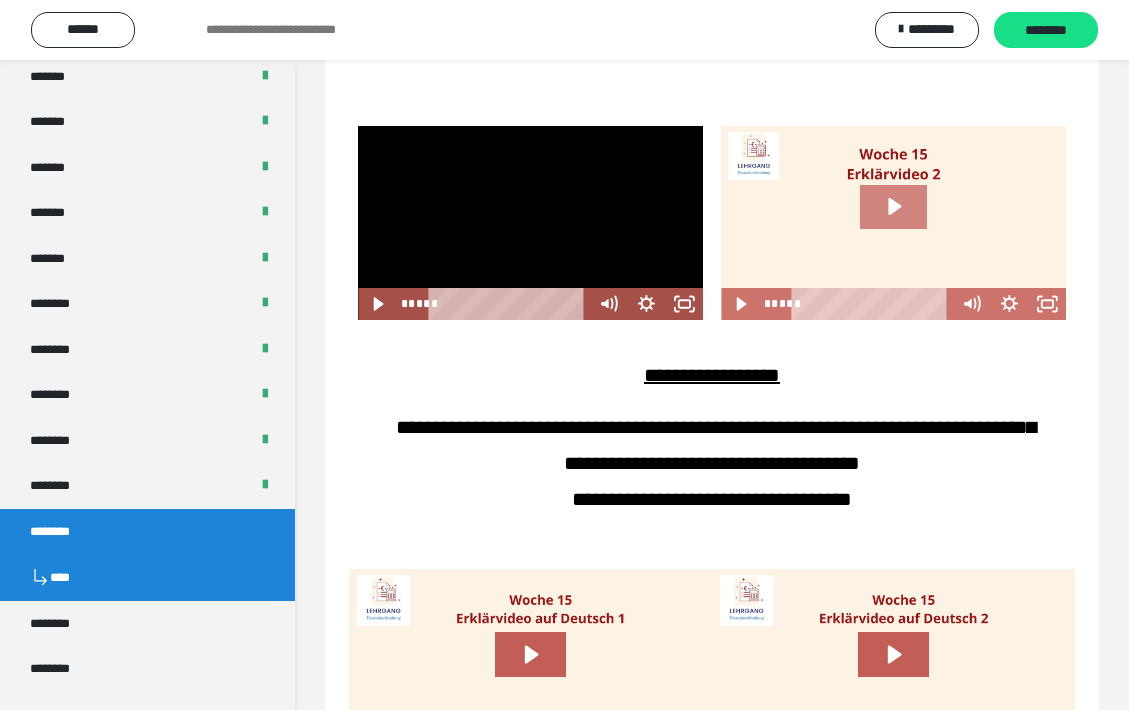 click 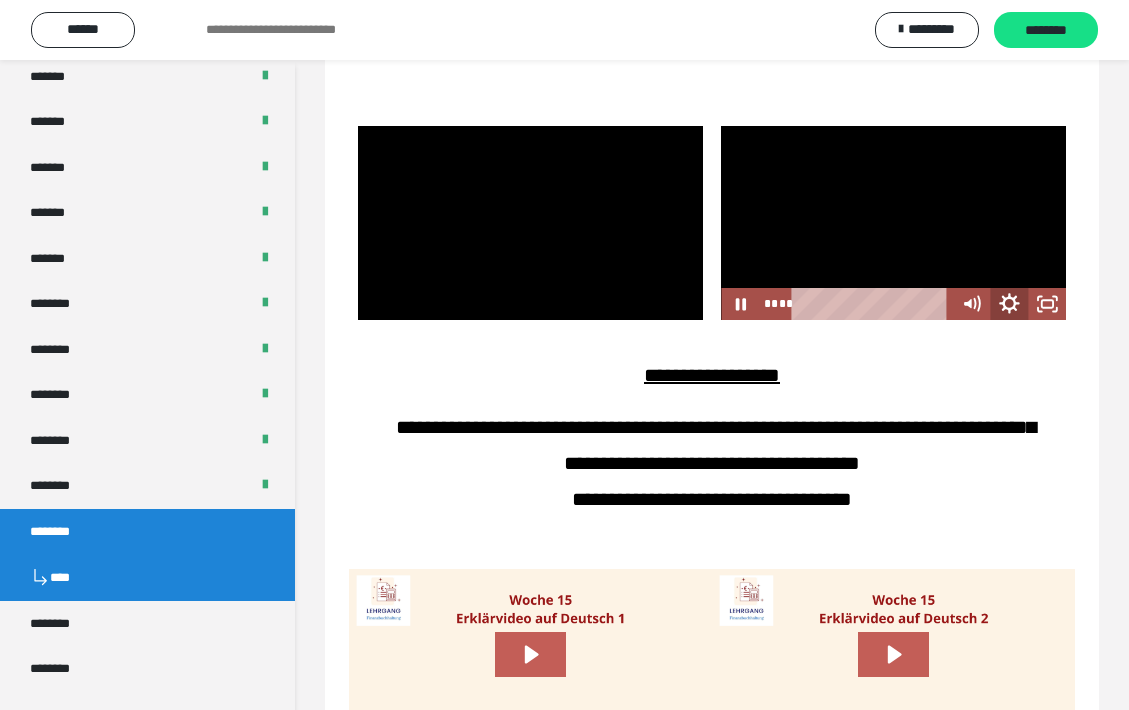 click 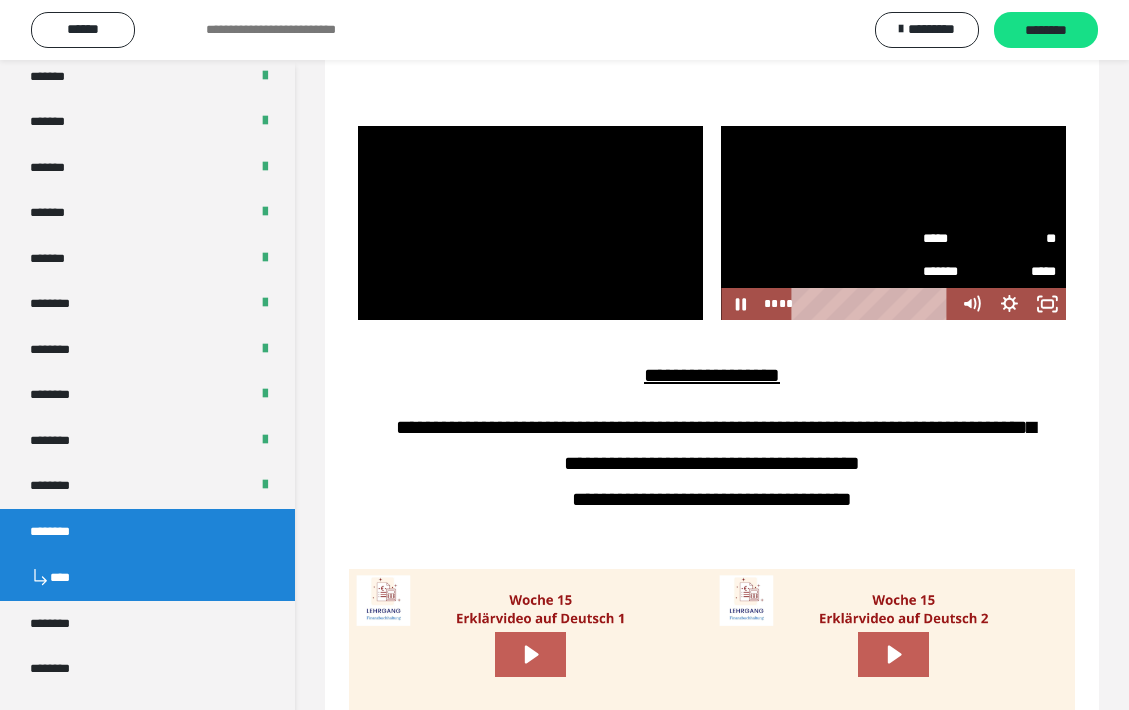 click on "**" at bounding box center [1023, 239] 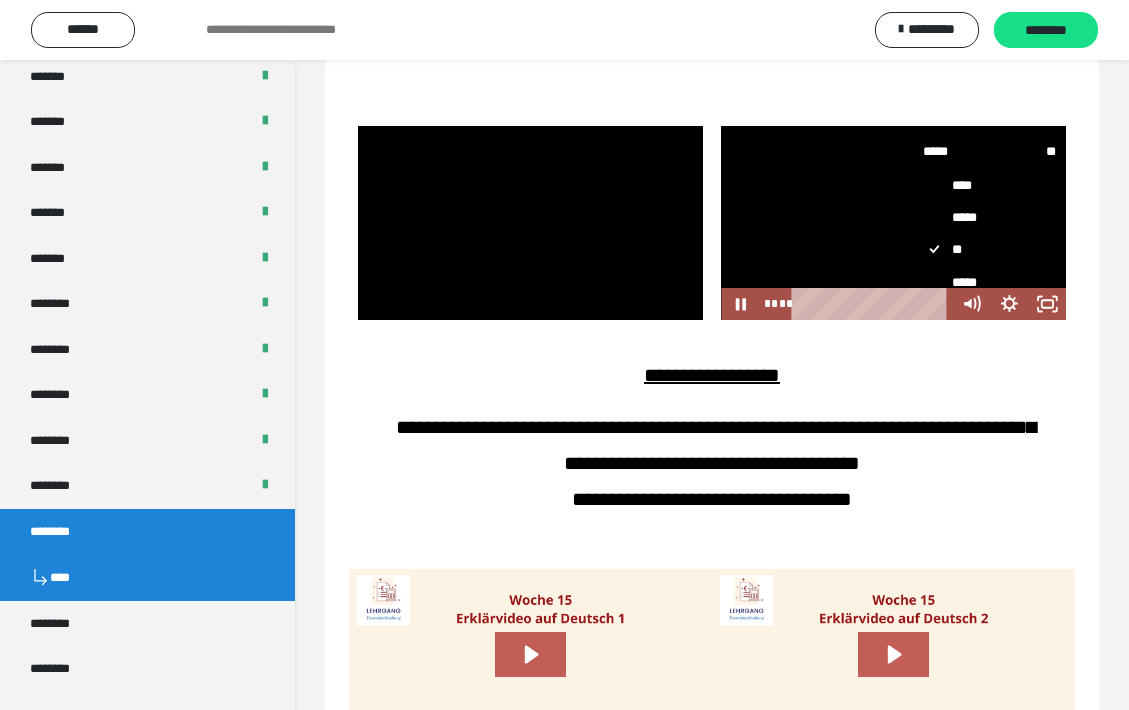 click on "*****" at bounding box center [990, 283] 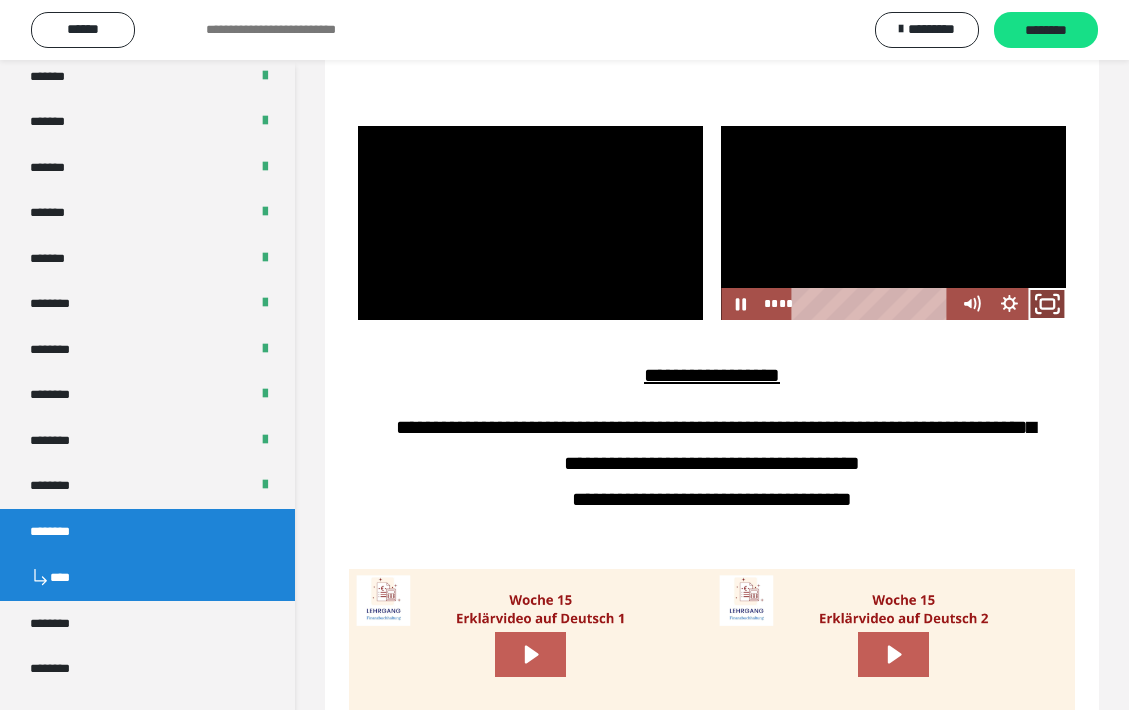 click 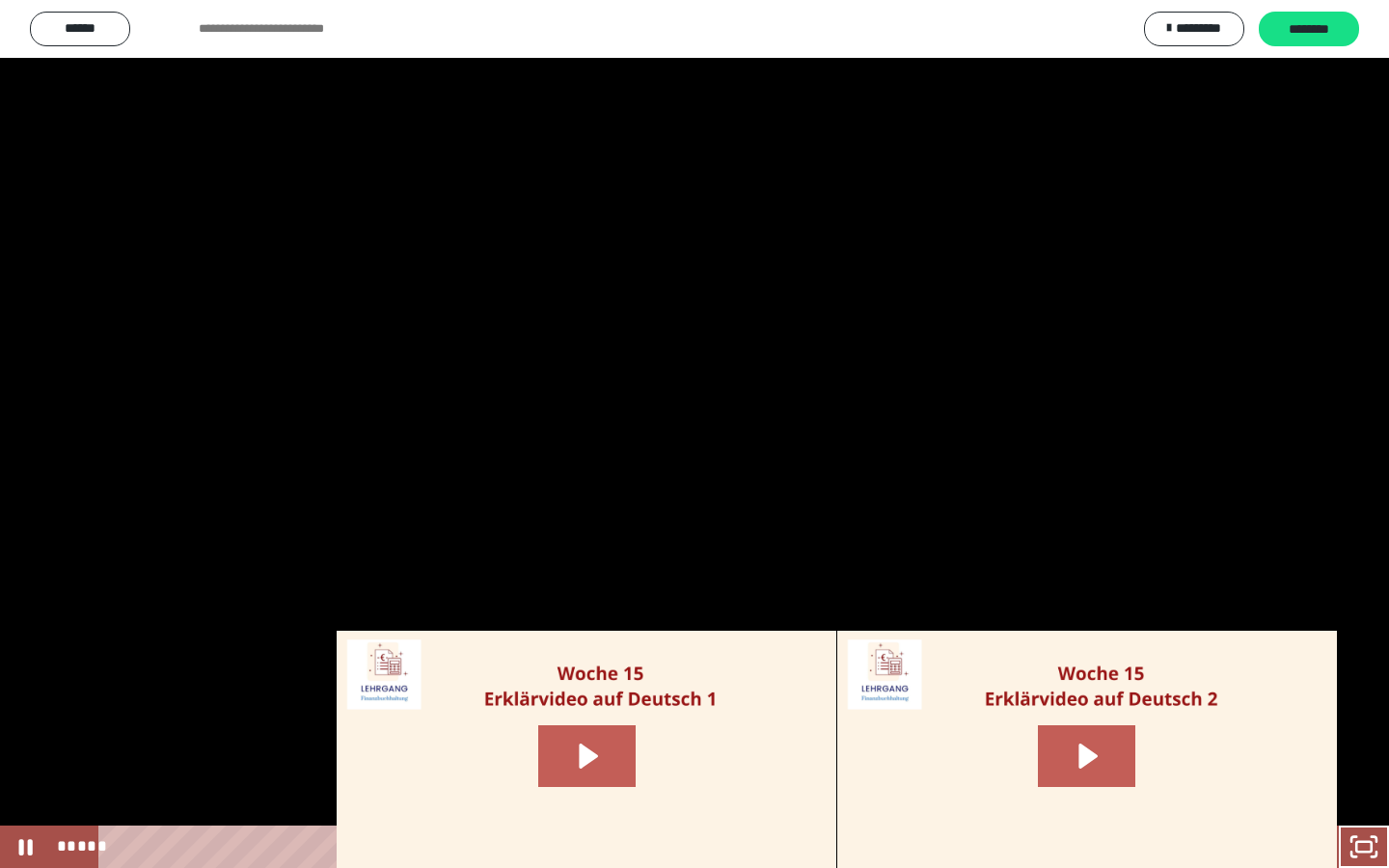click at bounding box center [694, 434] 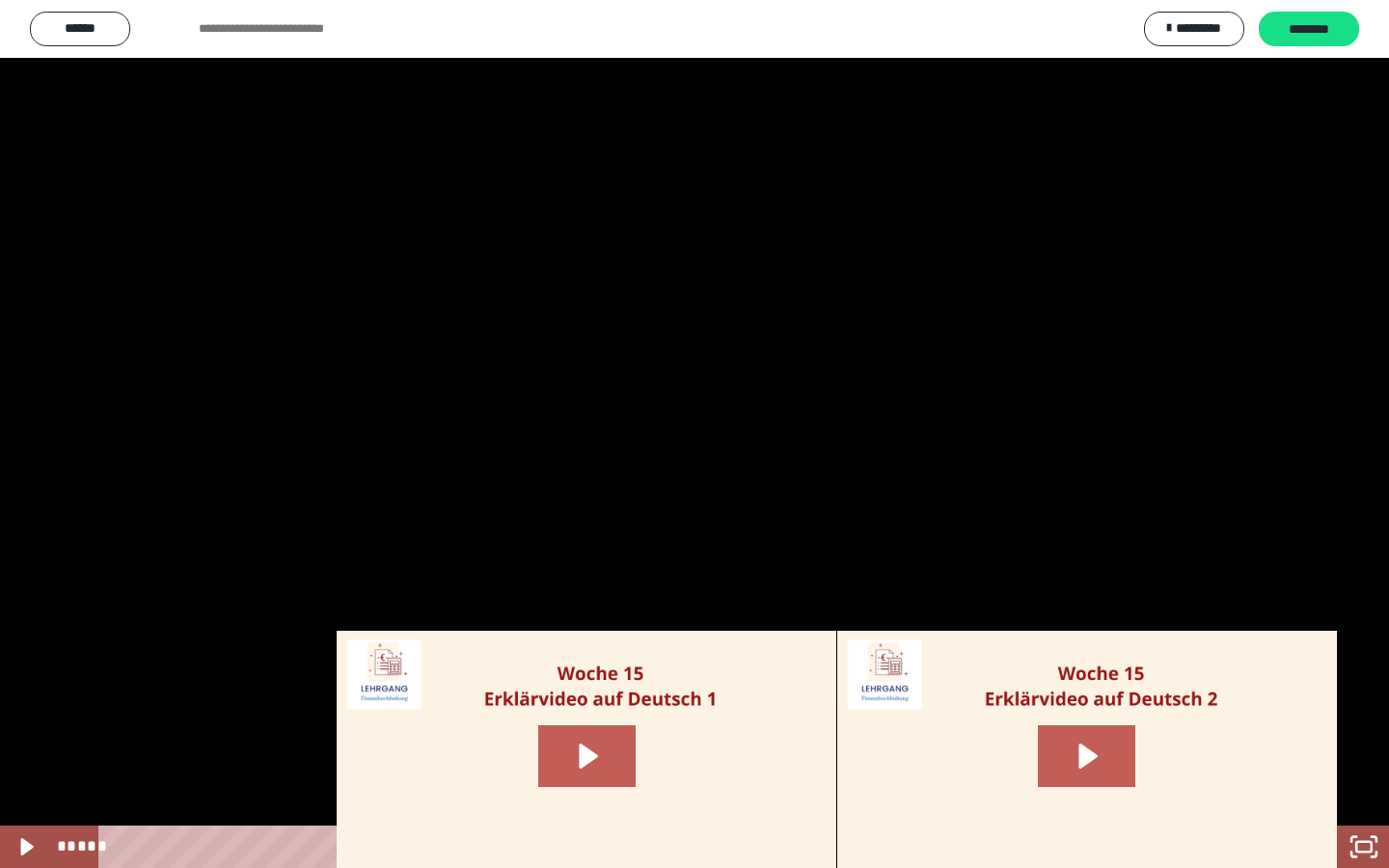 click at bounding box center (694, 434) 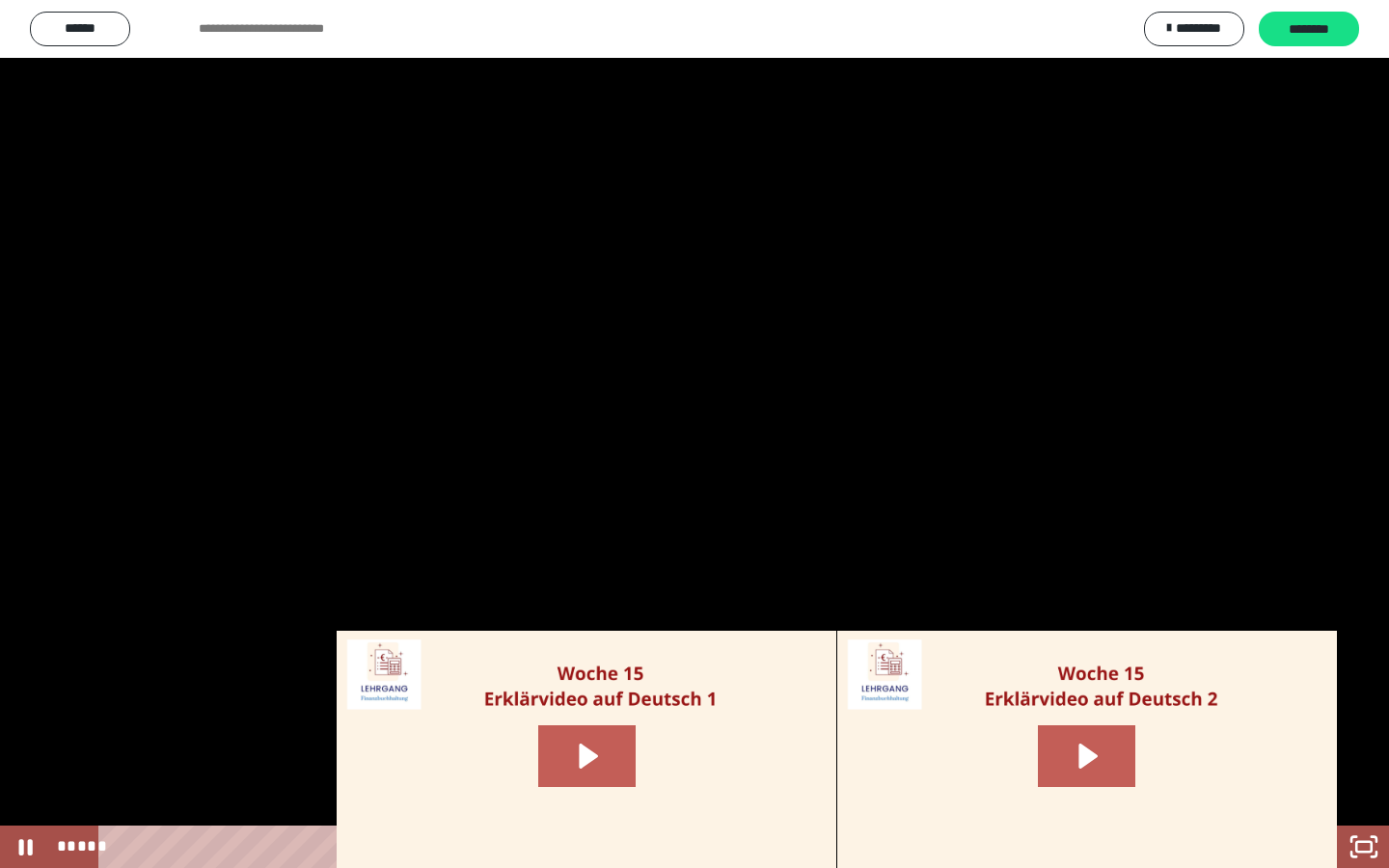 click on "*****" at bounding box center [671, 847] 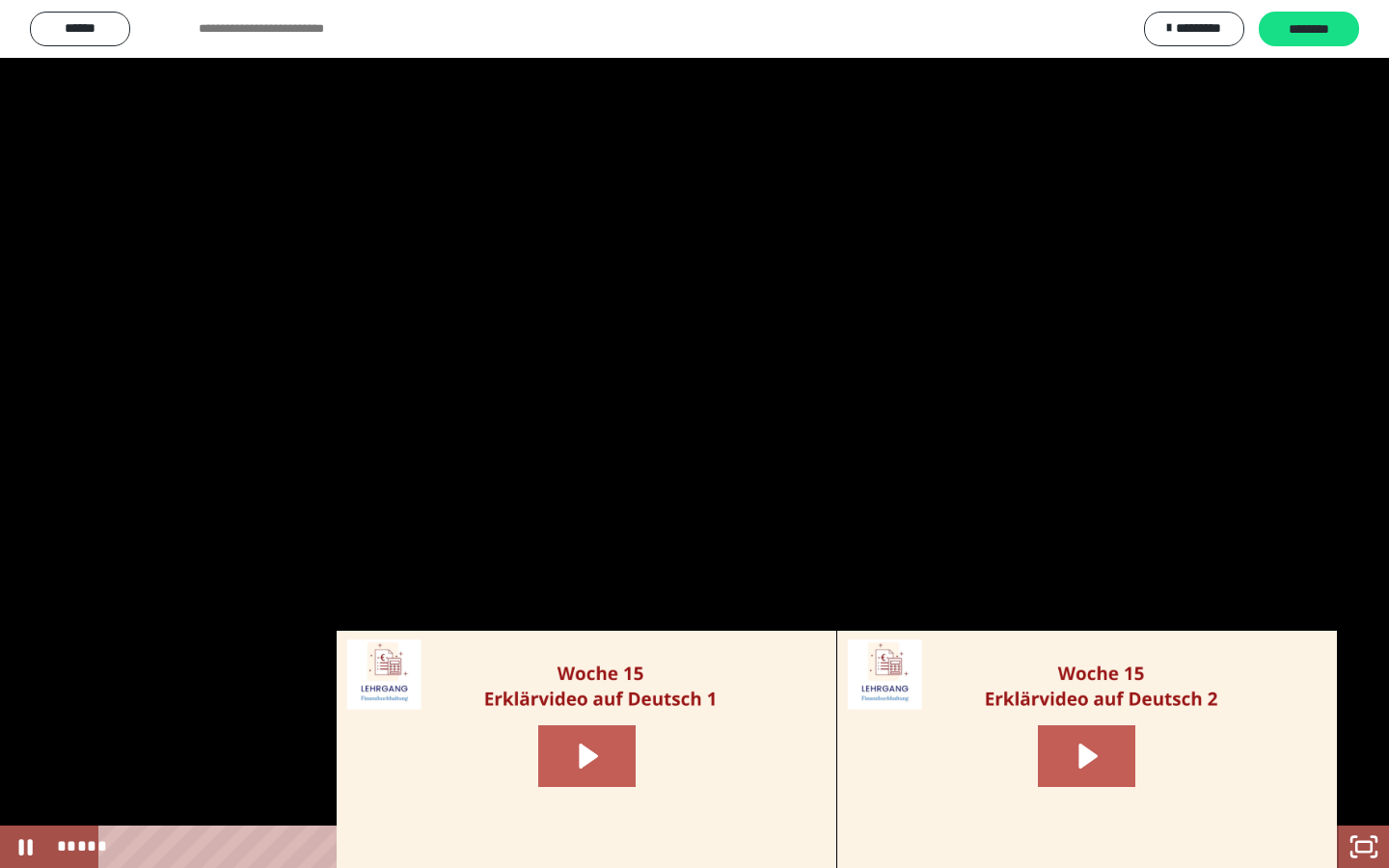 click 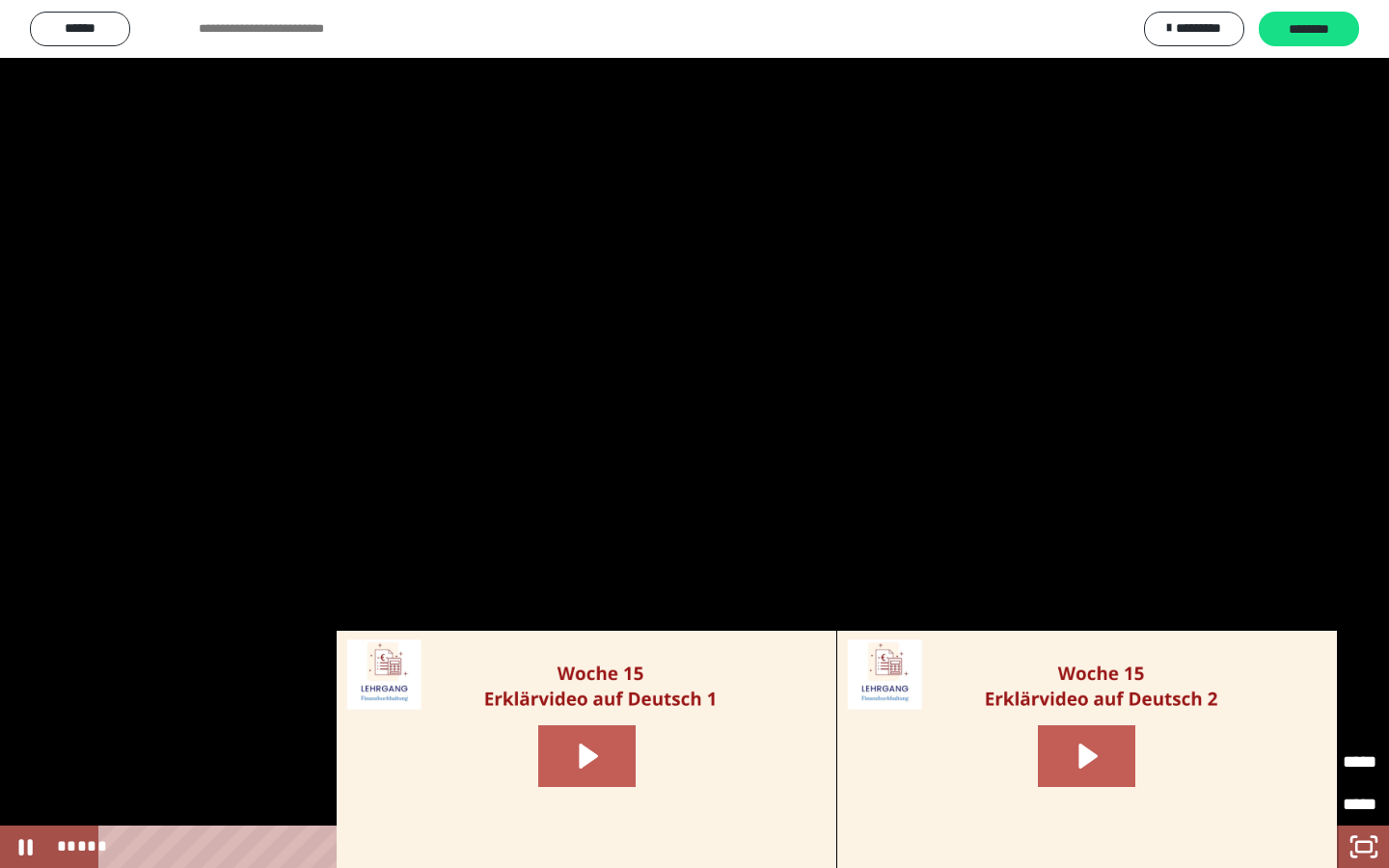 click 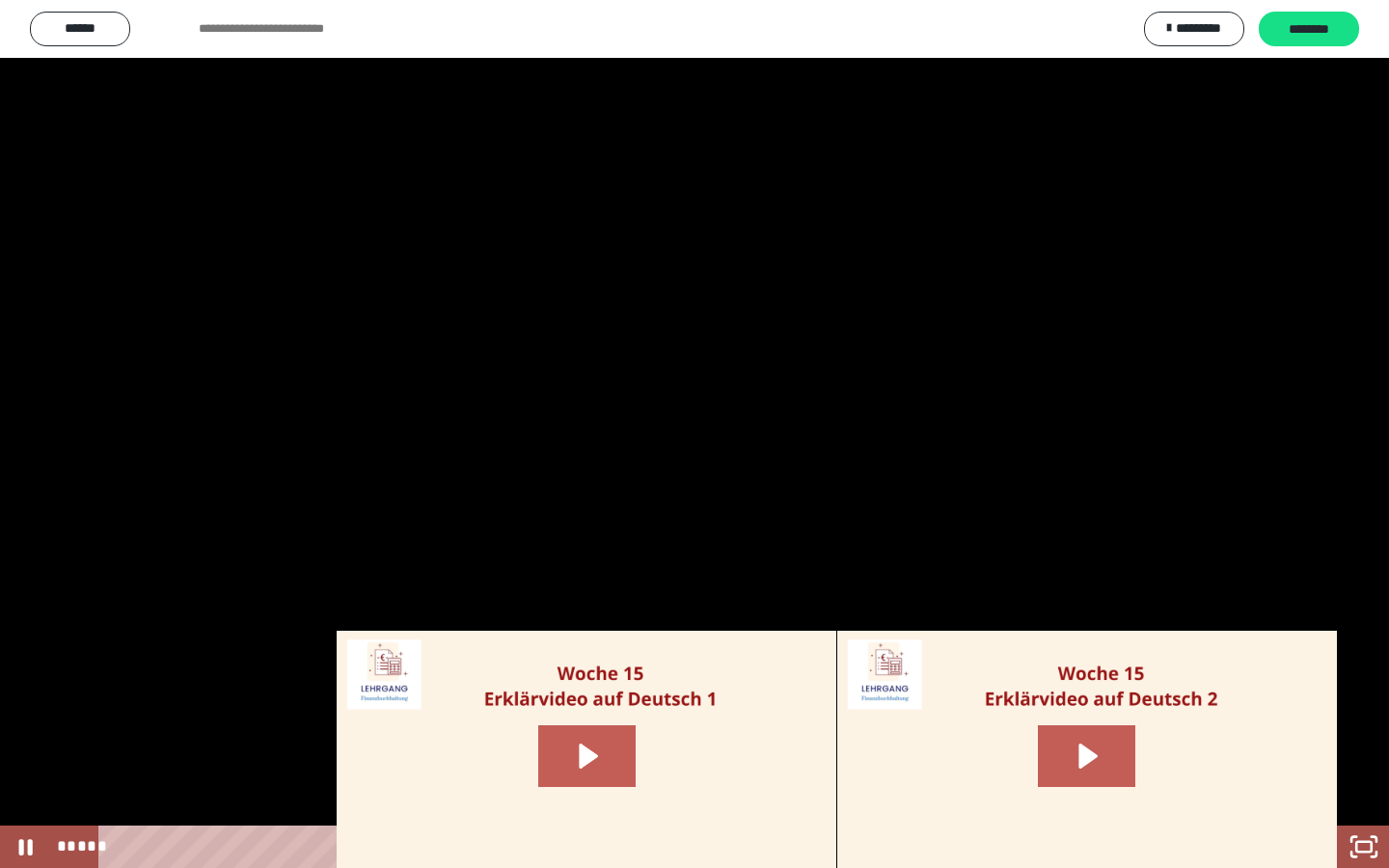 click at bounding box center (694, 434) 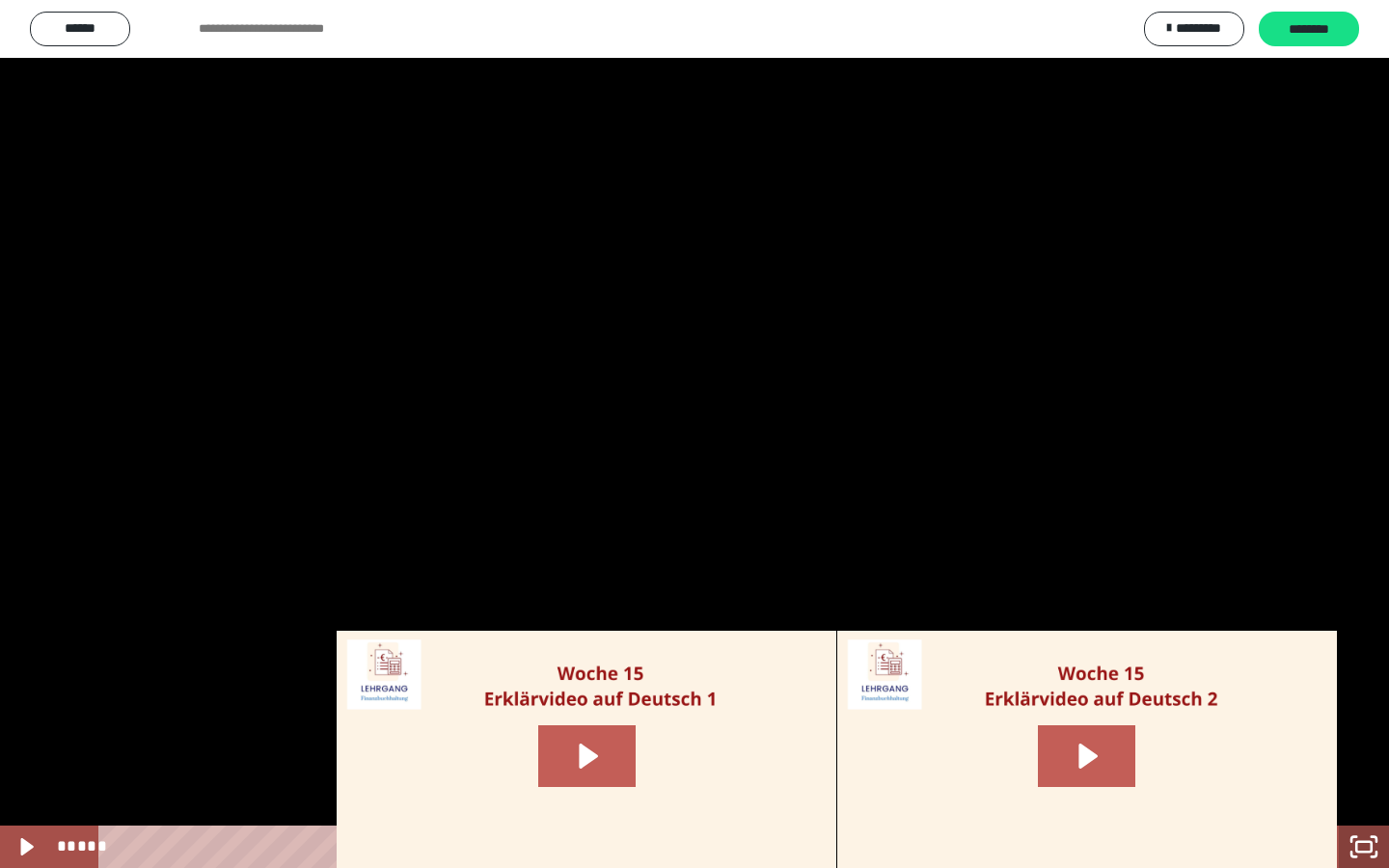 click 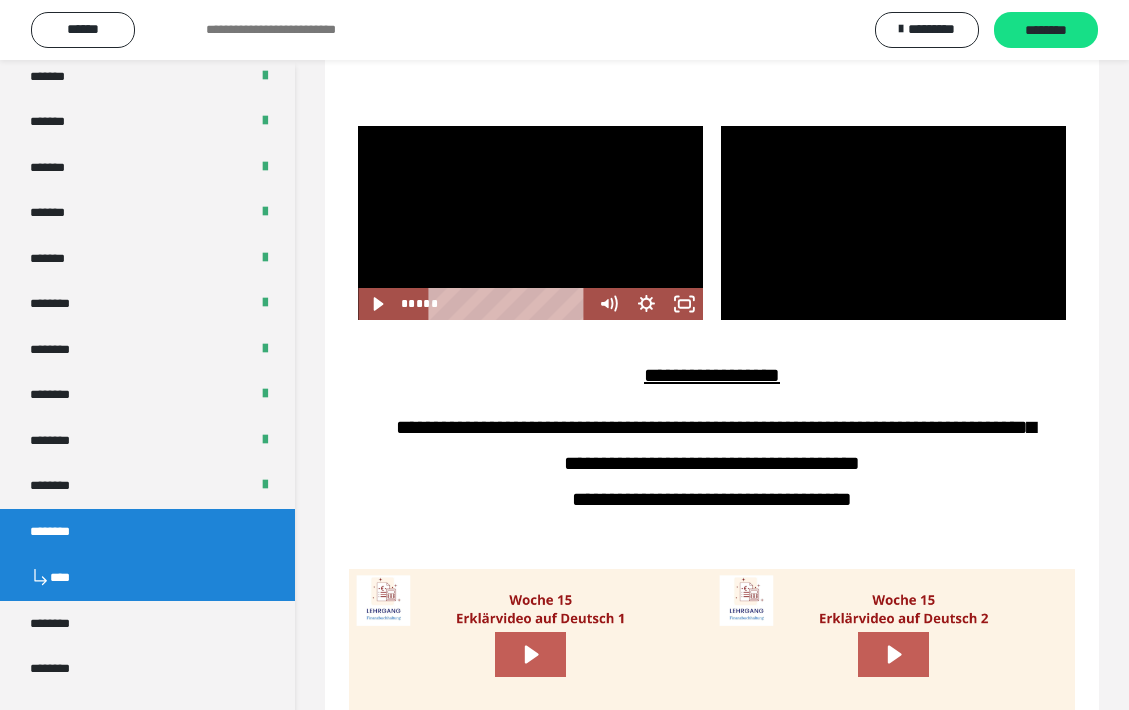 click at bounding box center [530, 223] 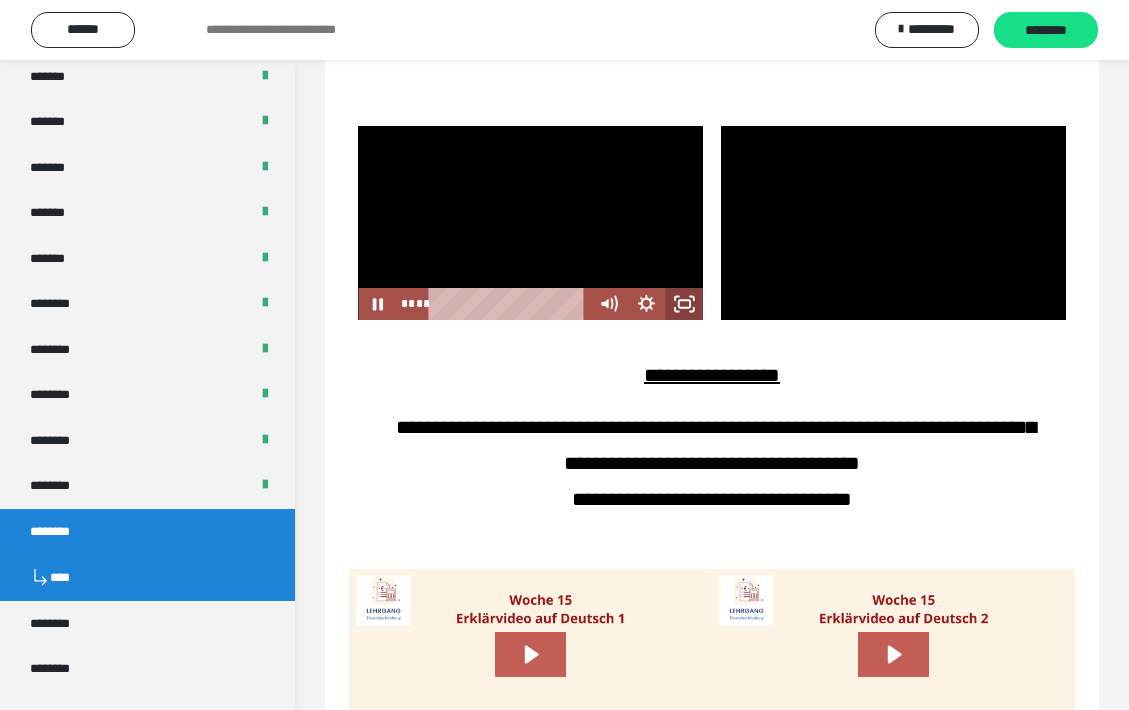 click 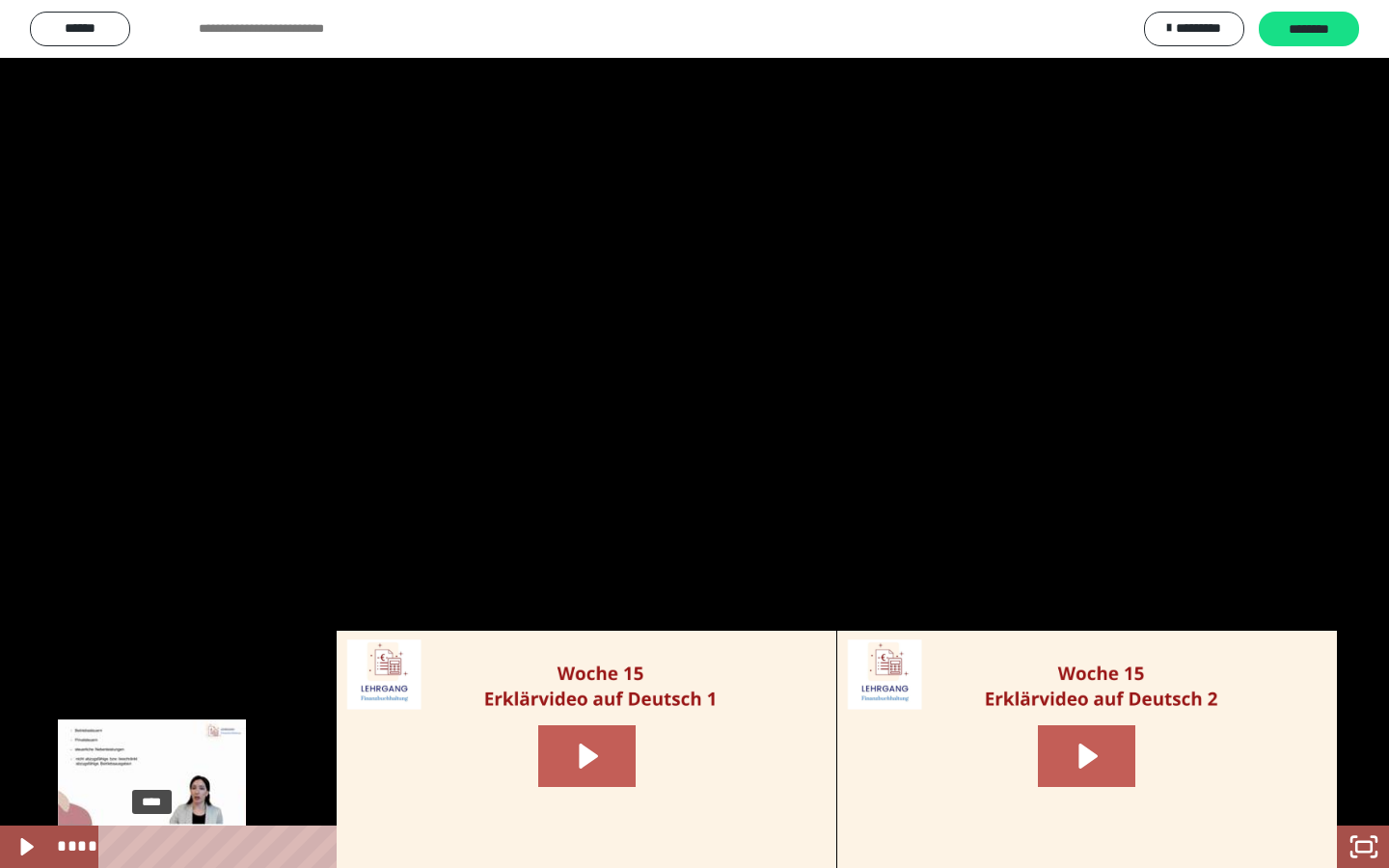 click on "****" at bounding box center (671, 847) 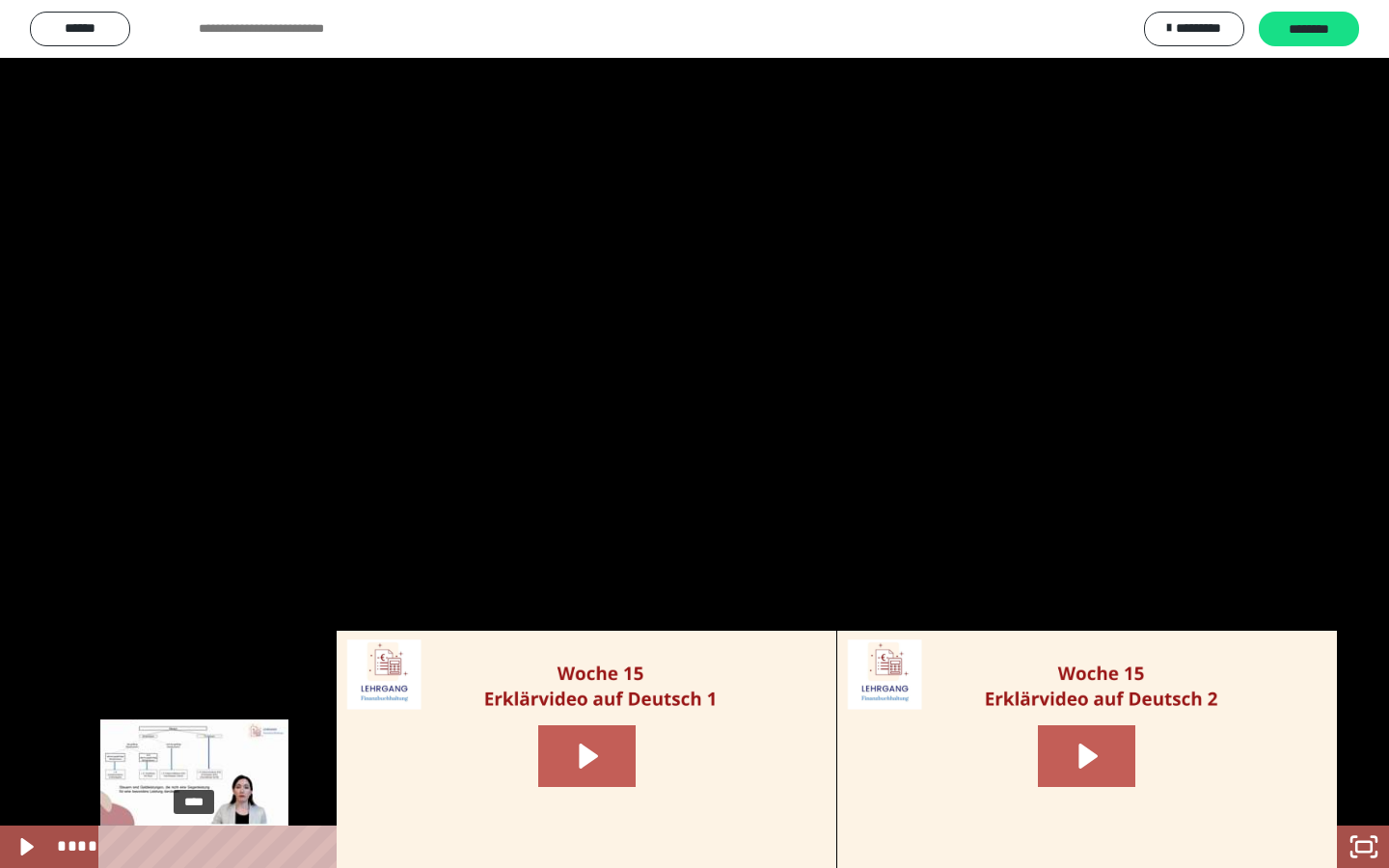 click on "****" at bounding box center (671, 847) 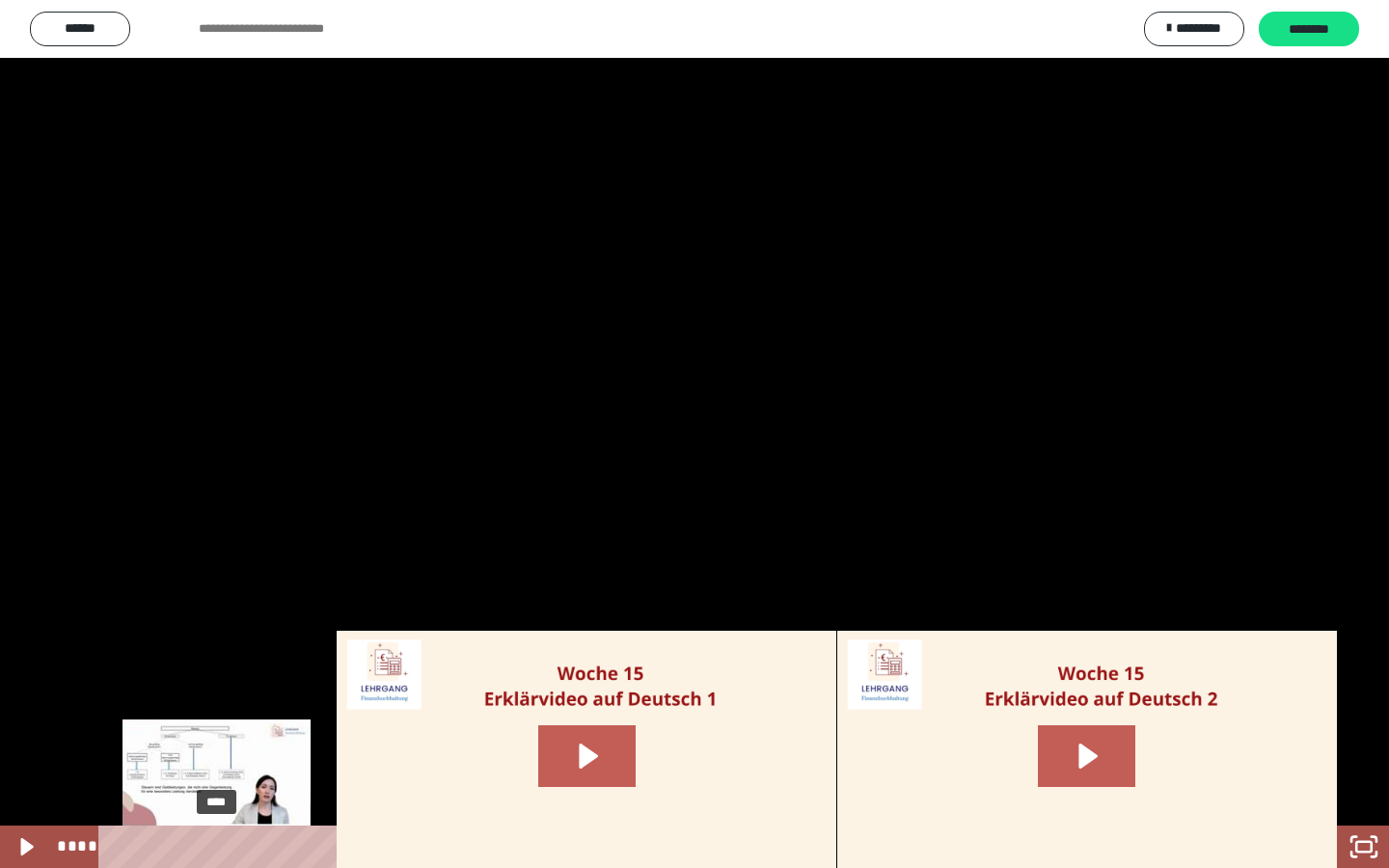 click on "****" at bounding box center [671, 847] 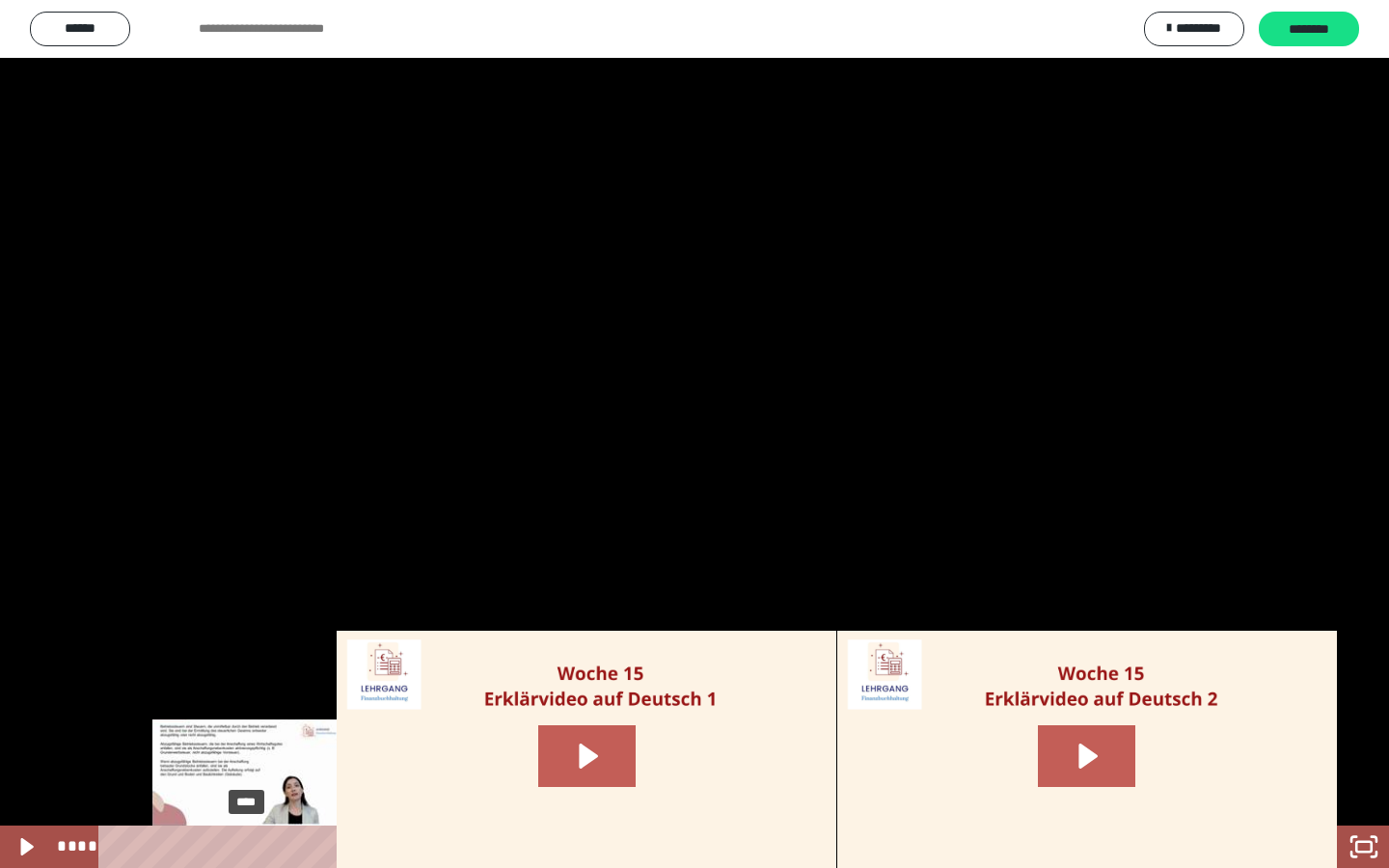 click on "****" at bounding box center [671, 847] 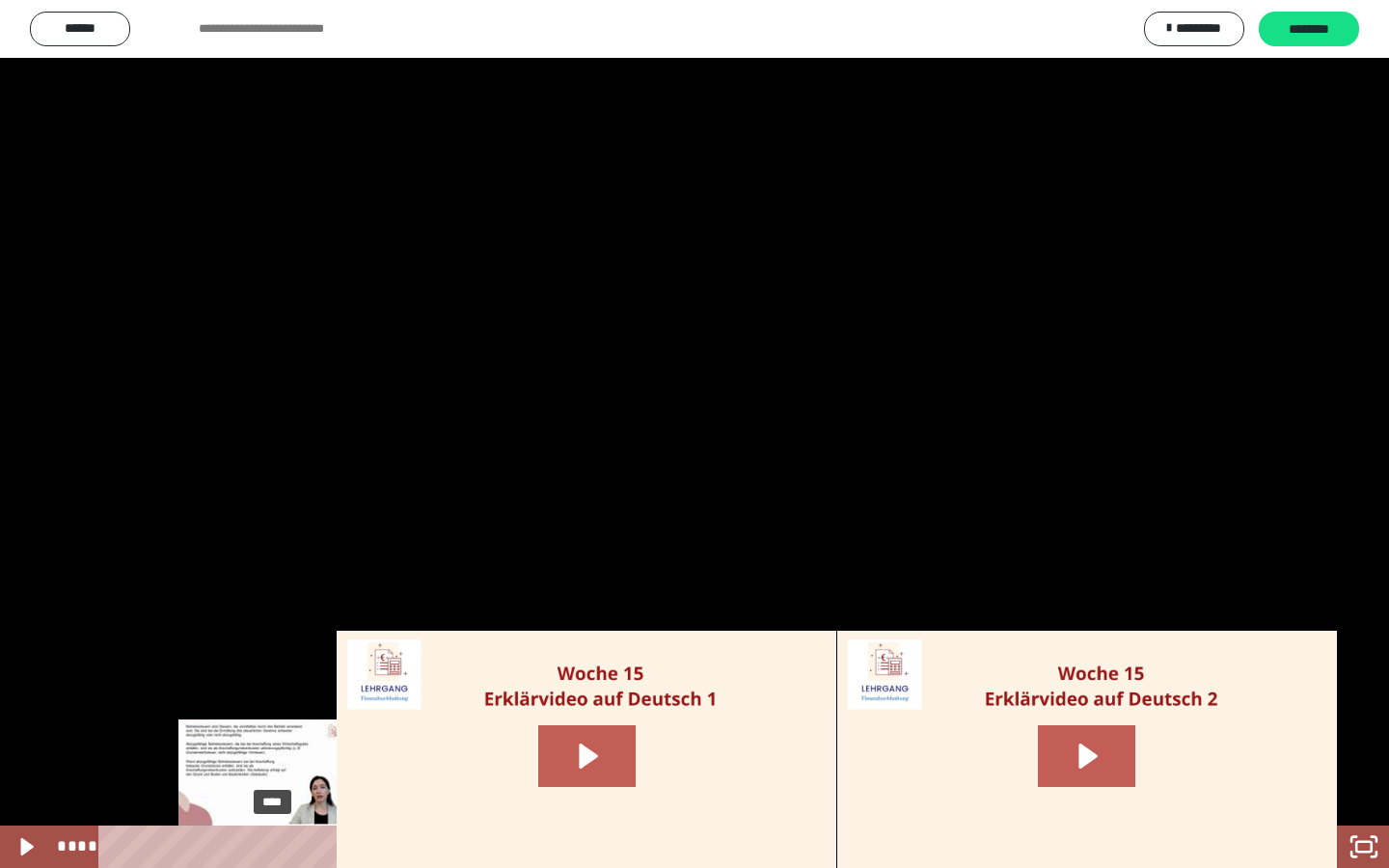 click on "****" at bounding box center [671, 847] 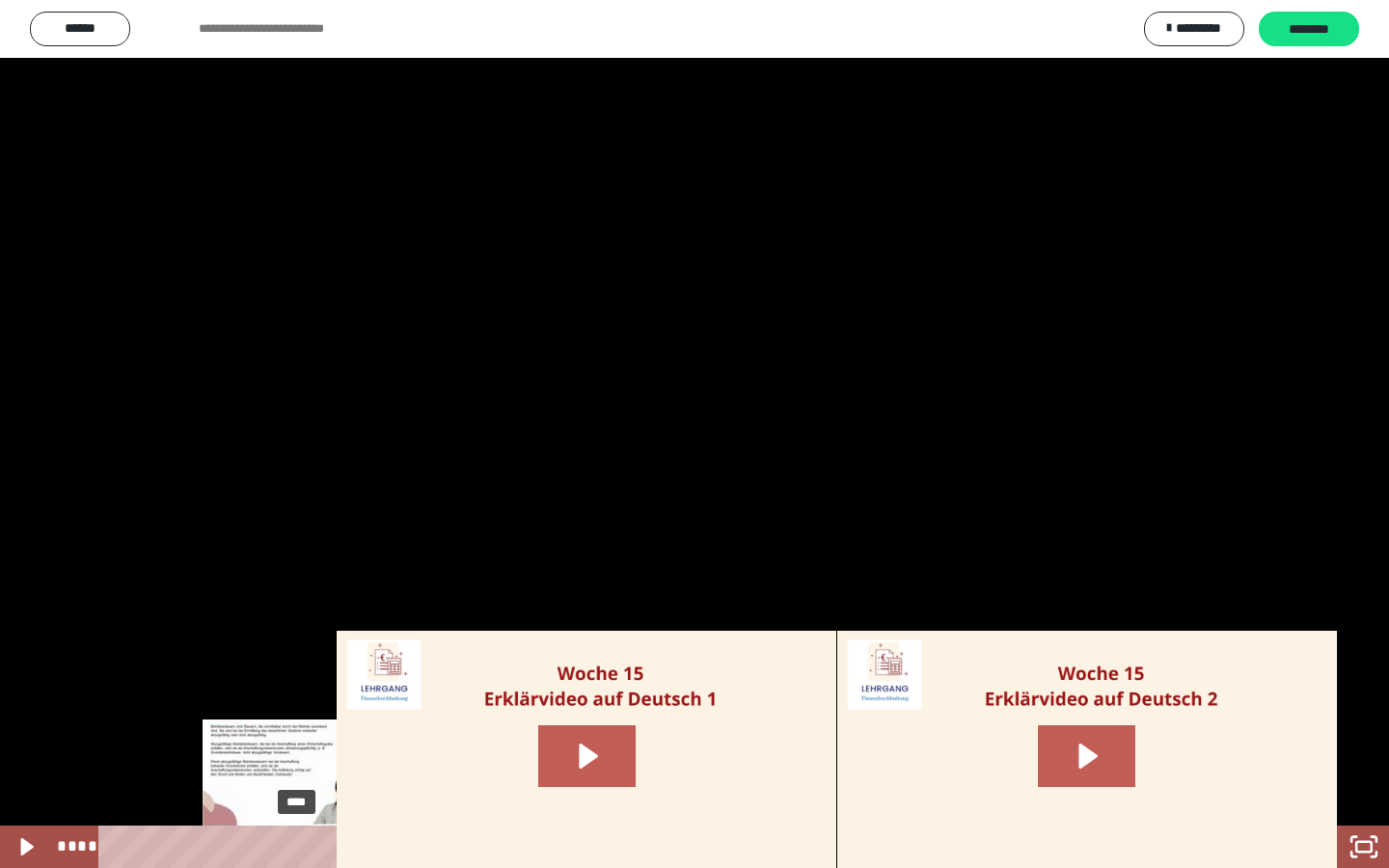 click on "****" at bounding box center (671, 847) 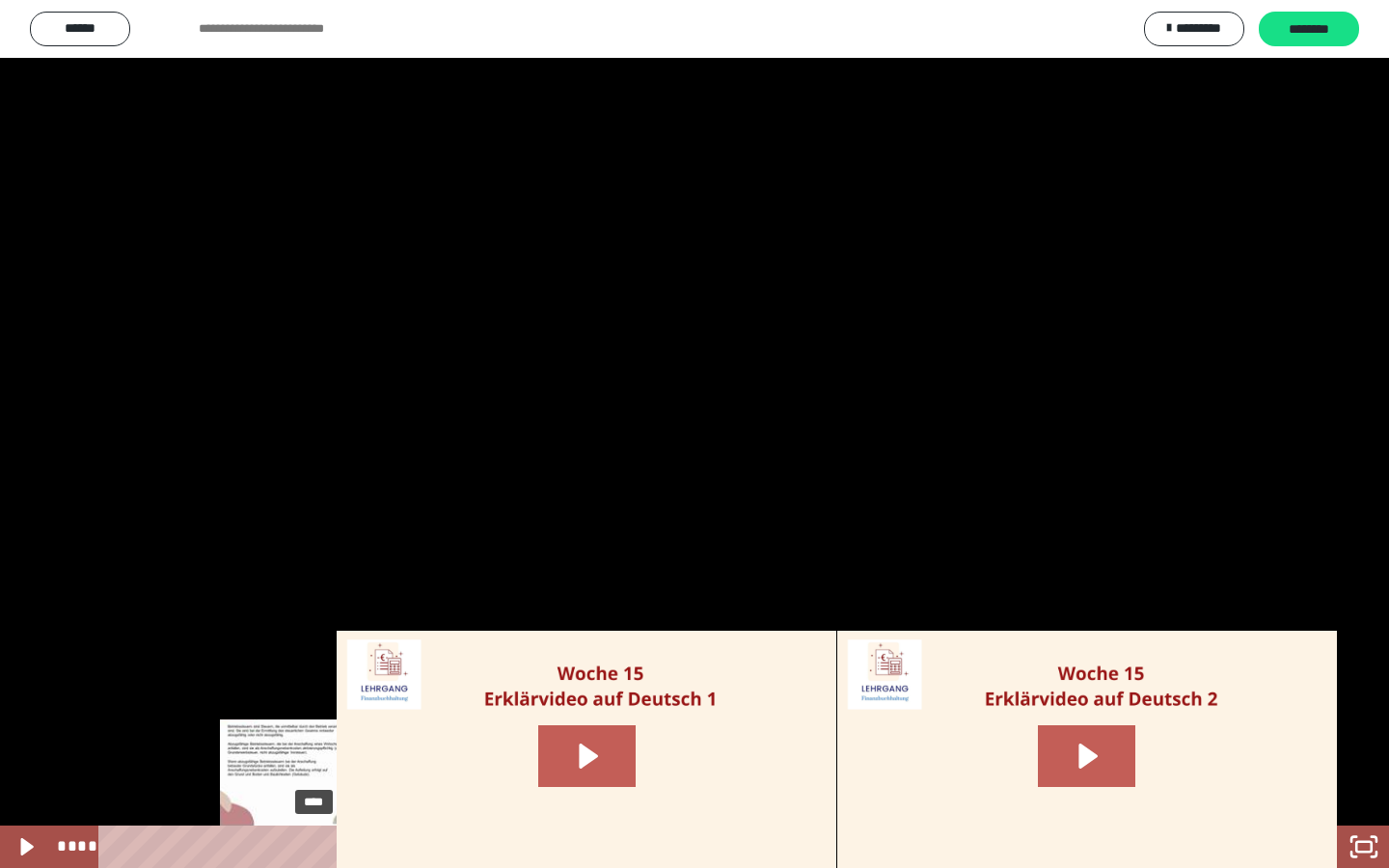 click on "****" at bounding box center (671, 847) 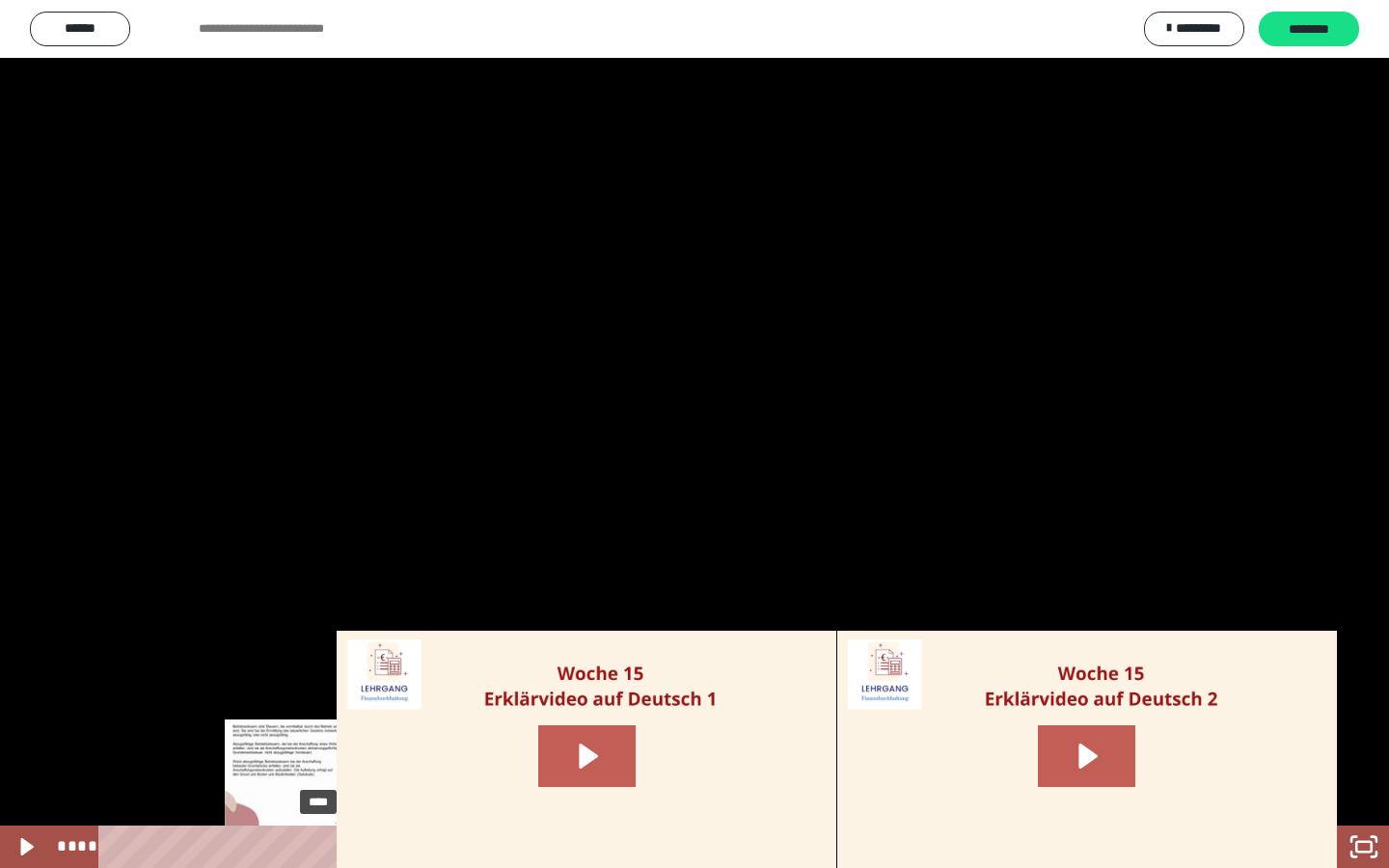 click on "****" at bounding box center [671, 847] 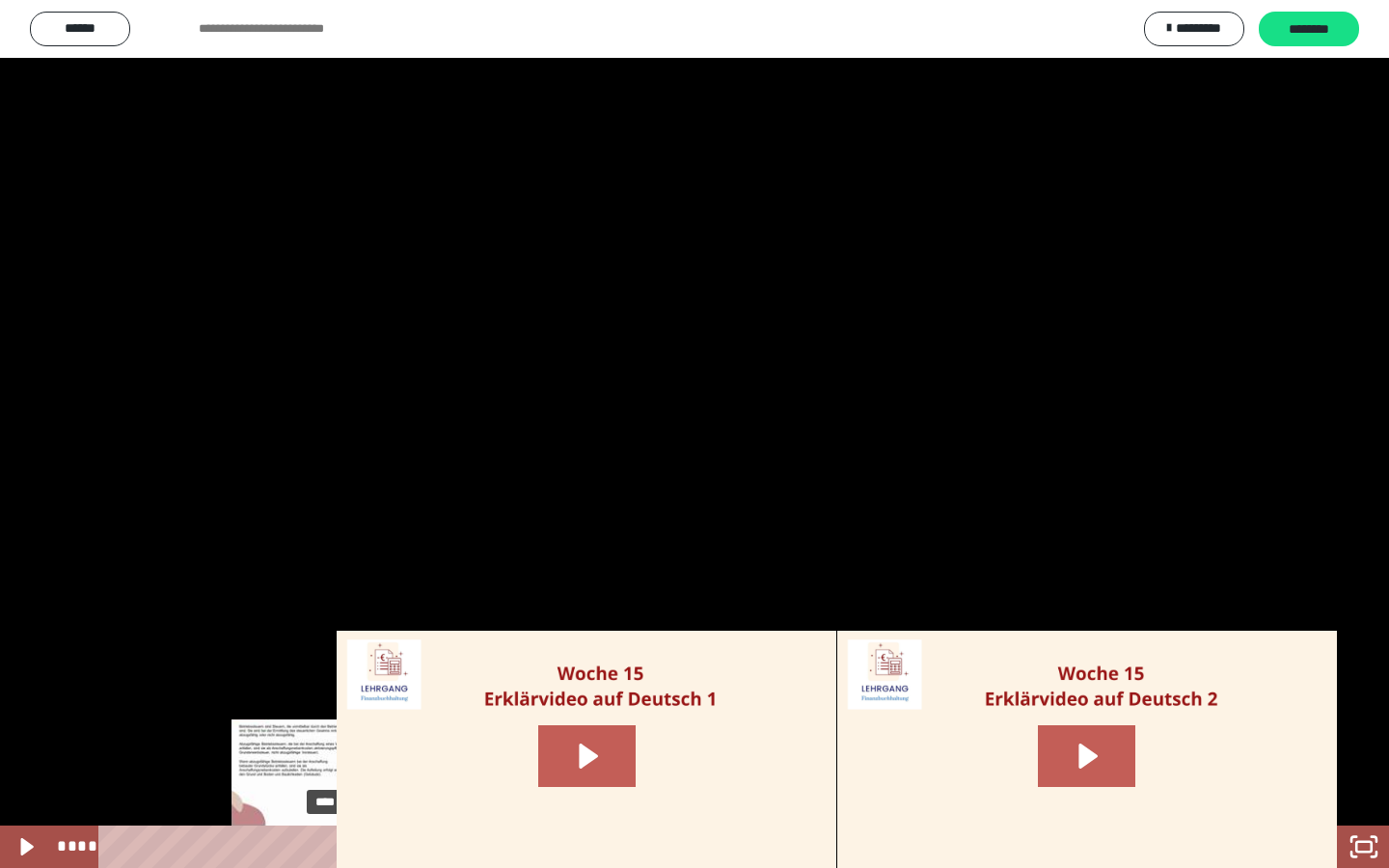 click at bounding box center [325, 847] 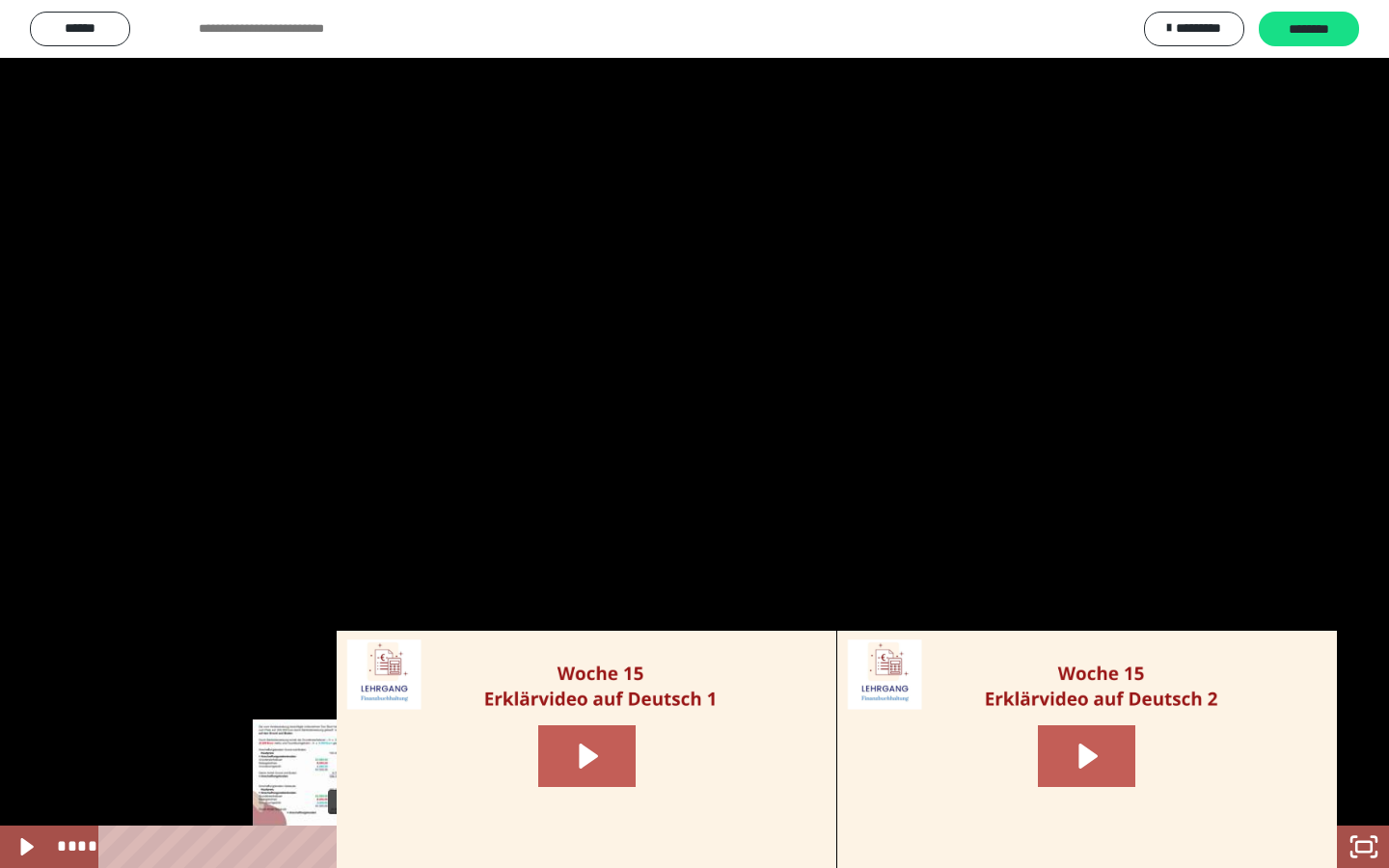 click on "****" at bounding box center (671, 847) 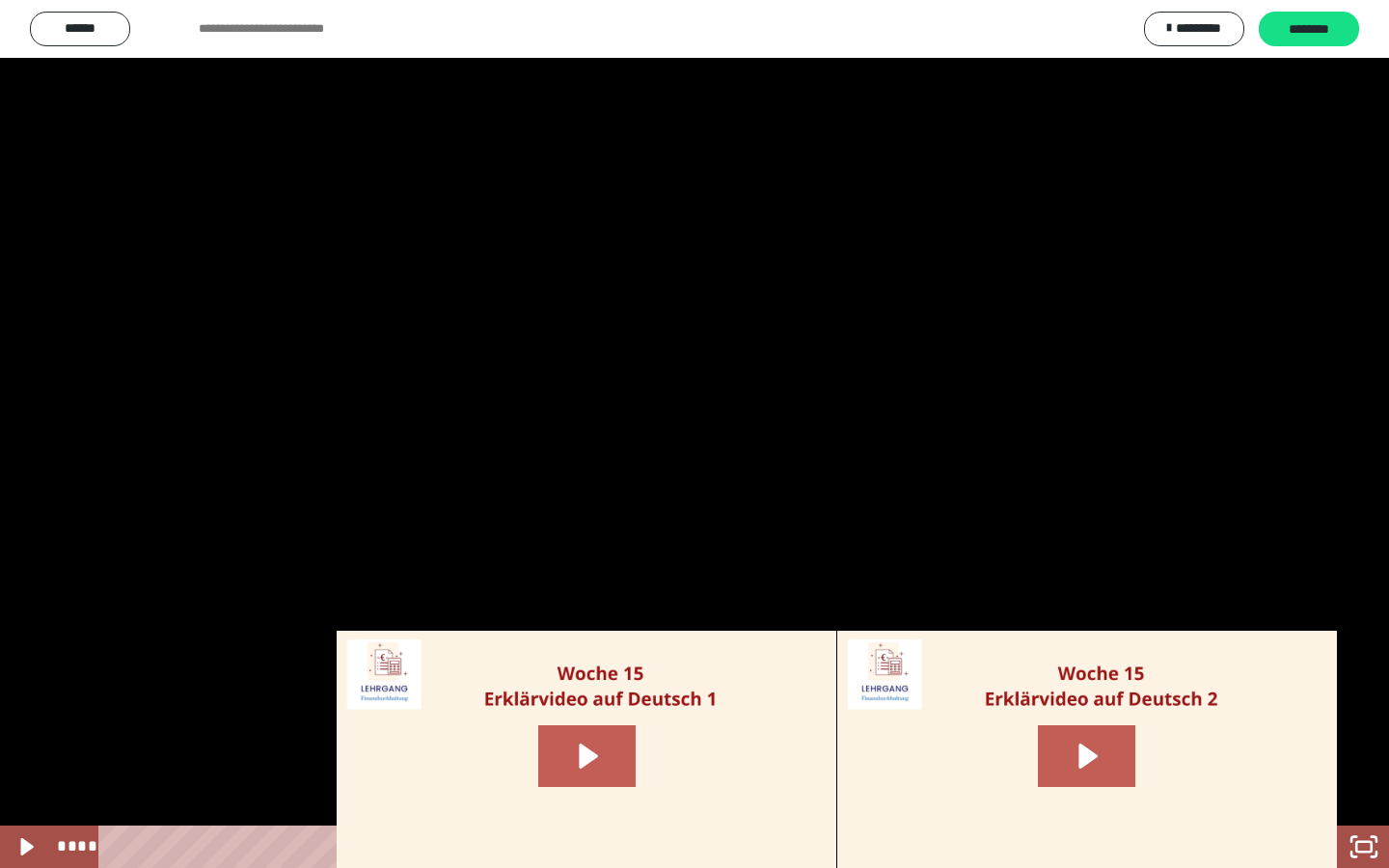 click at bounding box center (694, 434) 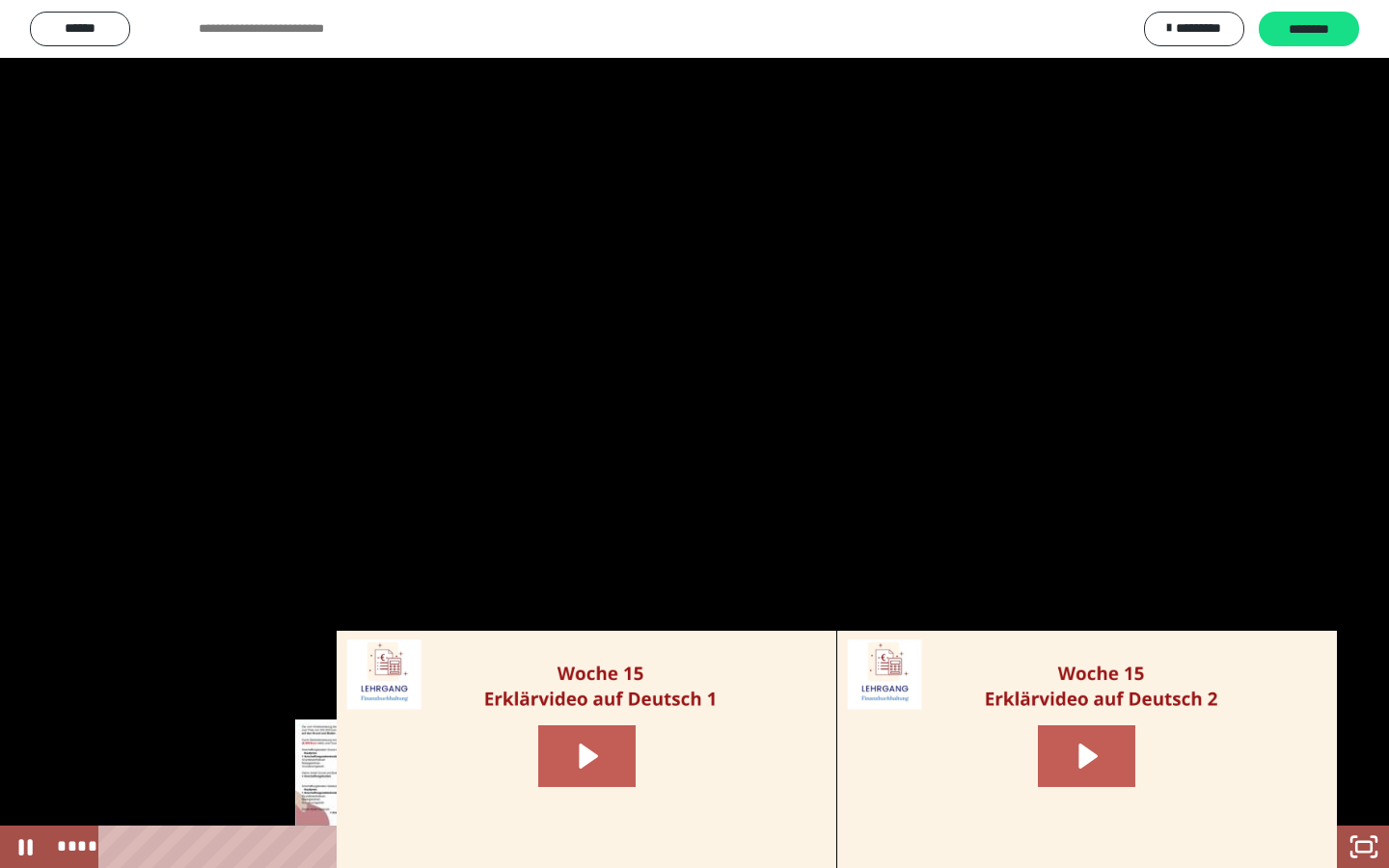 click on "****" at bounding box center [671, 847] 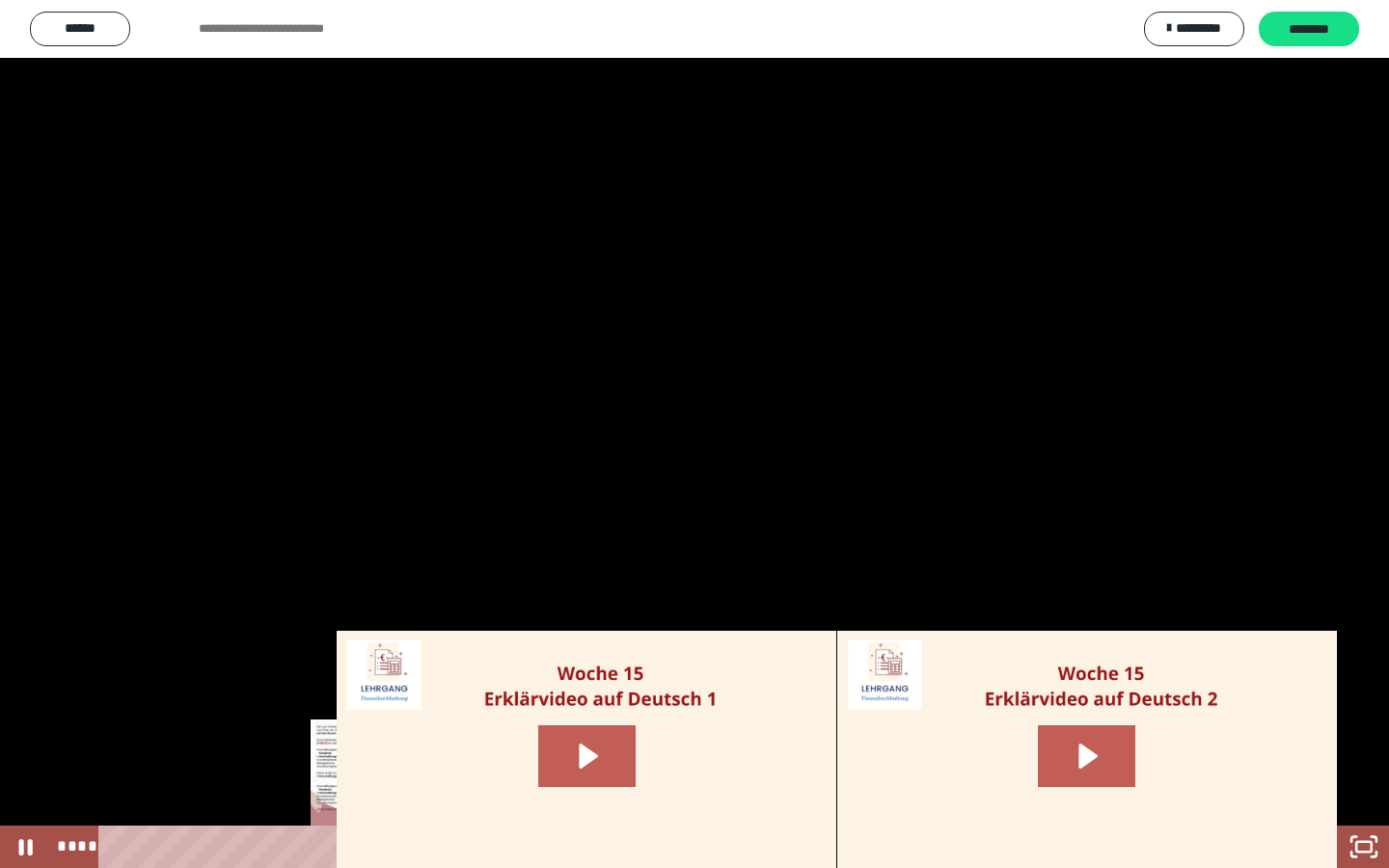 click on "****" at bounding box center (671, 847) 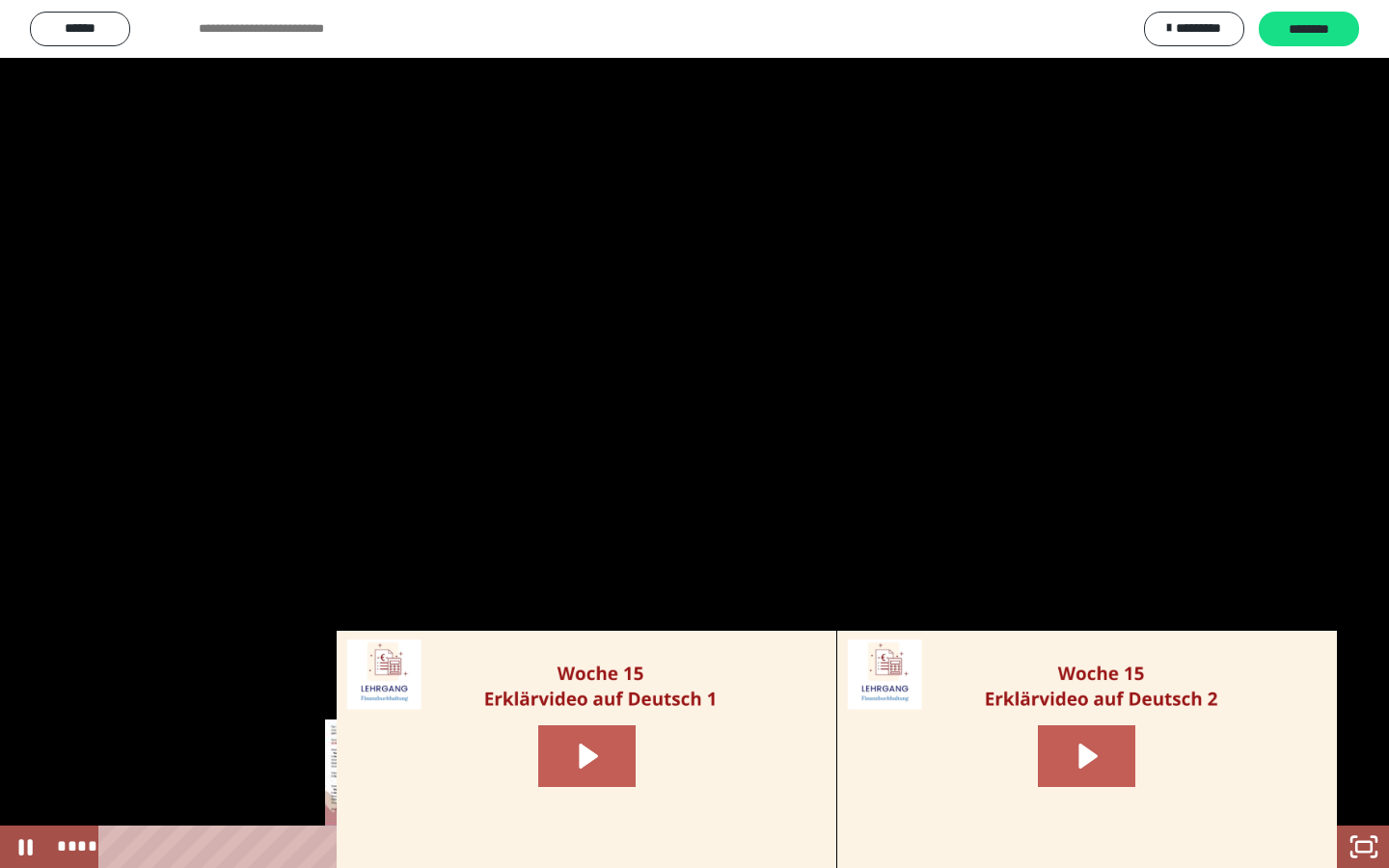 click on "****" at bounding box center (671, 847) 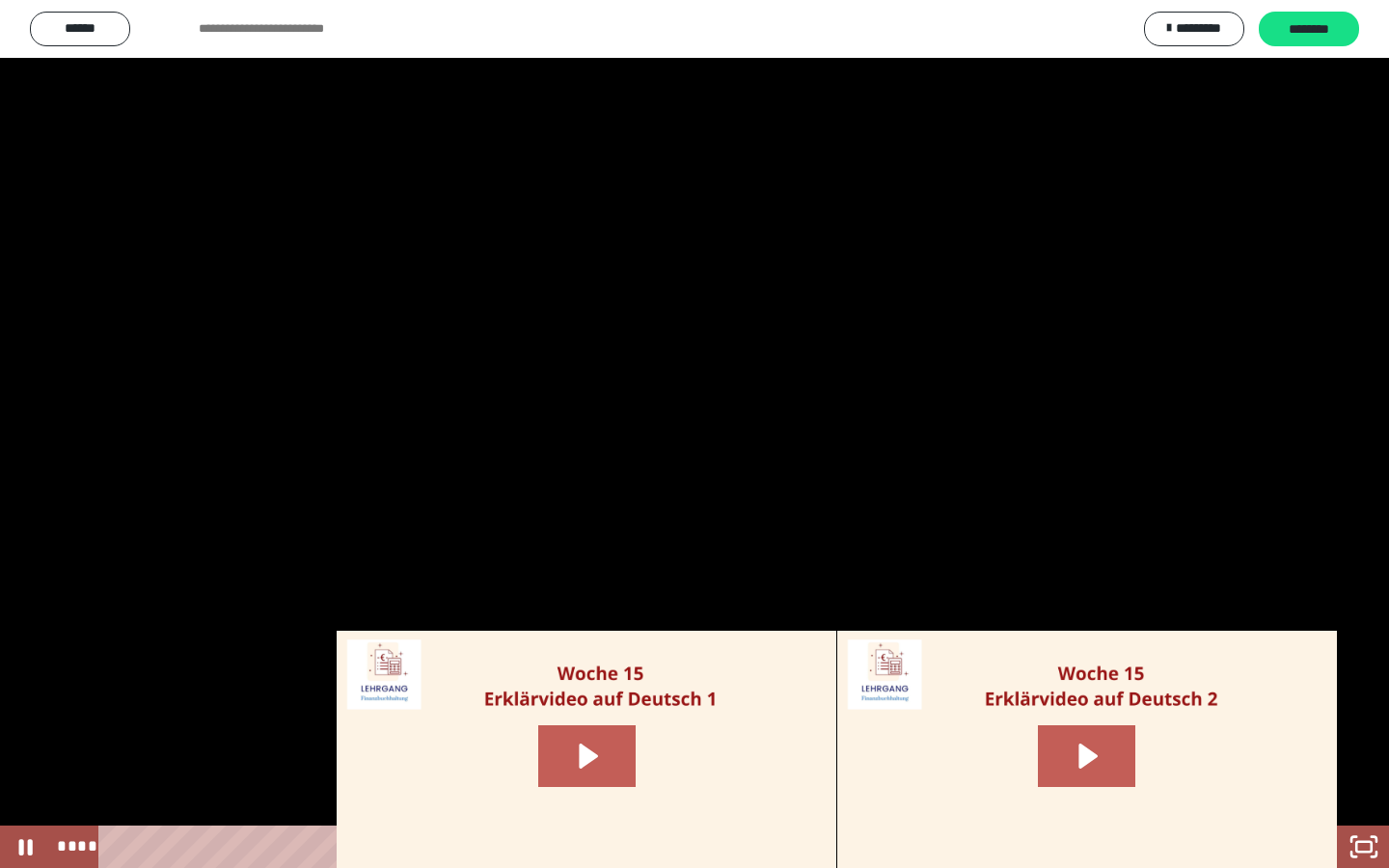 click on "****" at bounding box center (671, 847) 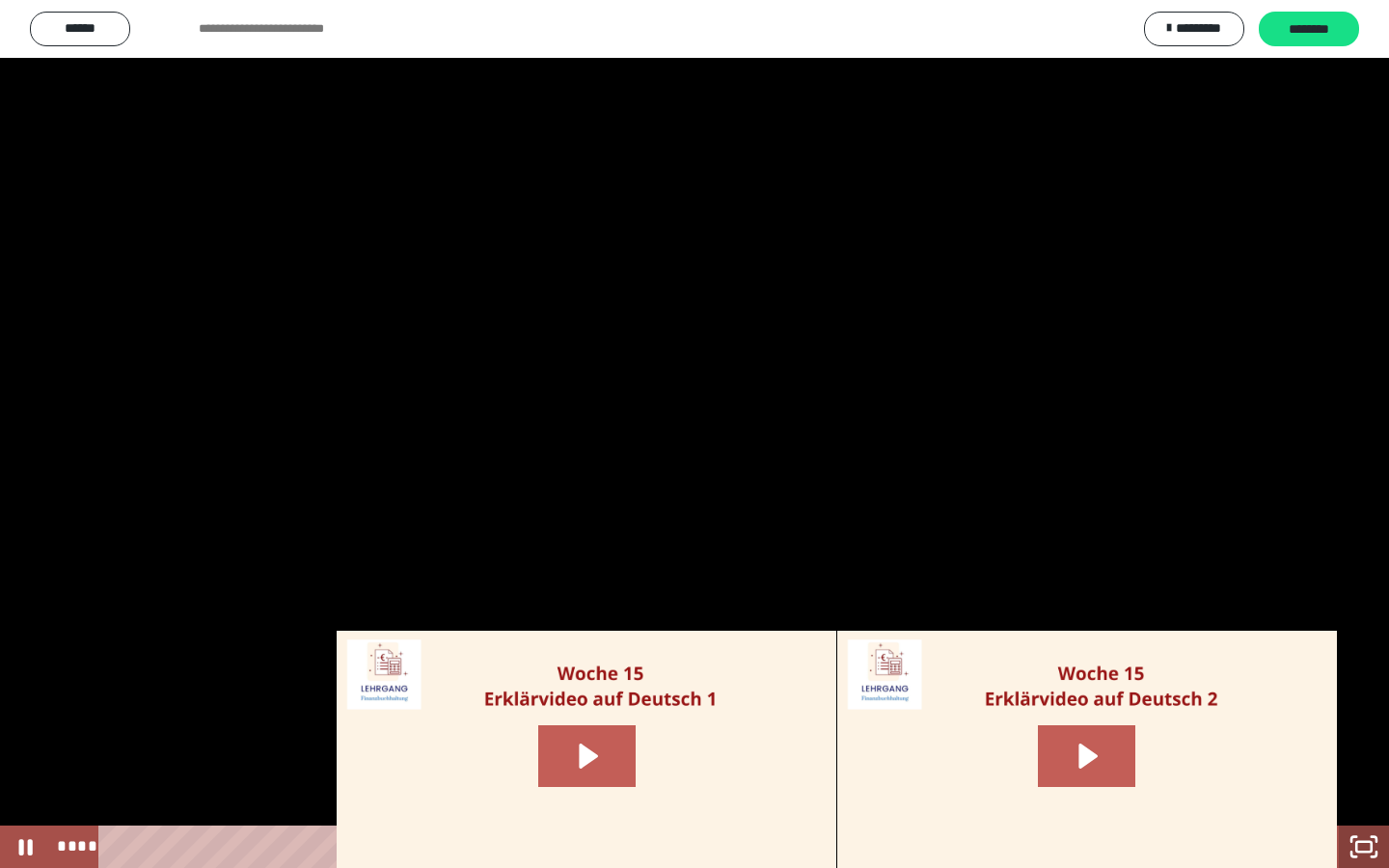 click 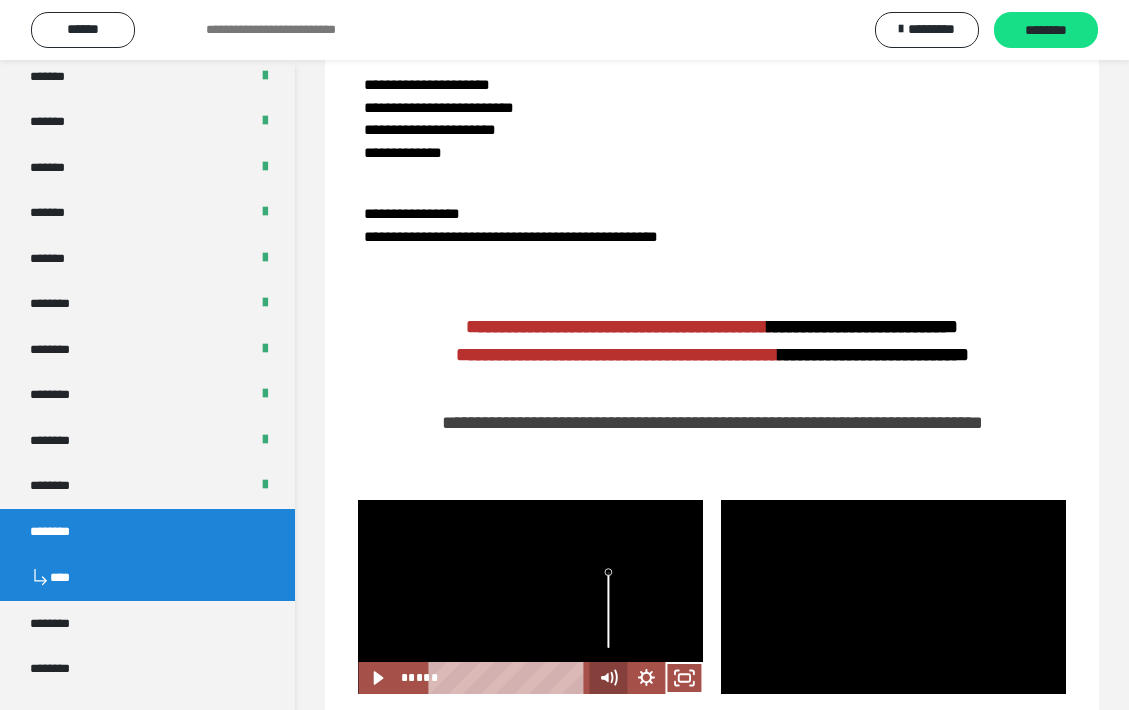 scroll, scrollTop: 0, scrollLeft: 0, axis: both 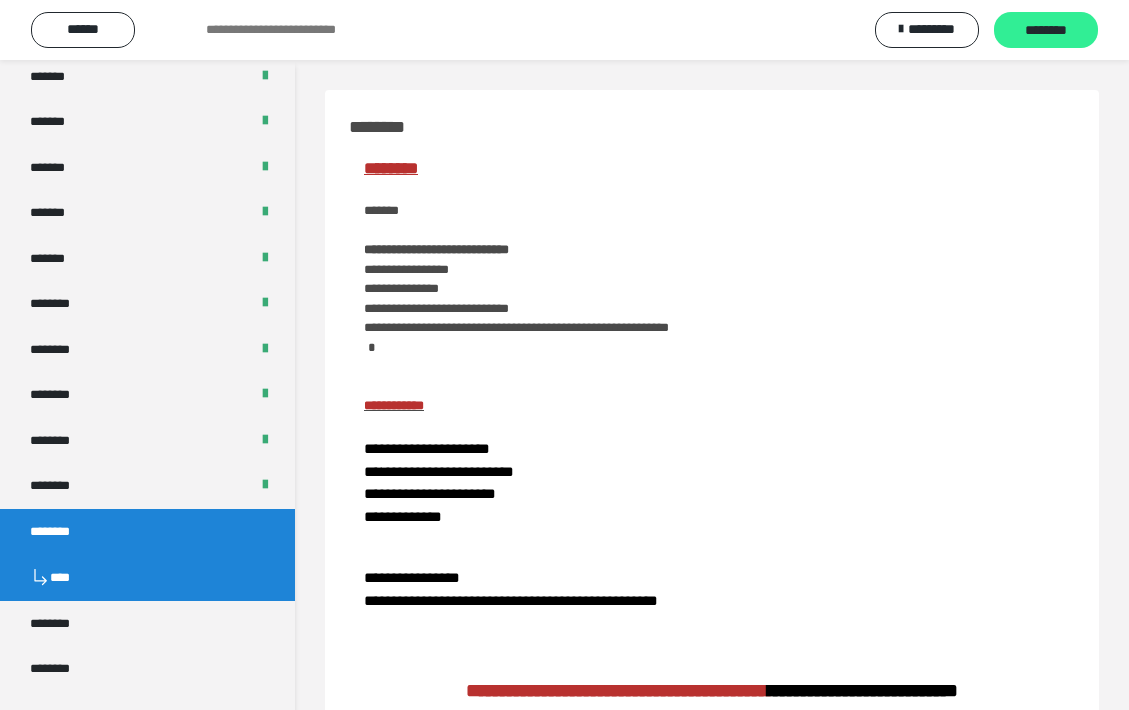 click on "********" at bounding box center [1046, 31] 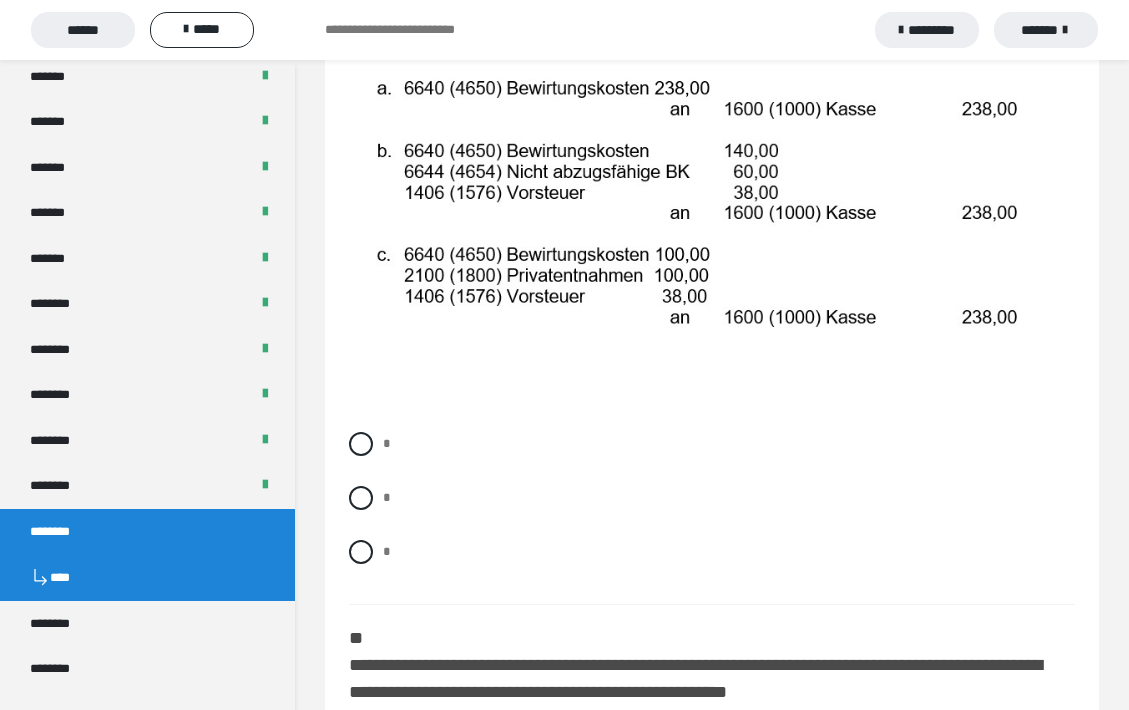 scroll, scrollTop: 477, scrollLeft: 0, axis: vertical 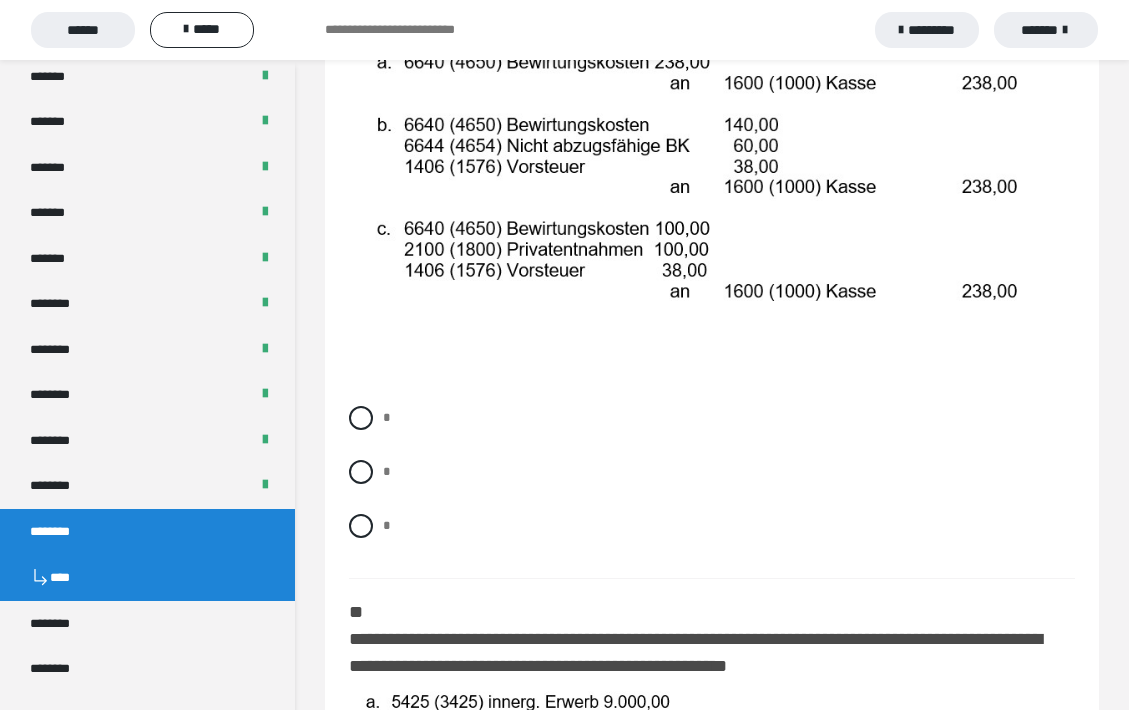click on "* * *" at bounding box center (712, 487) 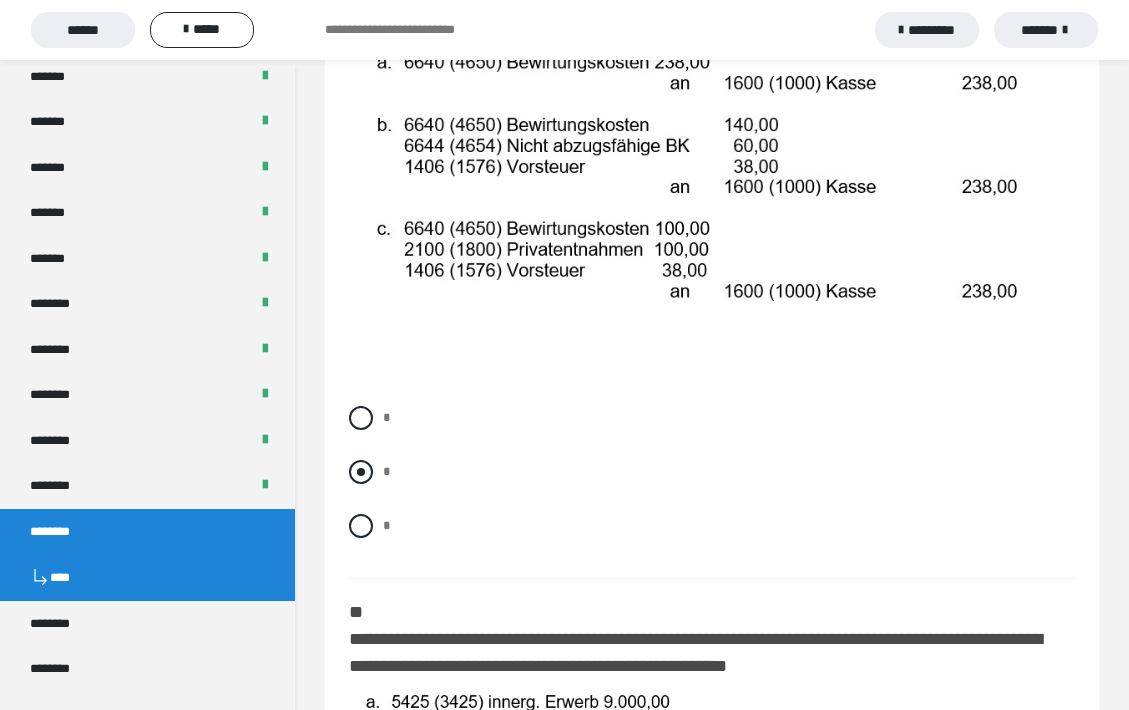 click at bounding box center (361, 472) 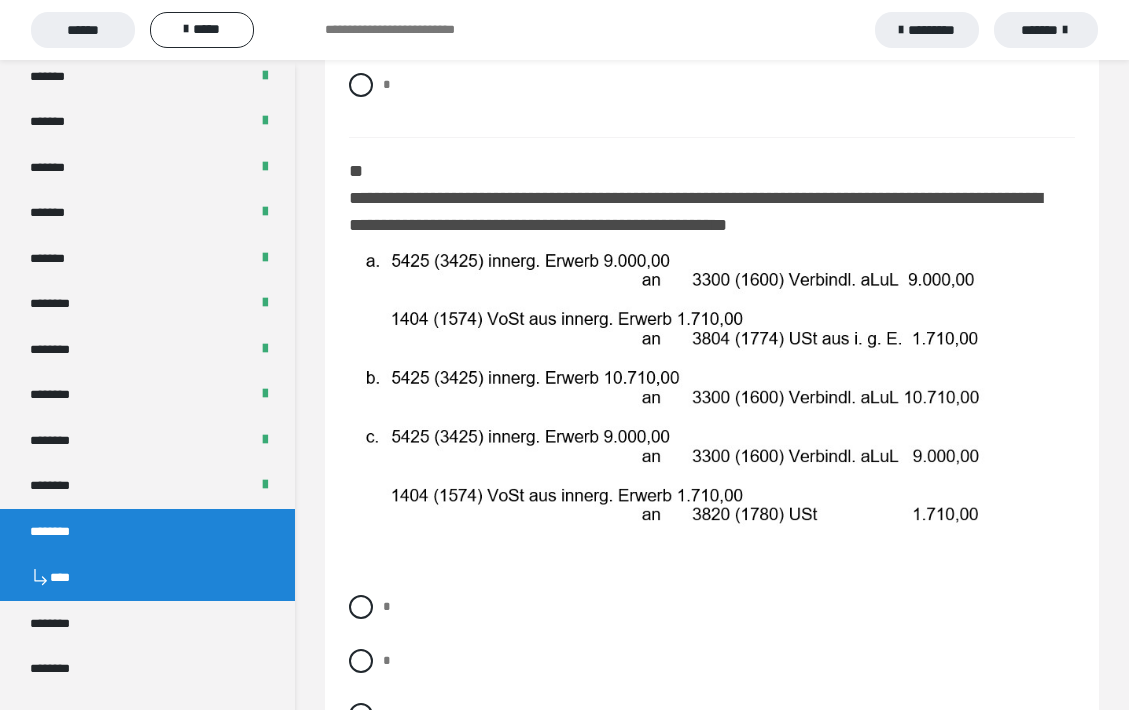 scroll, scrollTop: 917, scrollLeft: 0, axis: vertical 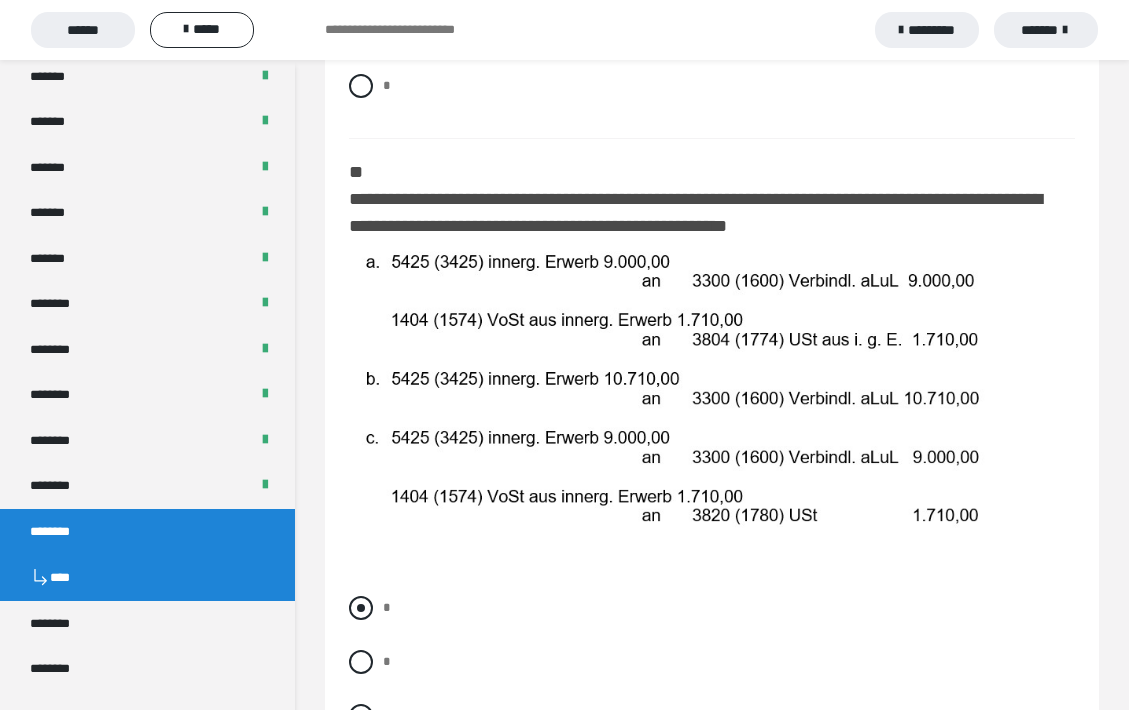 click on "*" at bounding box center [712, 608] 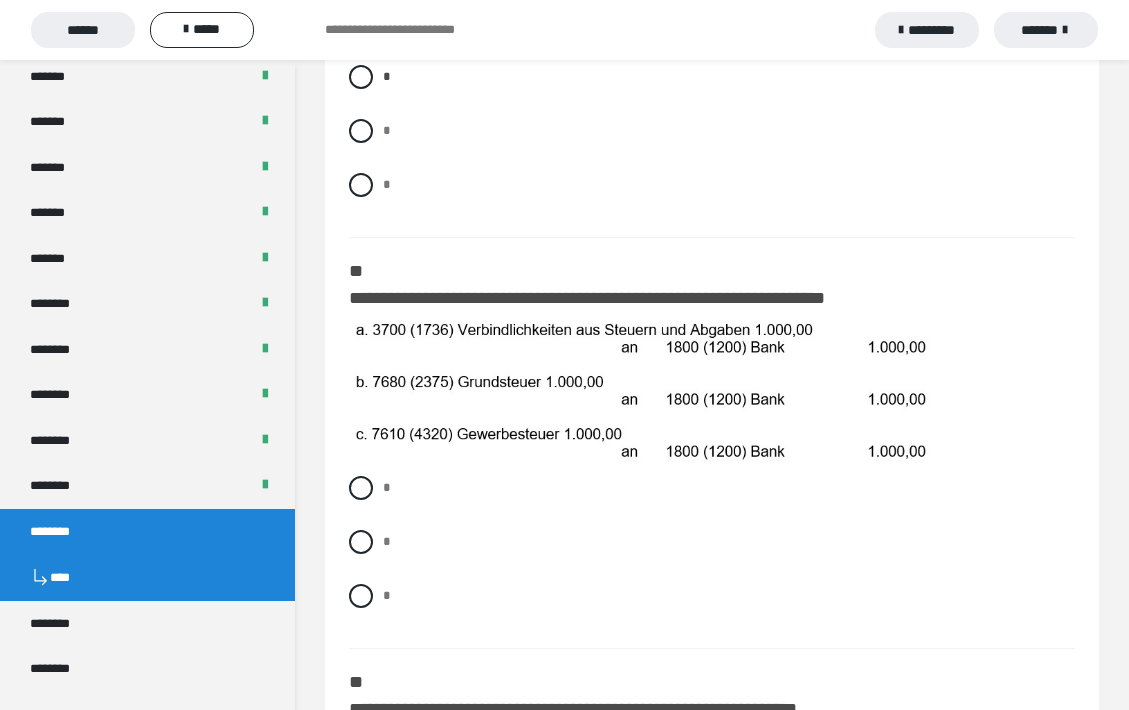scroll, scrollTop: 1450, scrollLeft: 0, axis: vertical 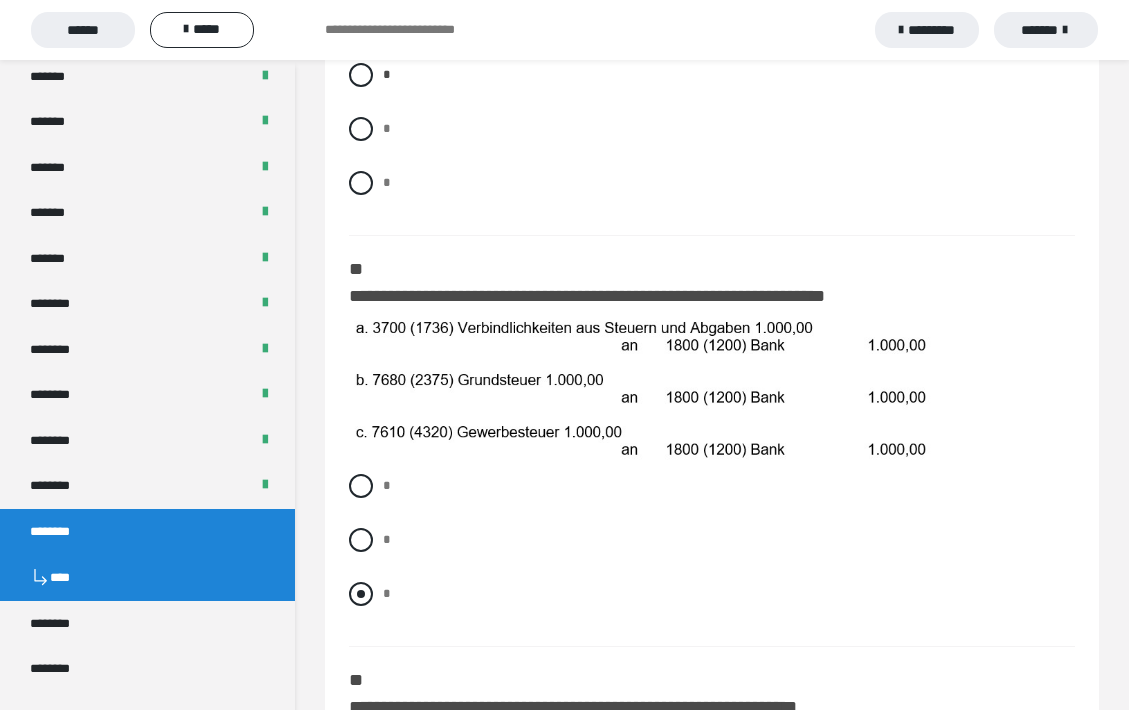 click at bounding box center (361, 594) 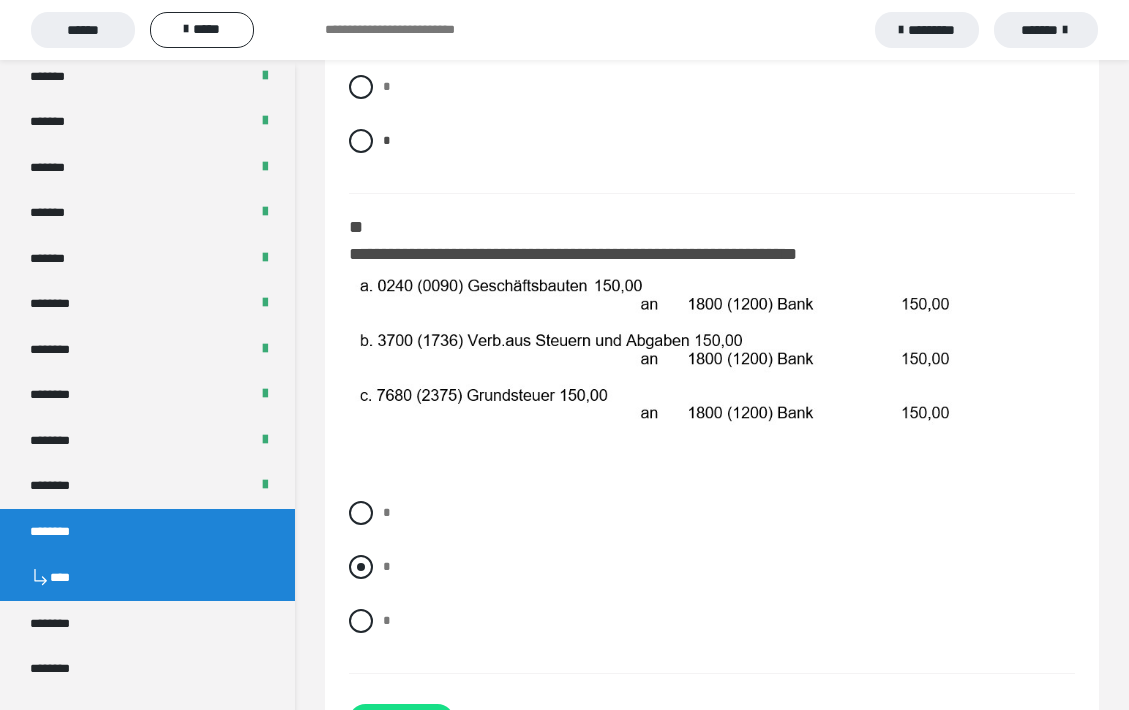 scroll, scrollTop: 1904, scrollLeft: 0, axis: vertical 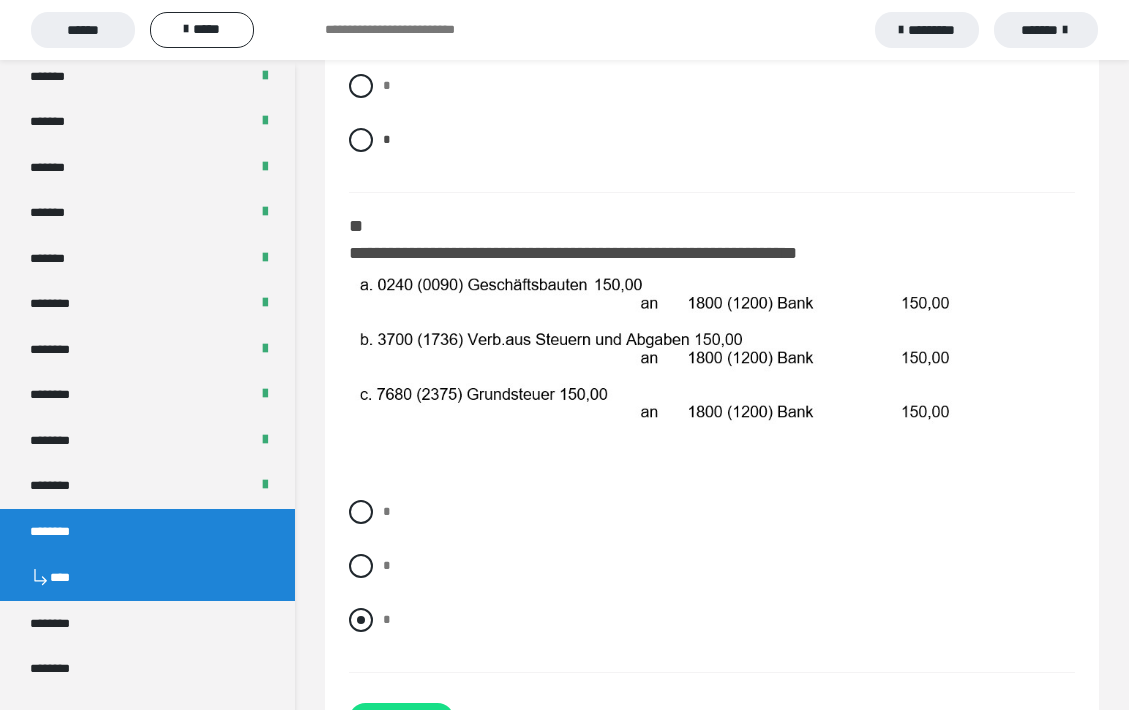 click at bounding box center [361, 620] 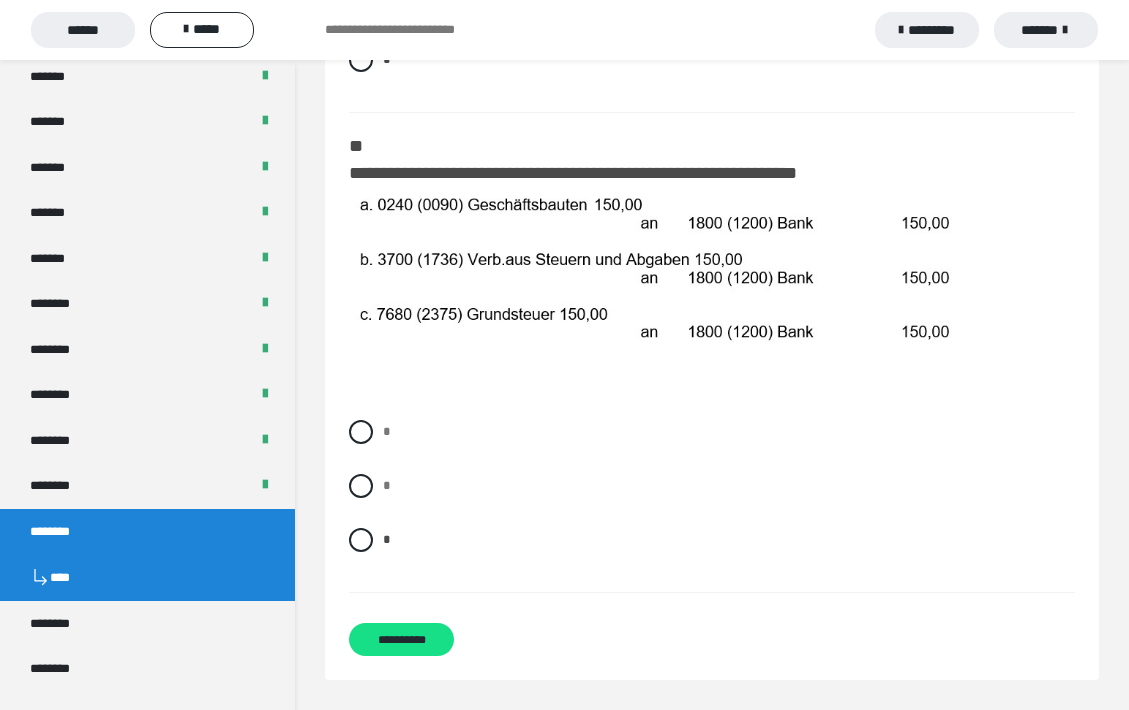 scroll, scrollTop: 1998, scrollLeft: 0, axis: vertical 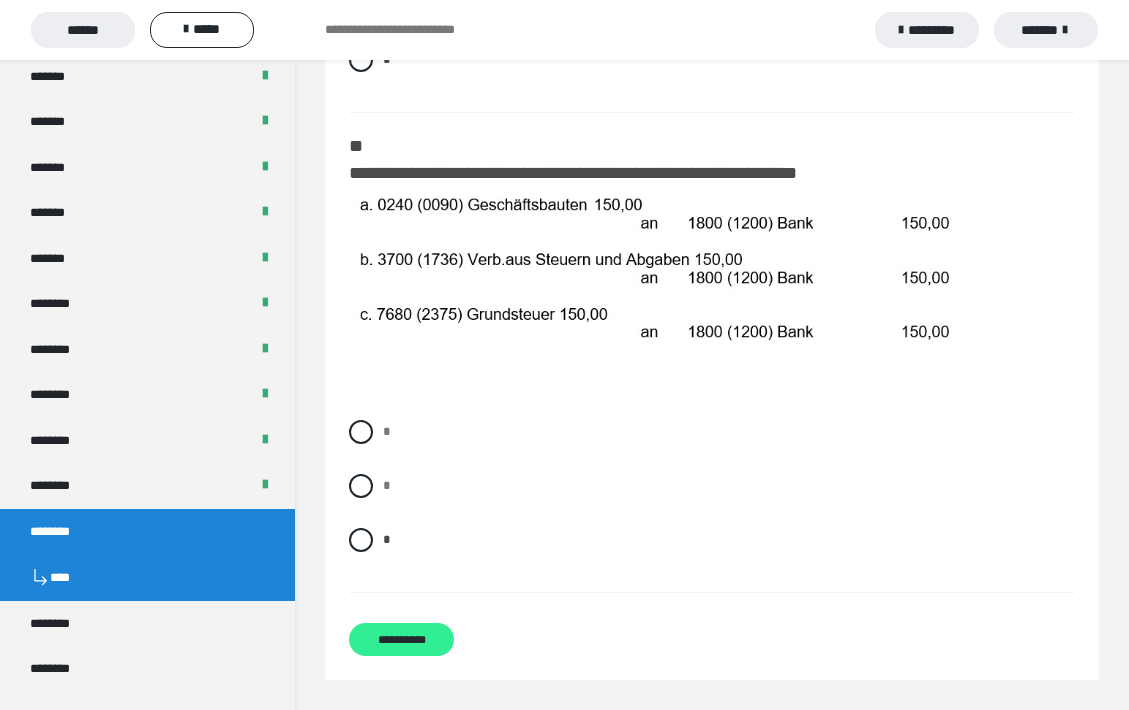 click on "**********" at bounding box center (401, 639) 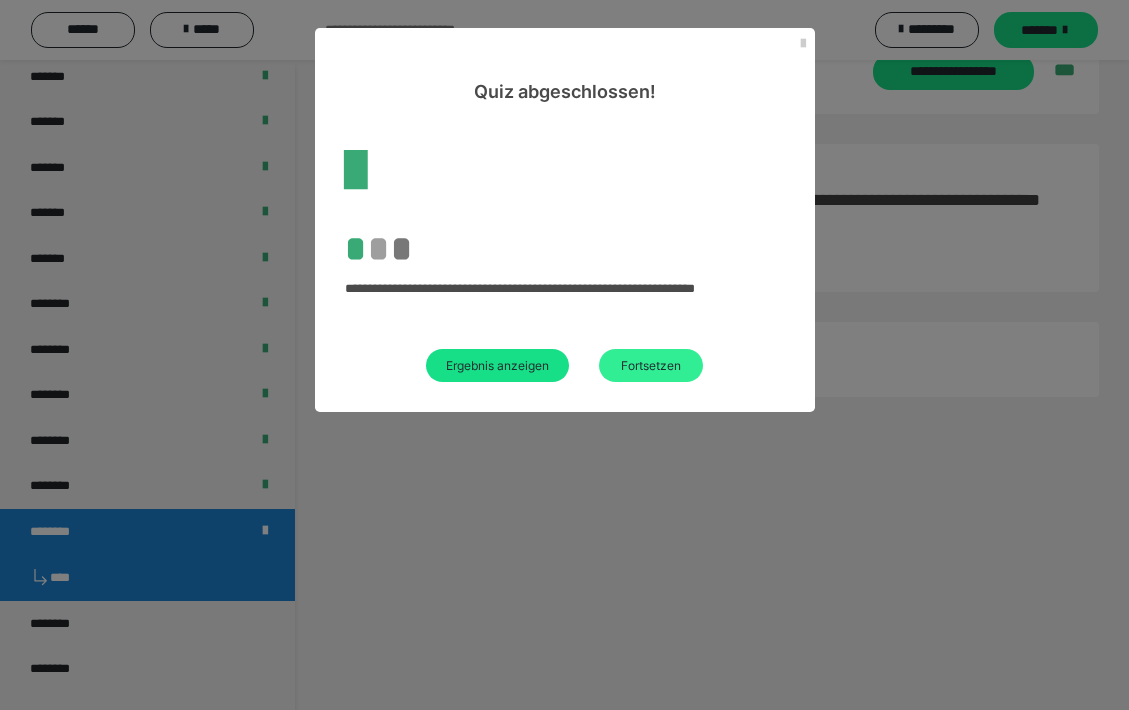 scroll, scrollTop: 60, scrollLeft: 0, axis: vertical 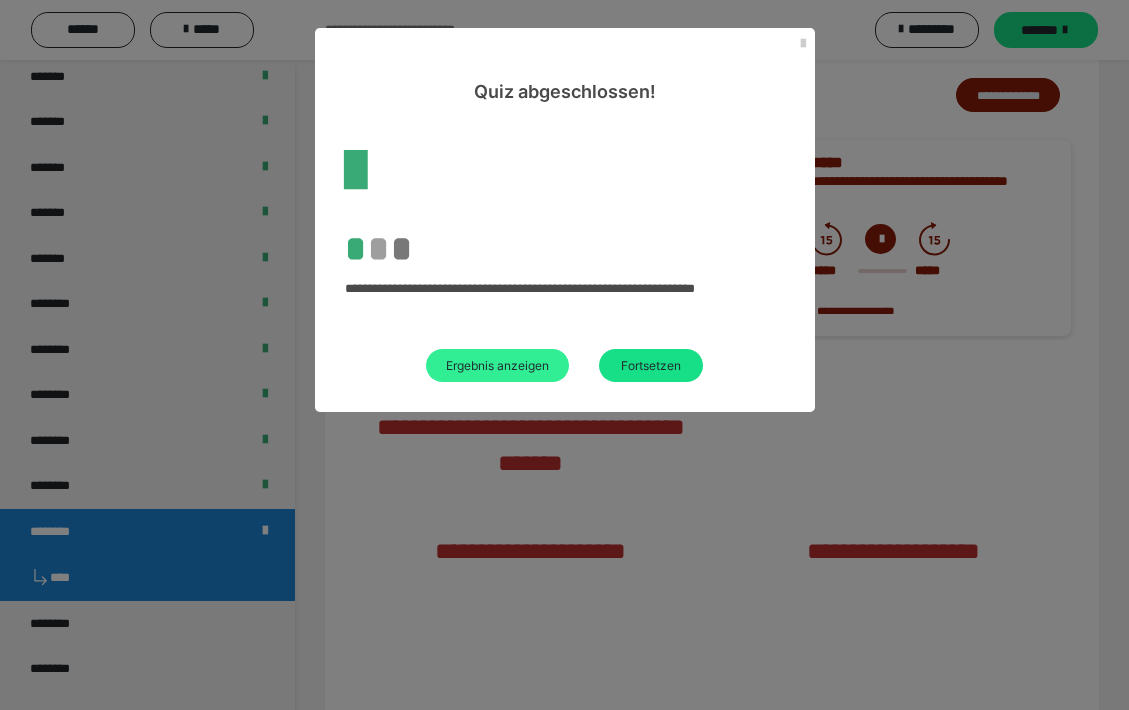 click on "Ergebnis anzeigen" at bounding box center (497, 365) 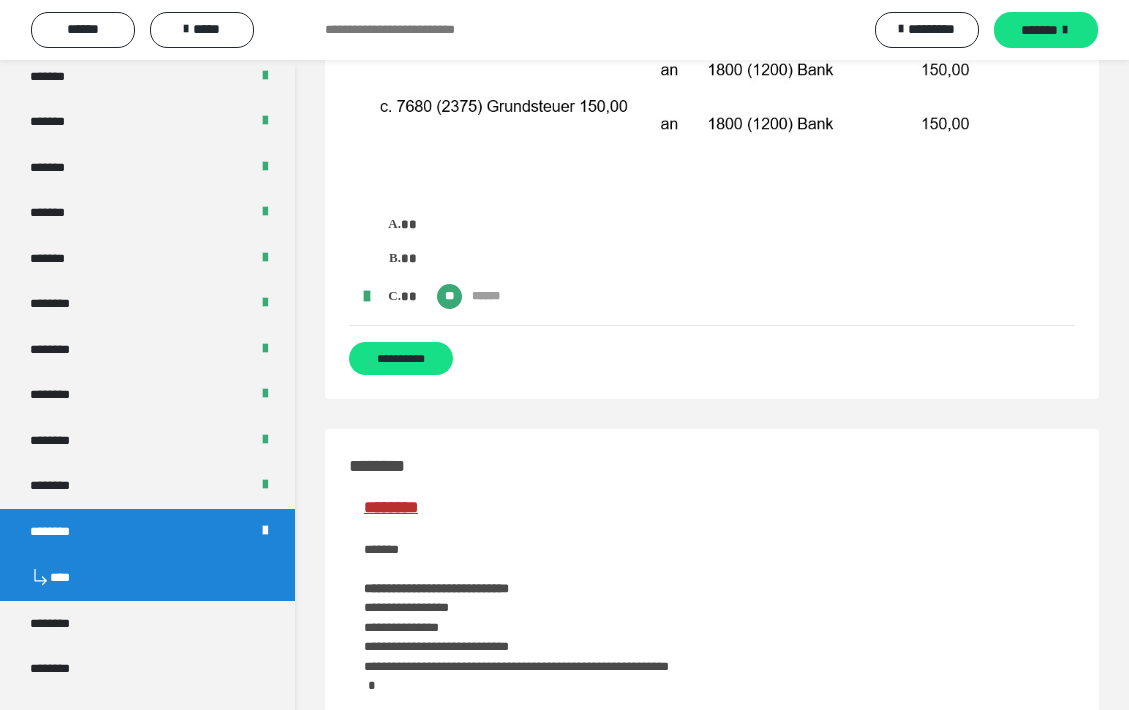 scroll, scrollTop: 1669, scrollLeft: 0, axis: vertical 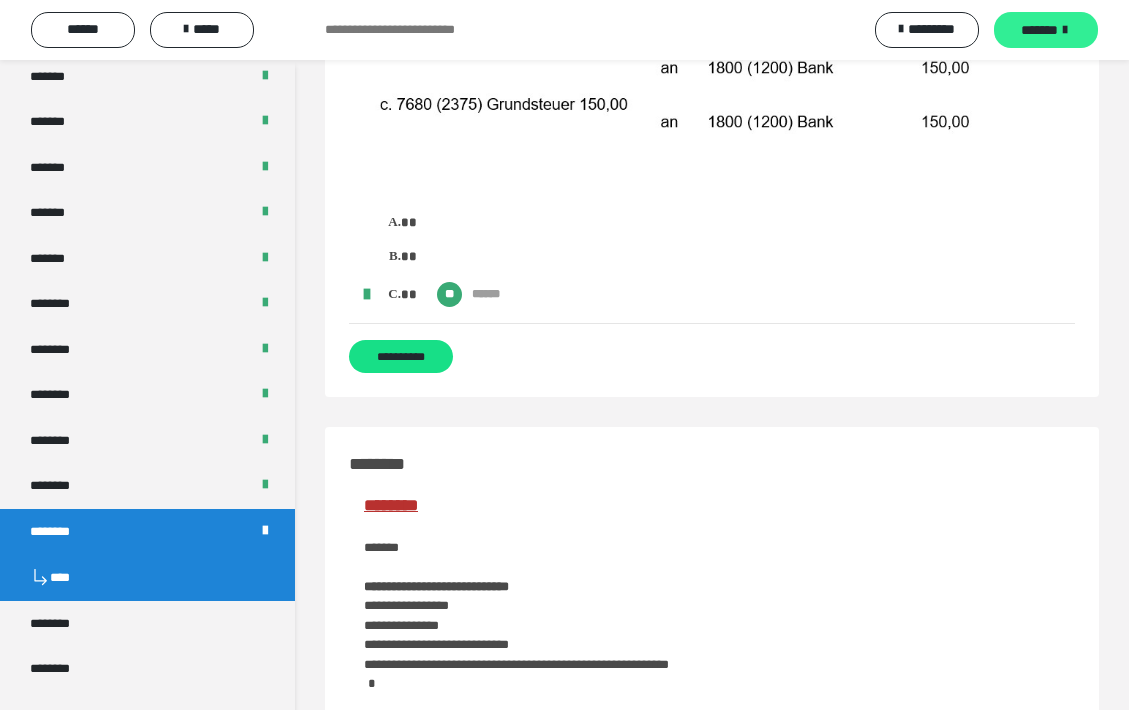 click on "*******" at bounding box center [1046, 30] 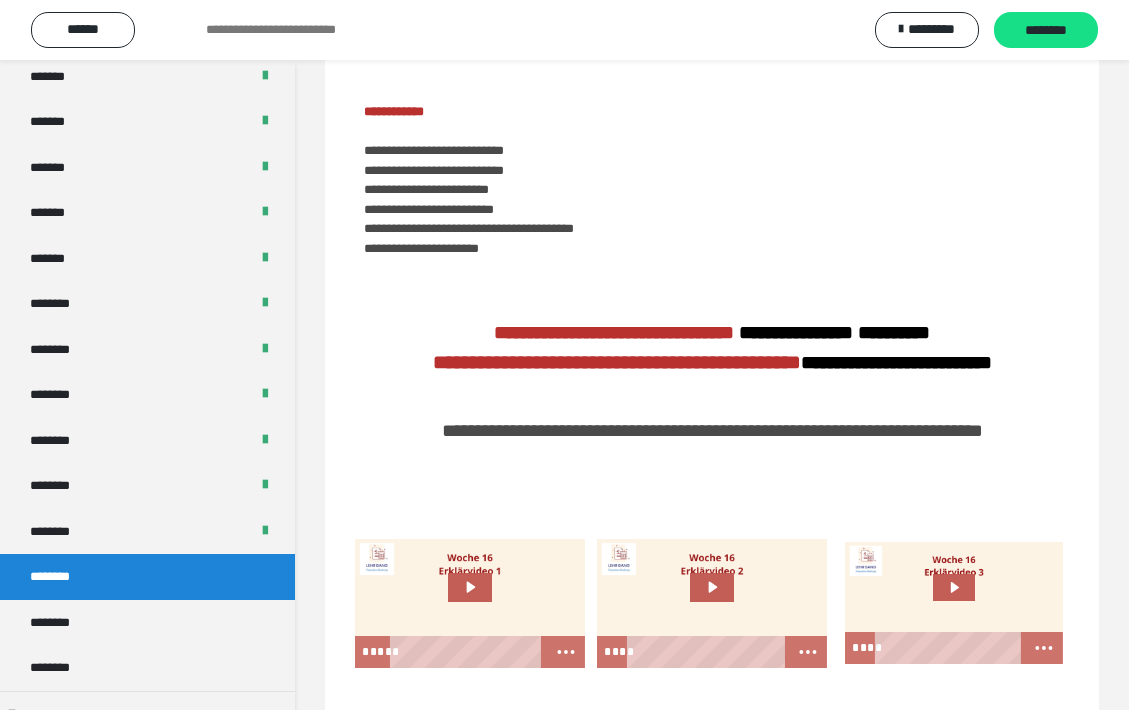 scroll, scrollTop: 564, scrollLeft: 0, axis: vertical 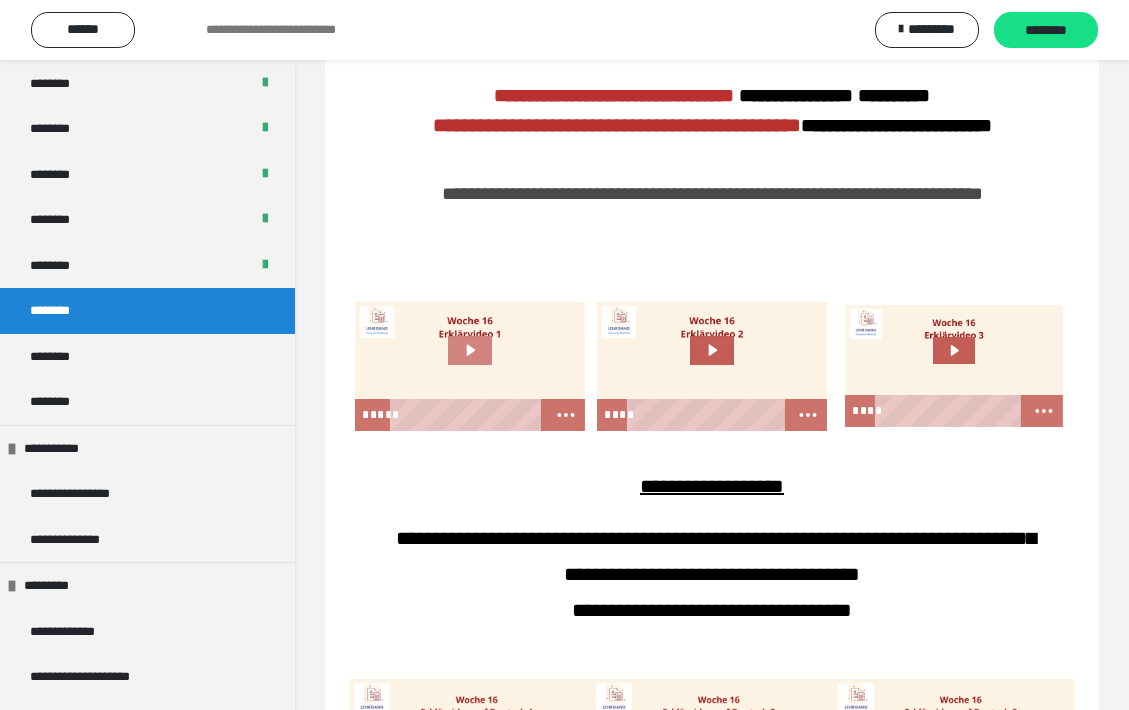 click 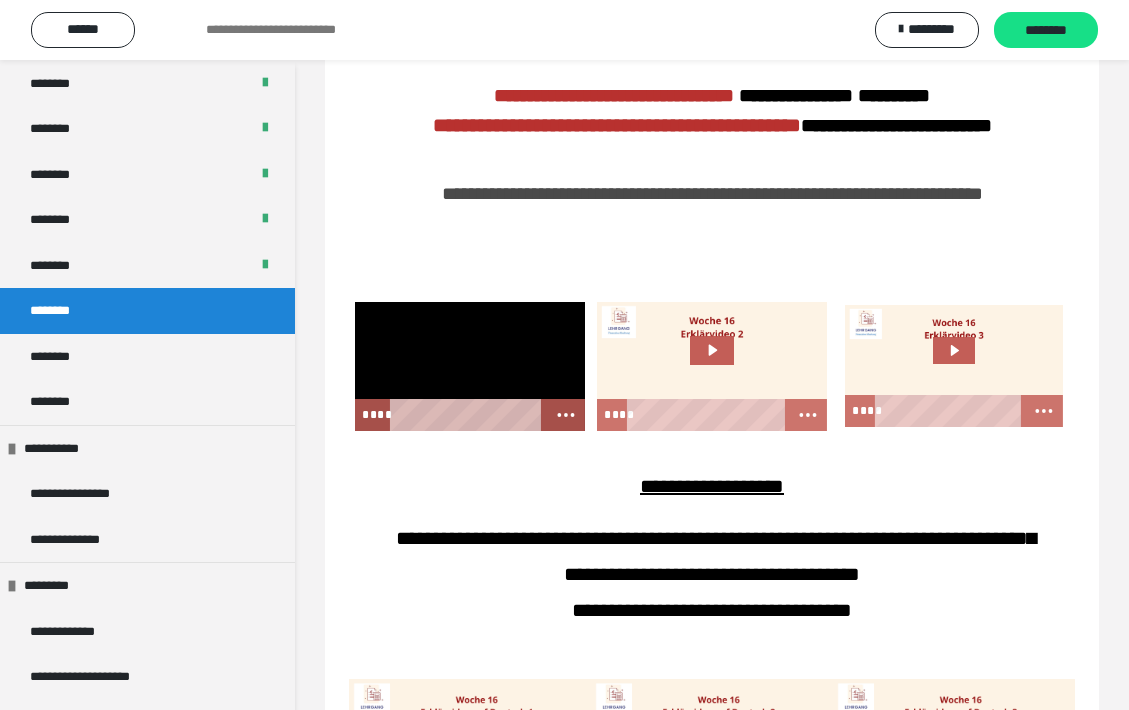 click at bounding box center (470, 366) 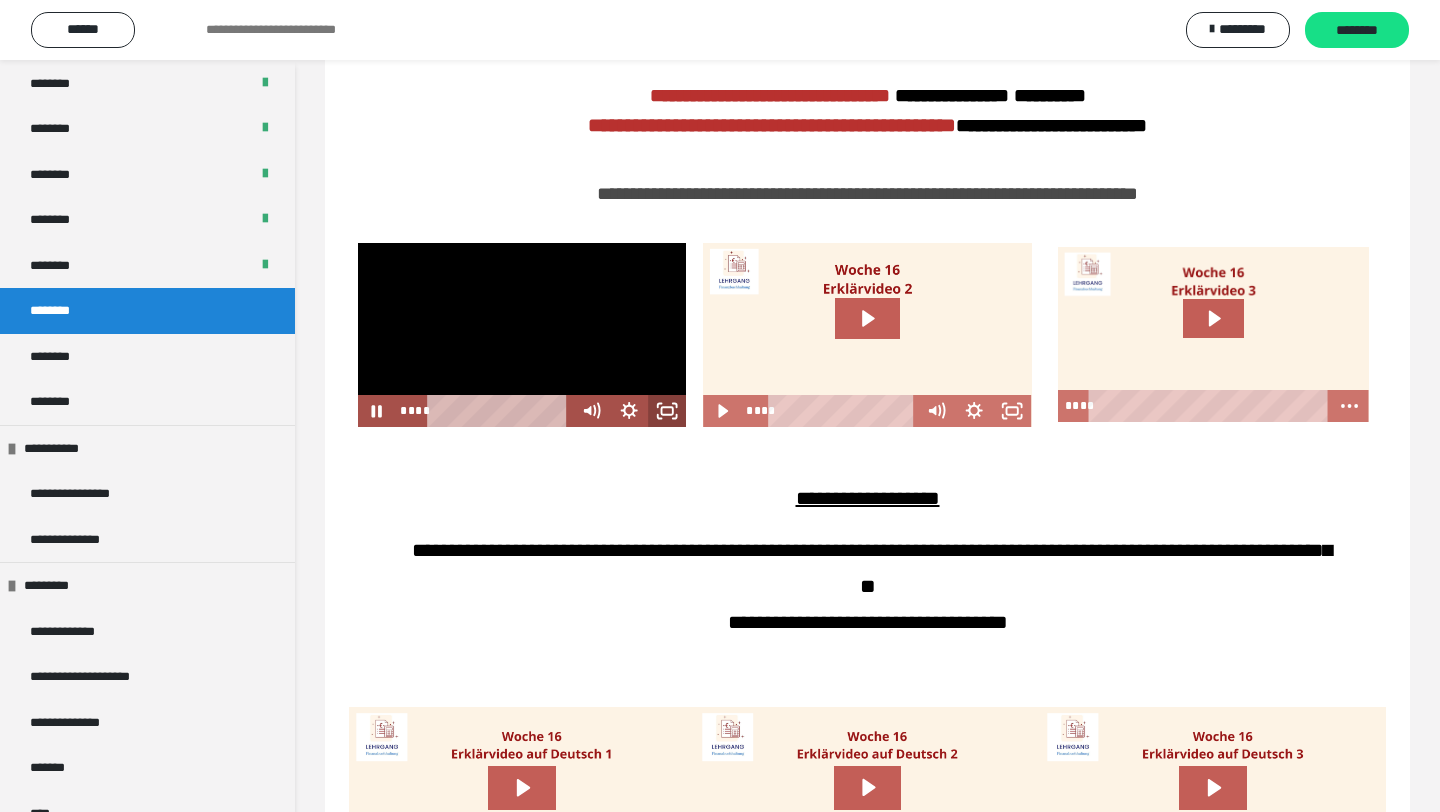click 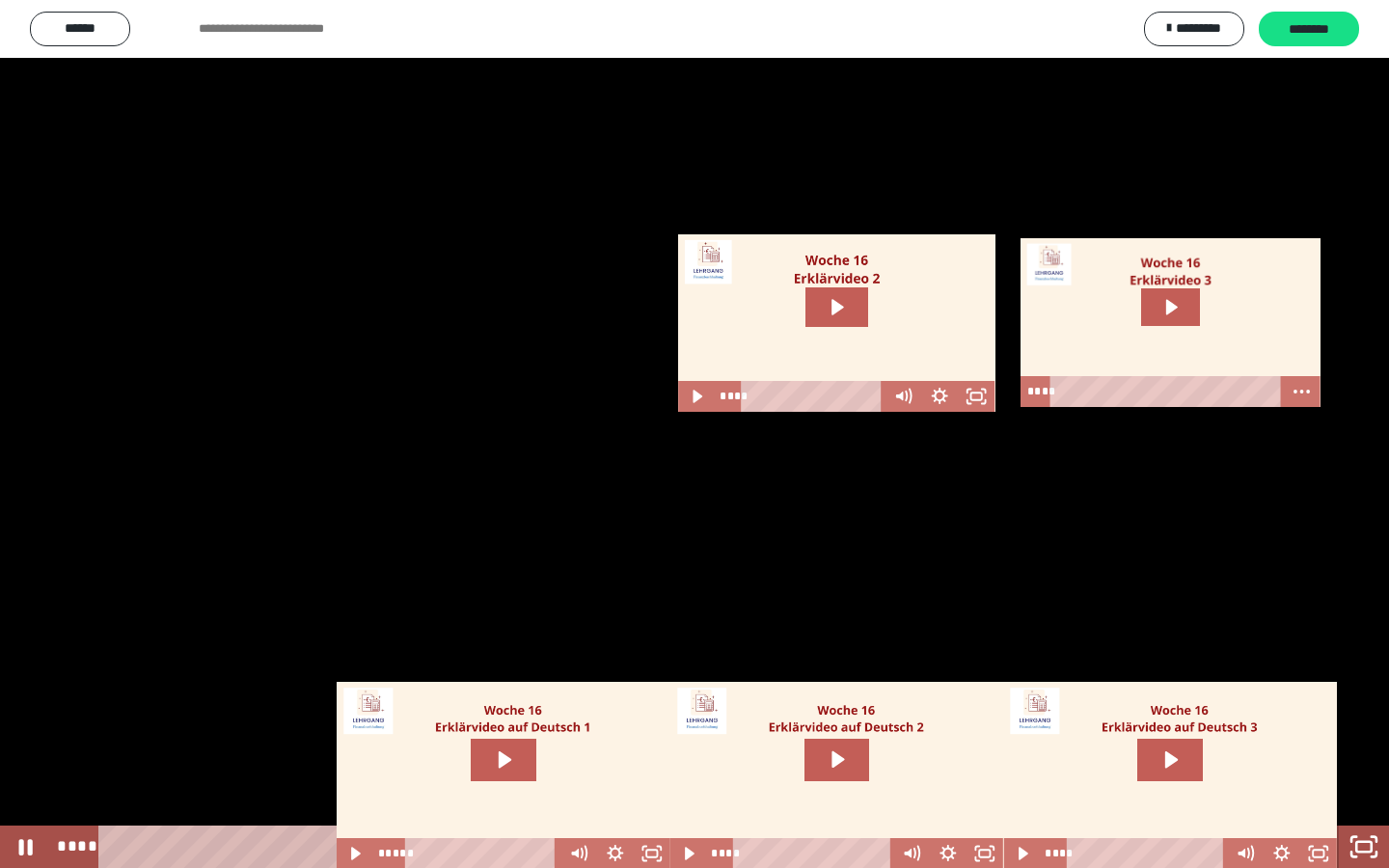 click 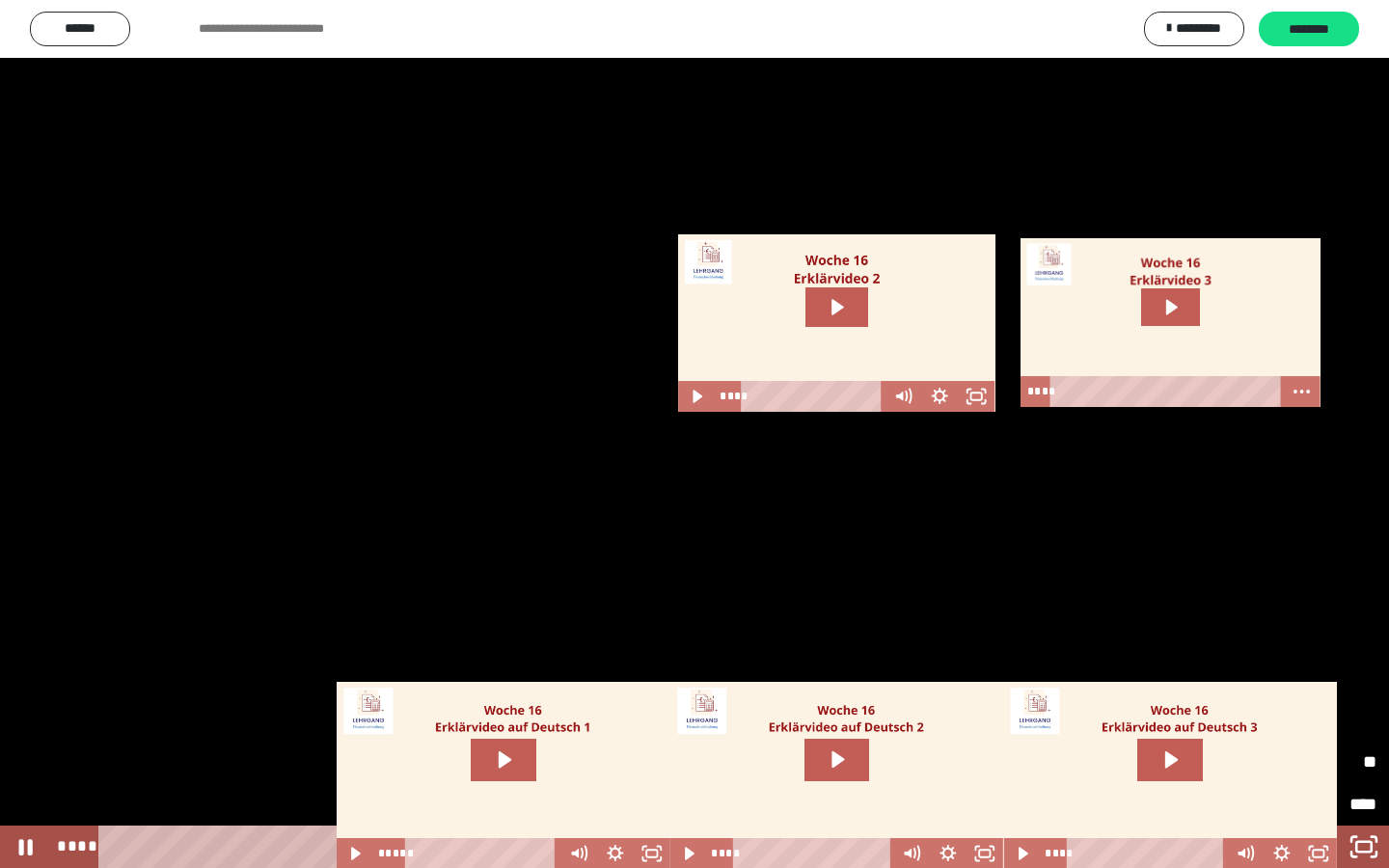 click on "**" at bounding box center [1345, 761] 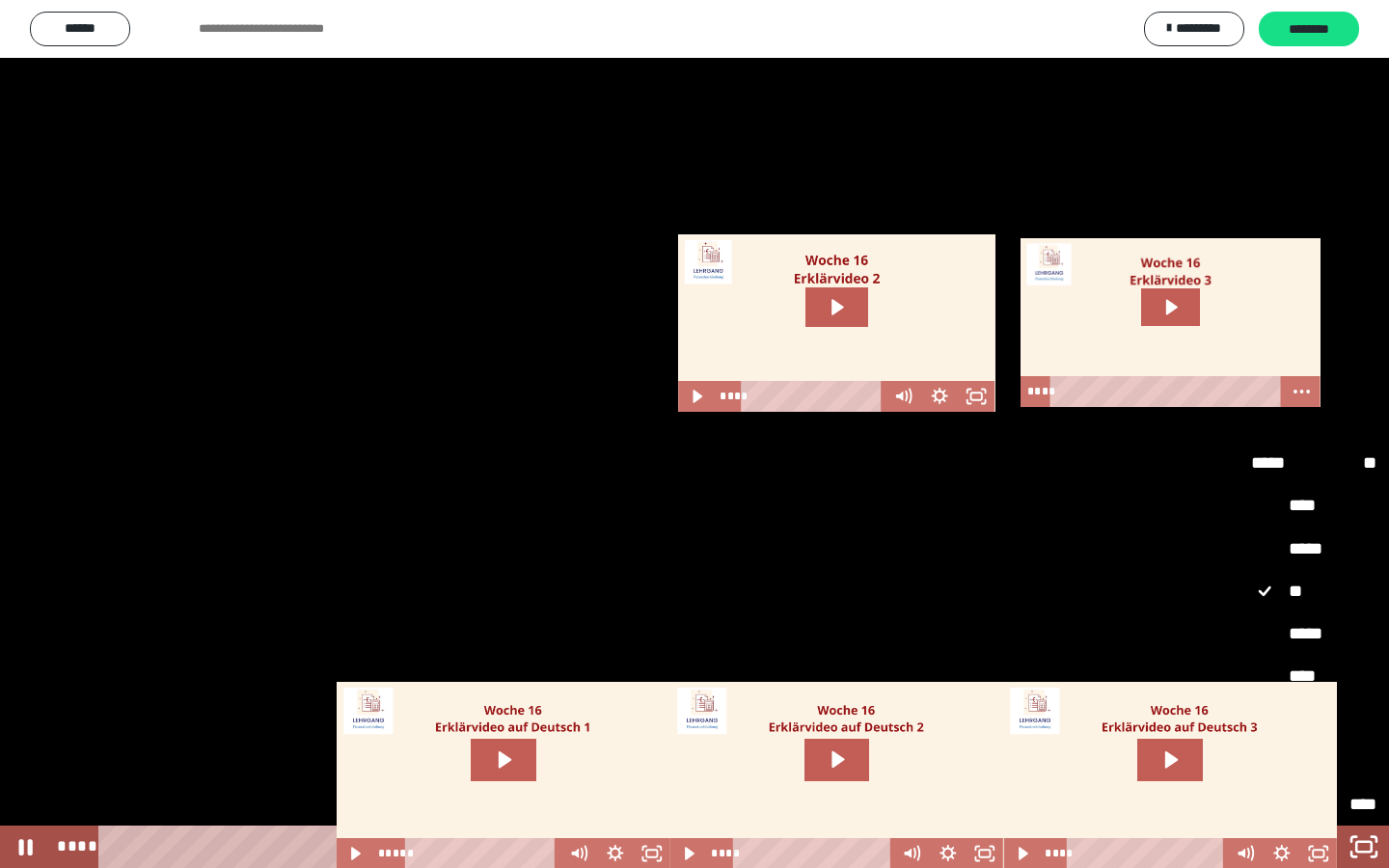 click on "****" at bounding box center [1314, 677] 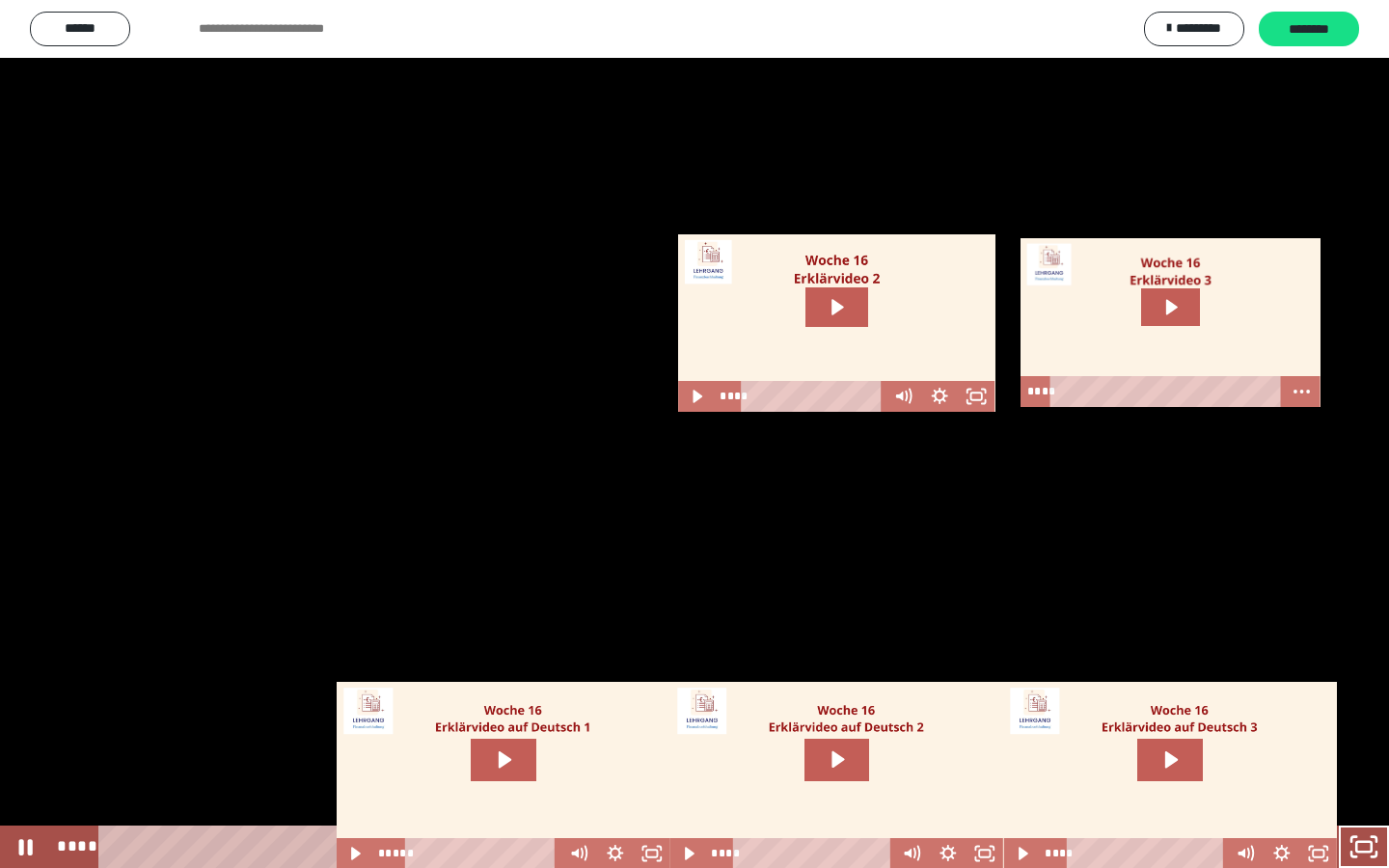 type 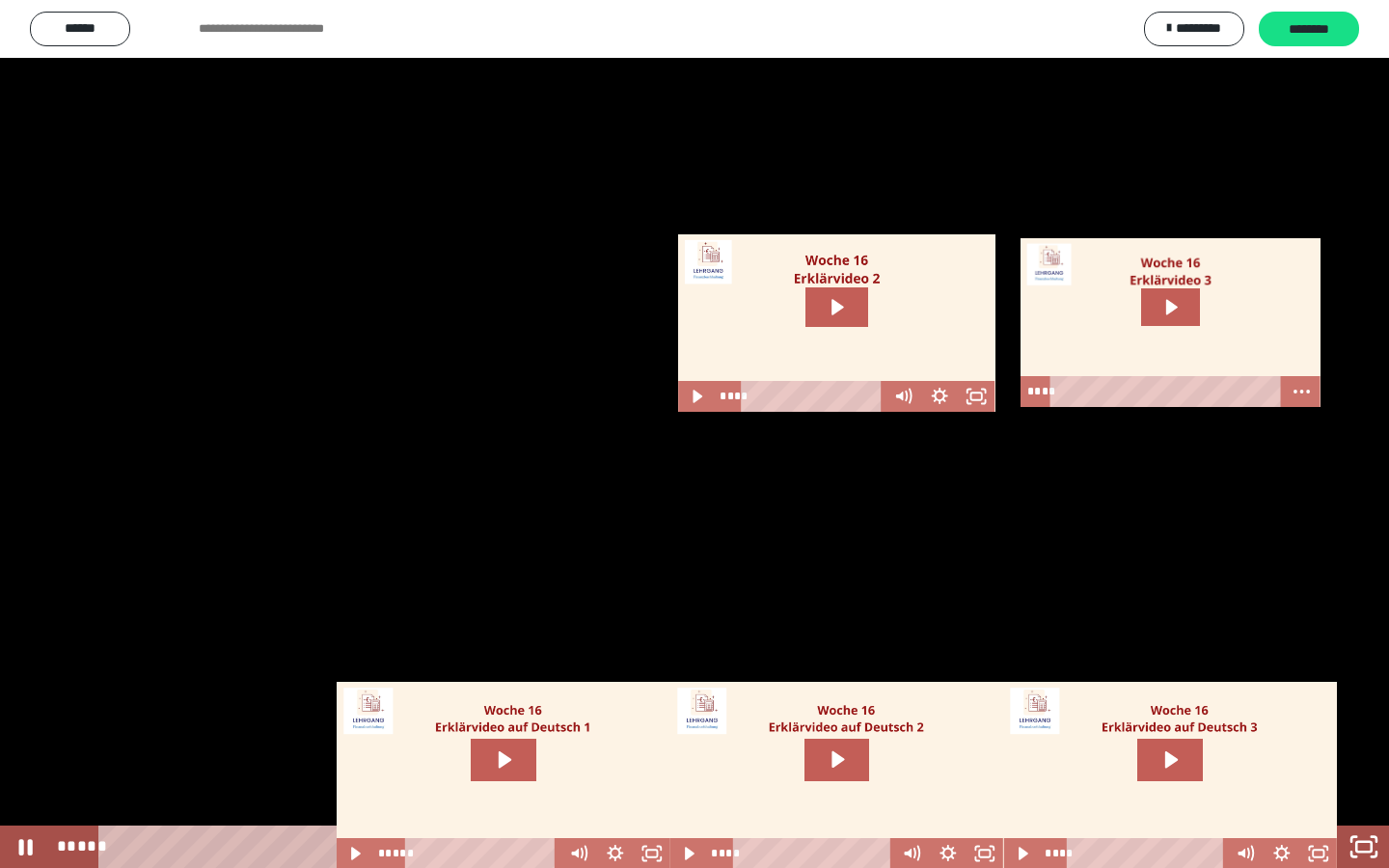 click on "*****" at bounding box center (671, 847) 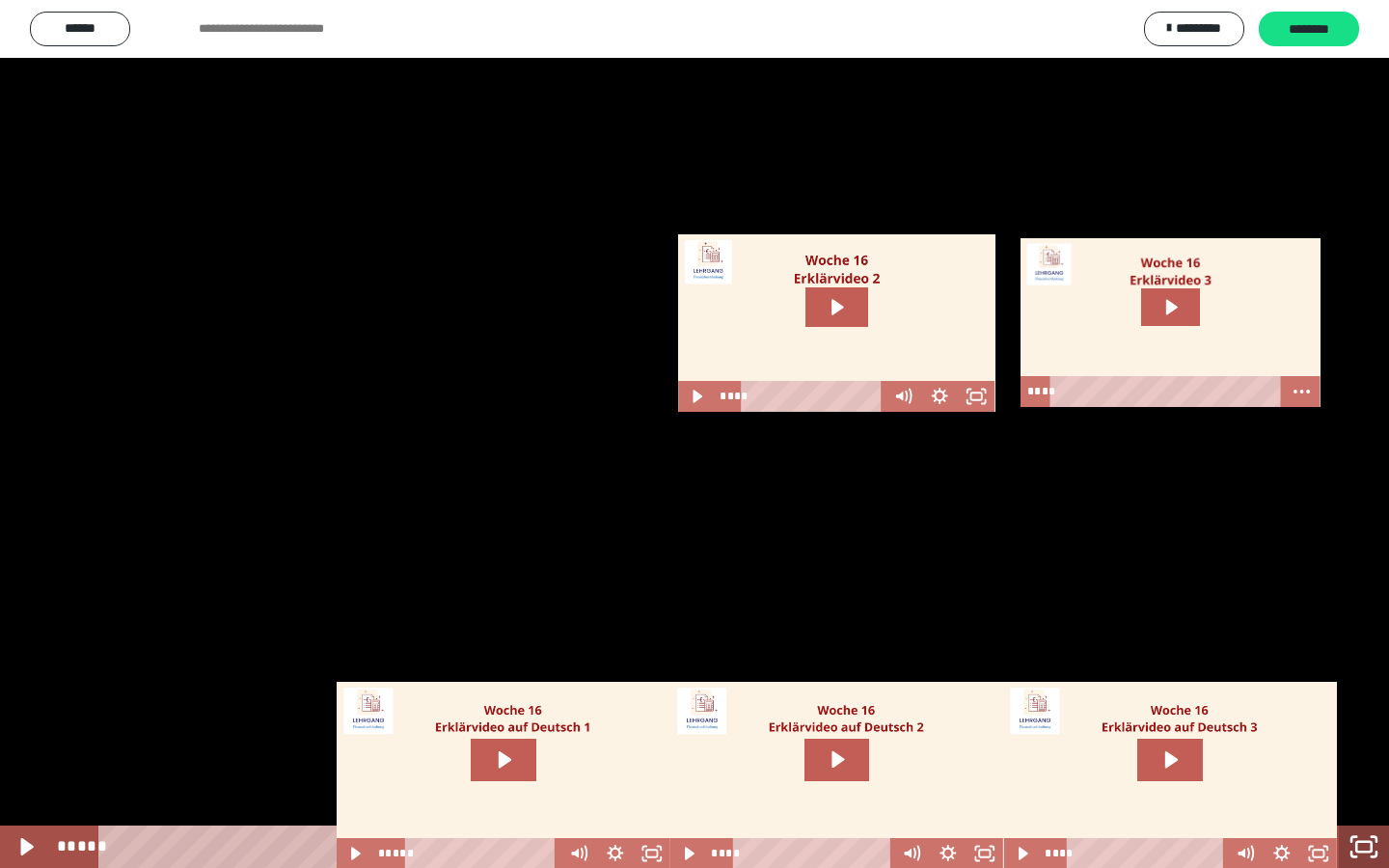 click 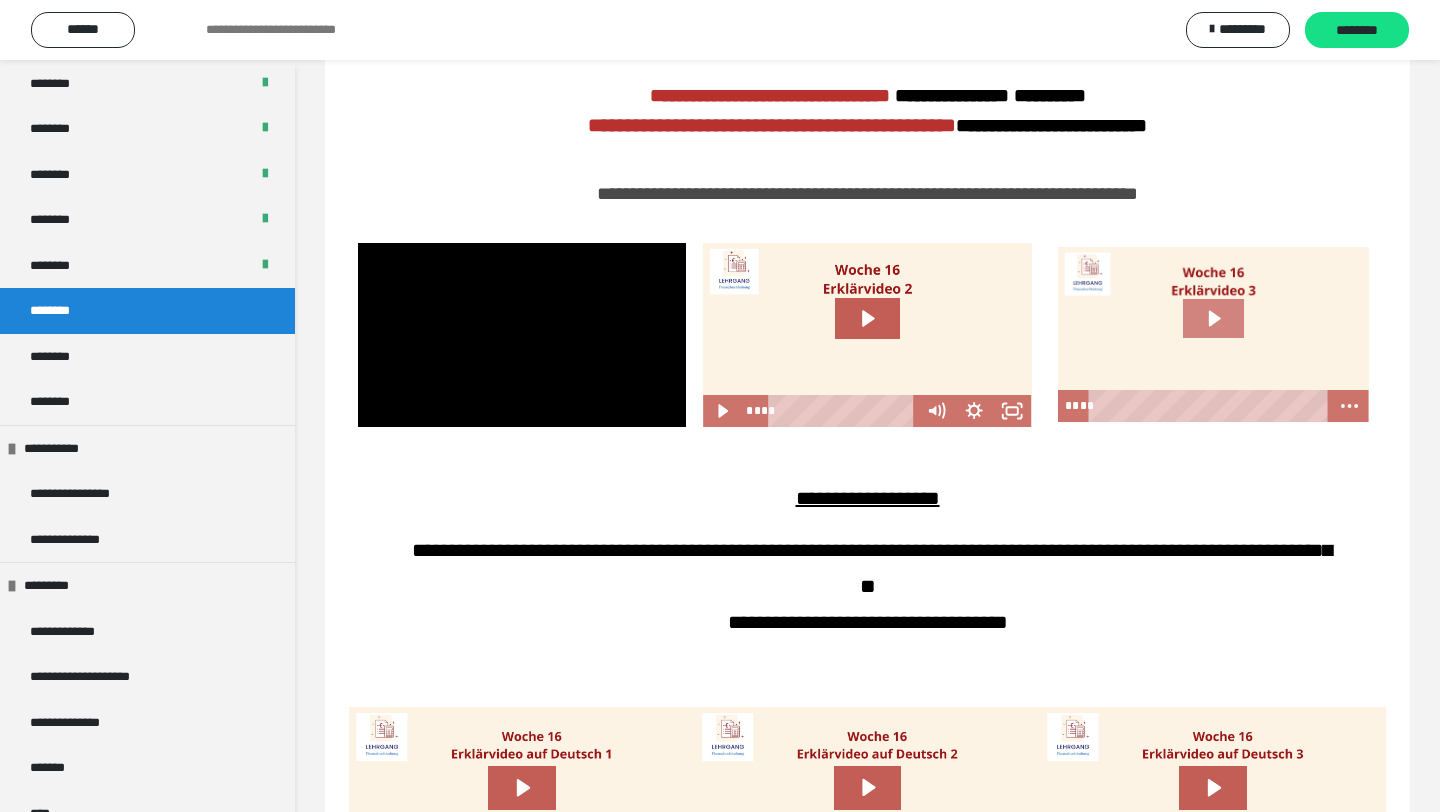 click 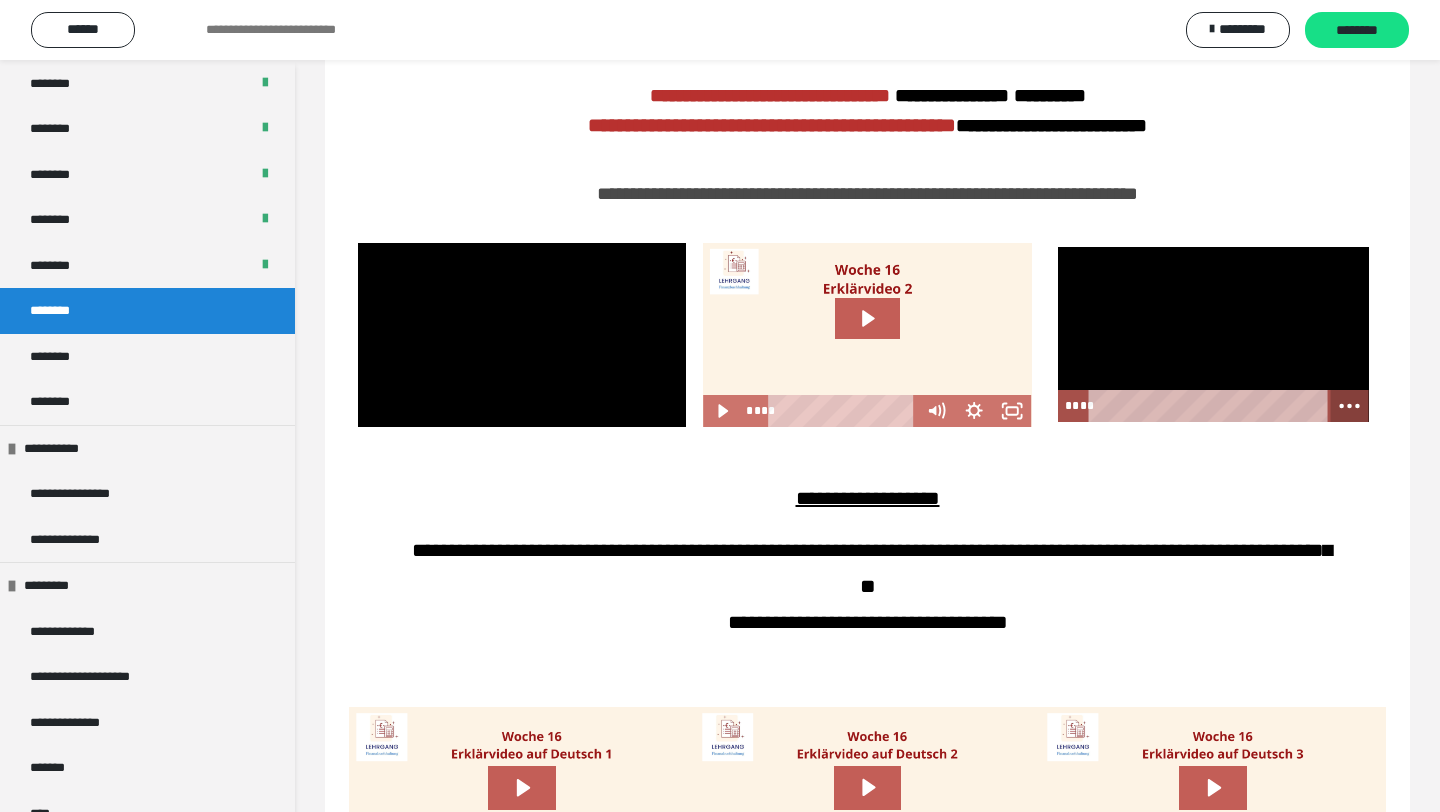 click 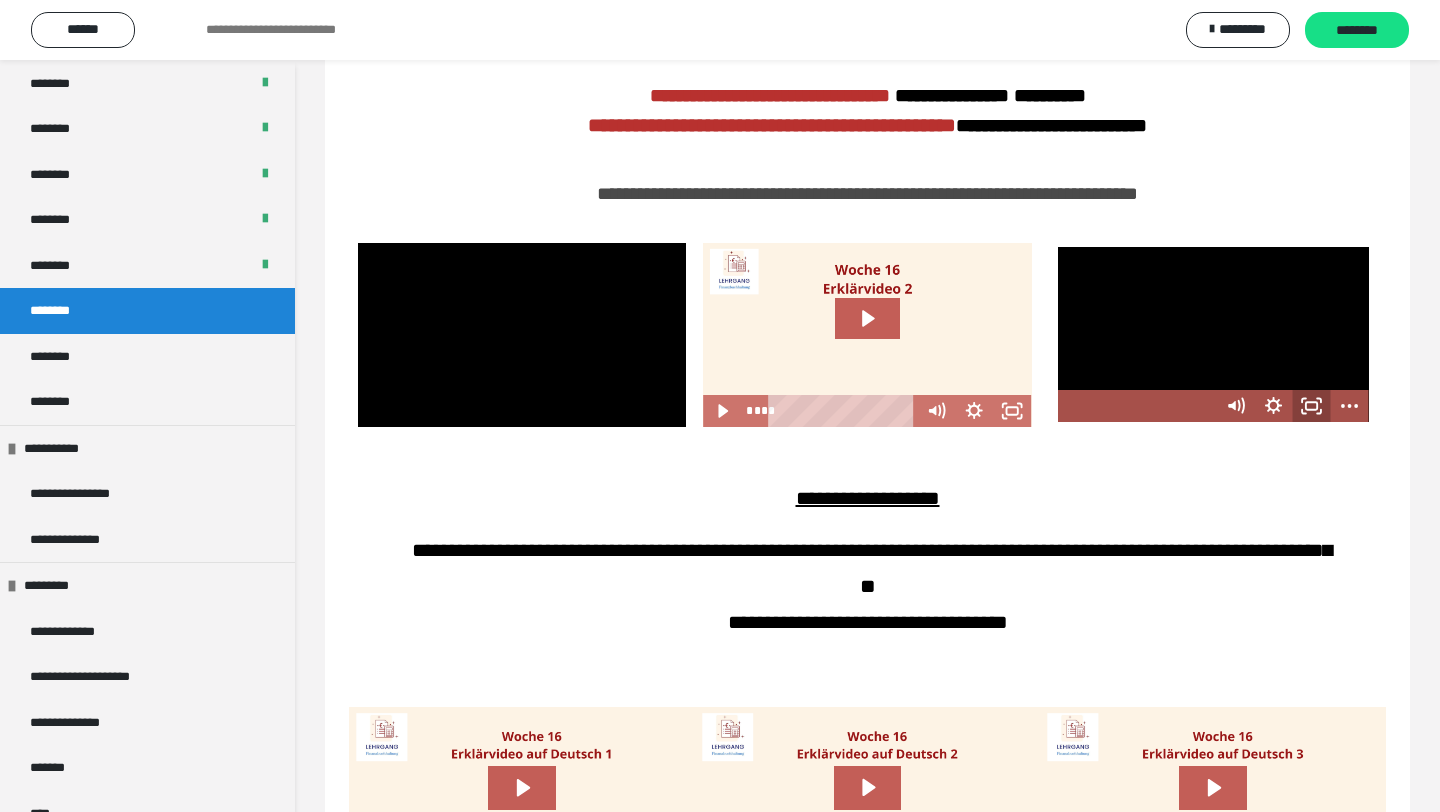 click 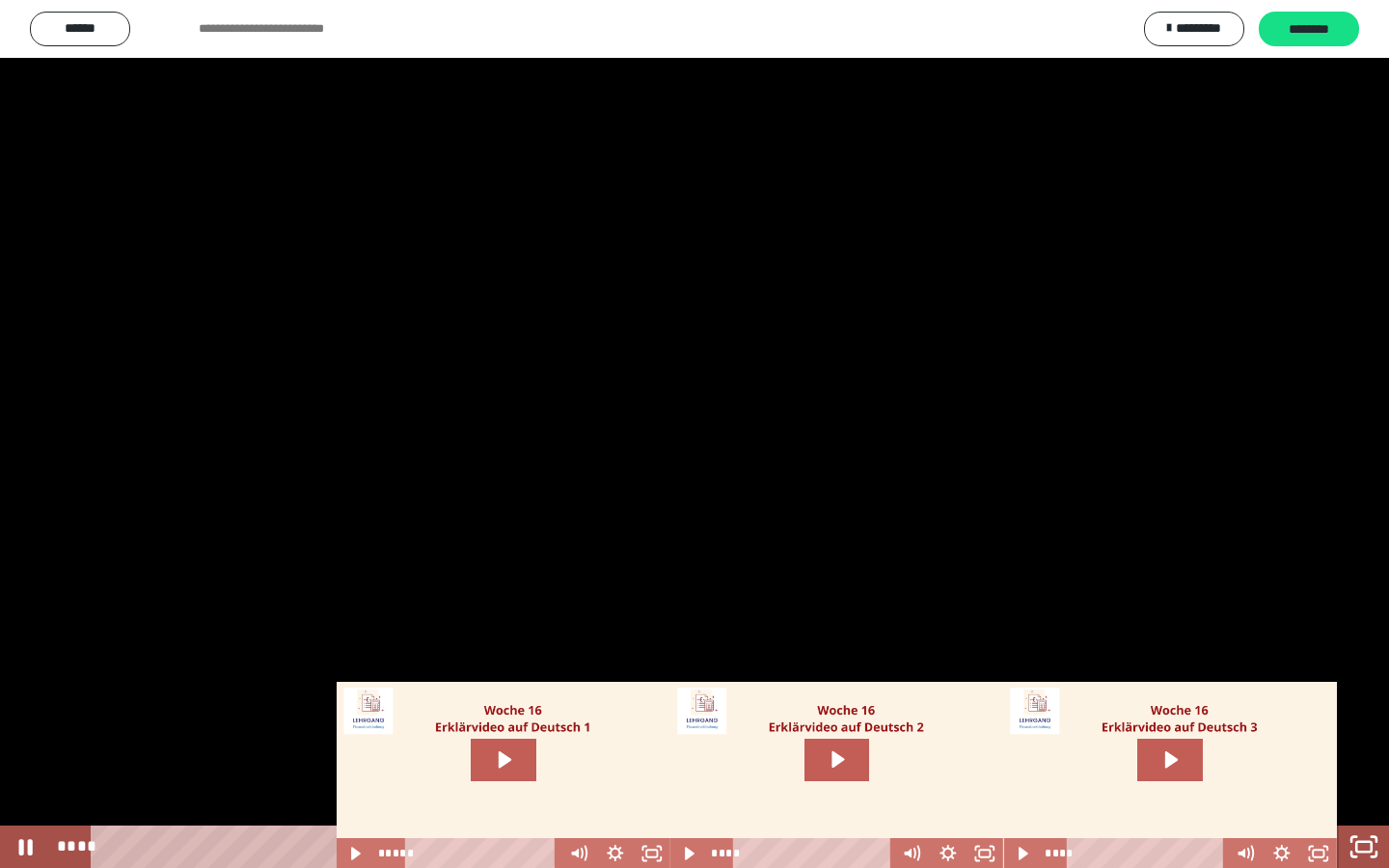 click 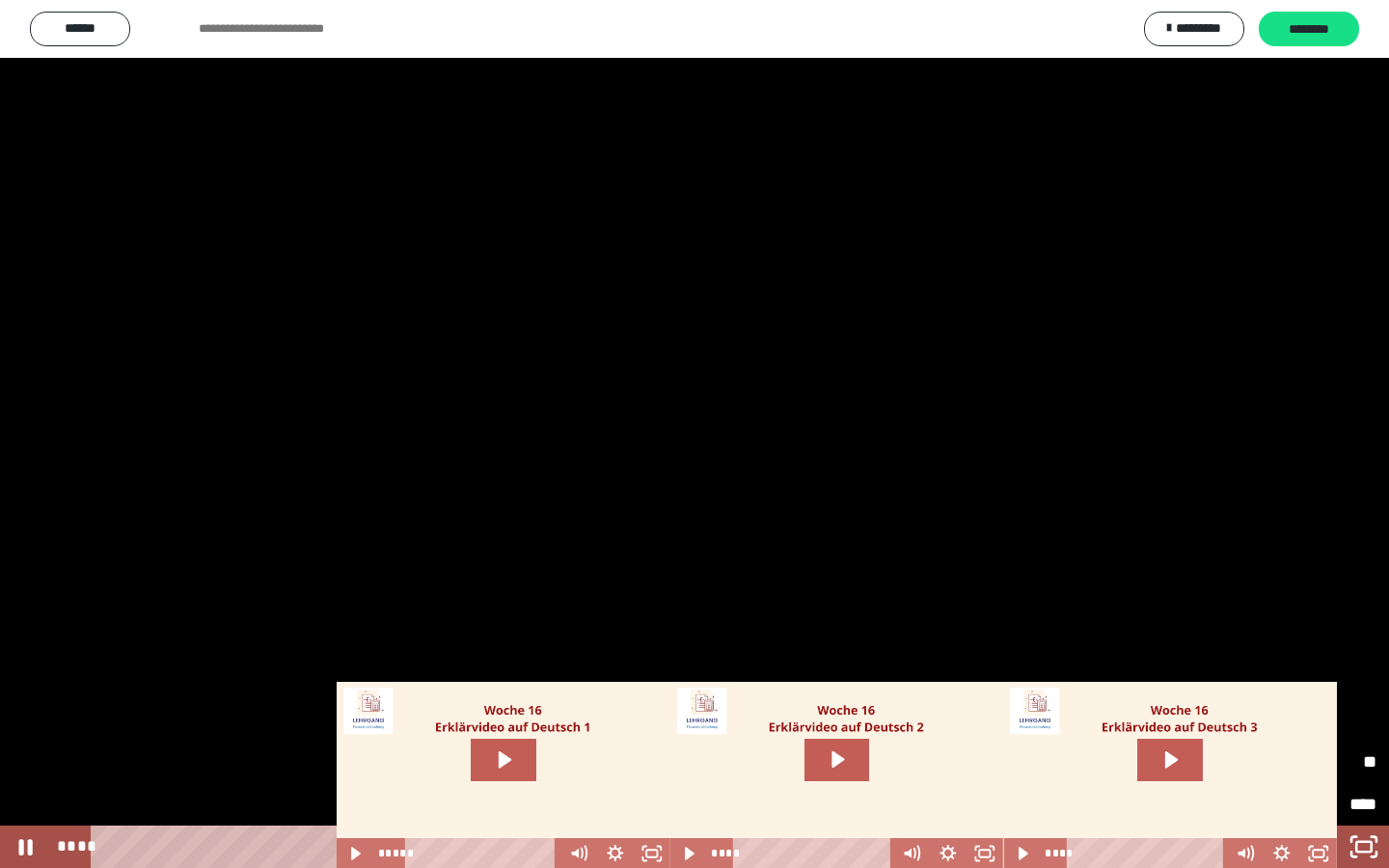 click on "*****" at bounding box center (1282, 762) 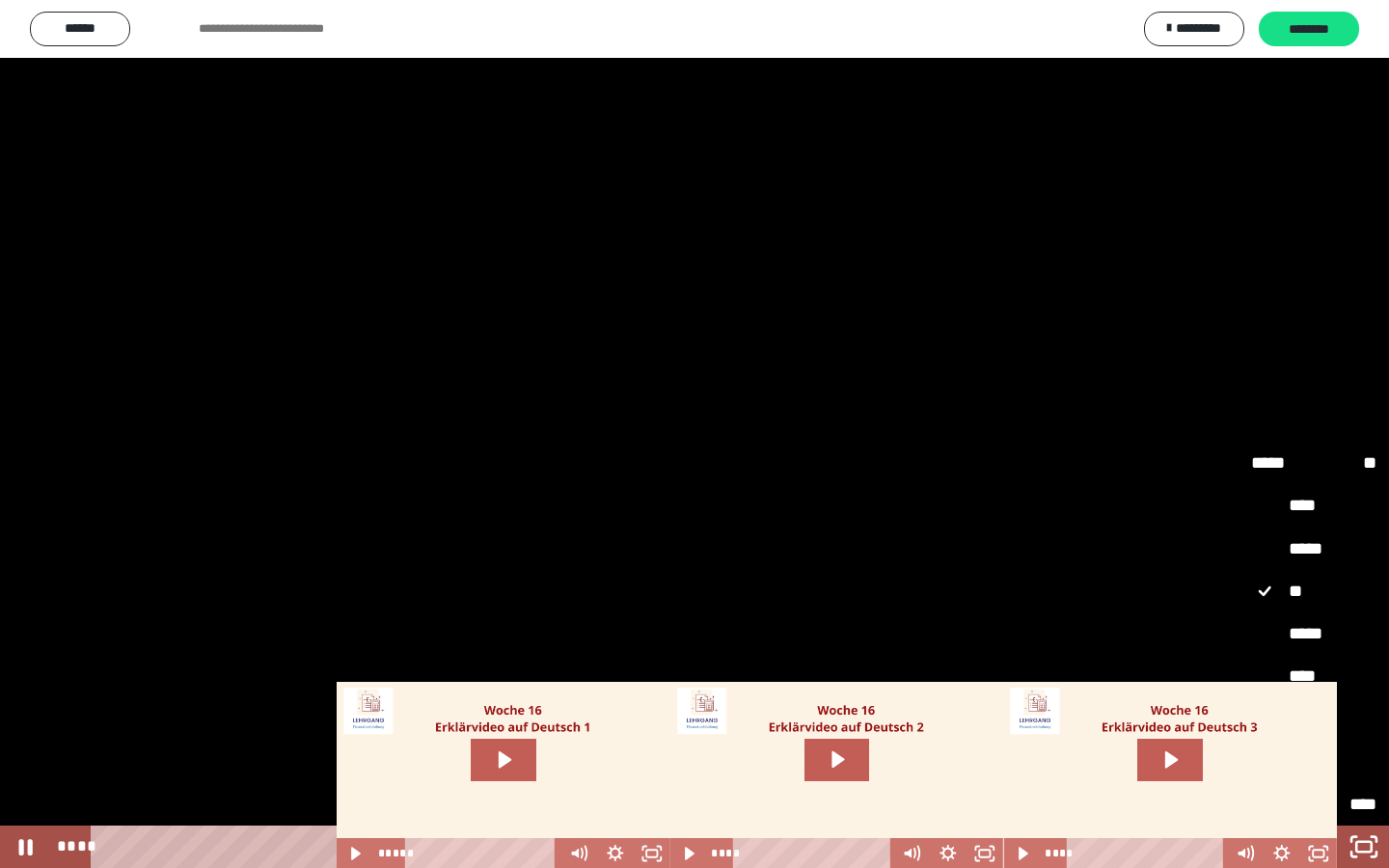 click on "****" at bounding box center (1314, 677) 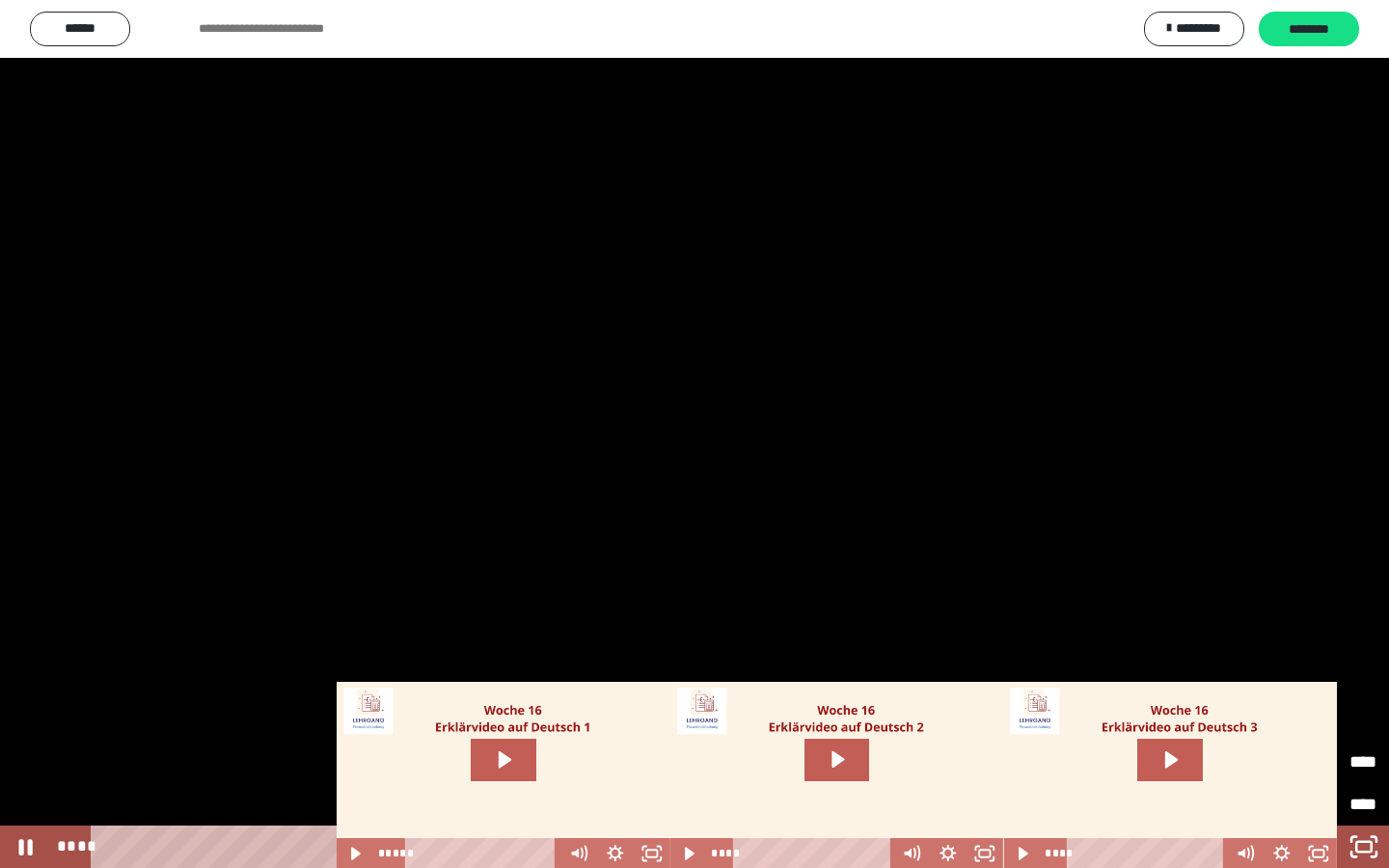click on "****" at bounding box center [667, 847] 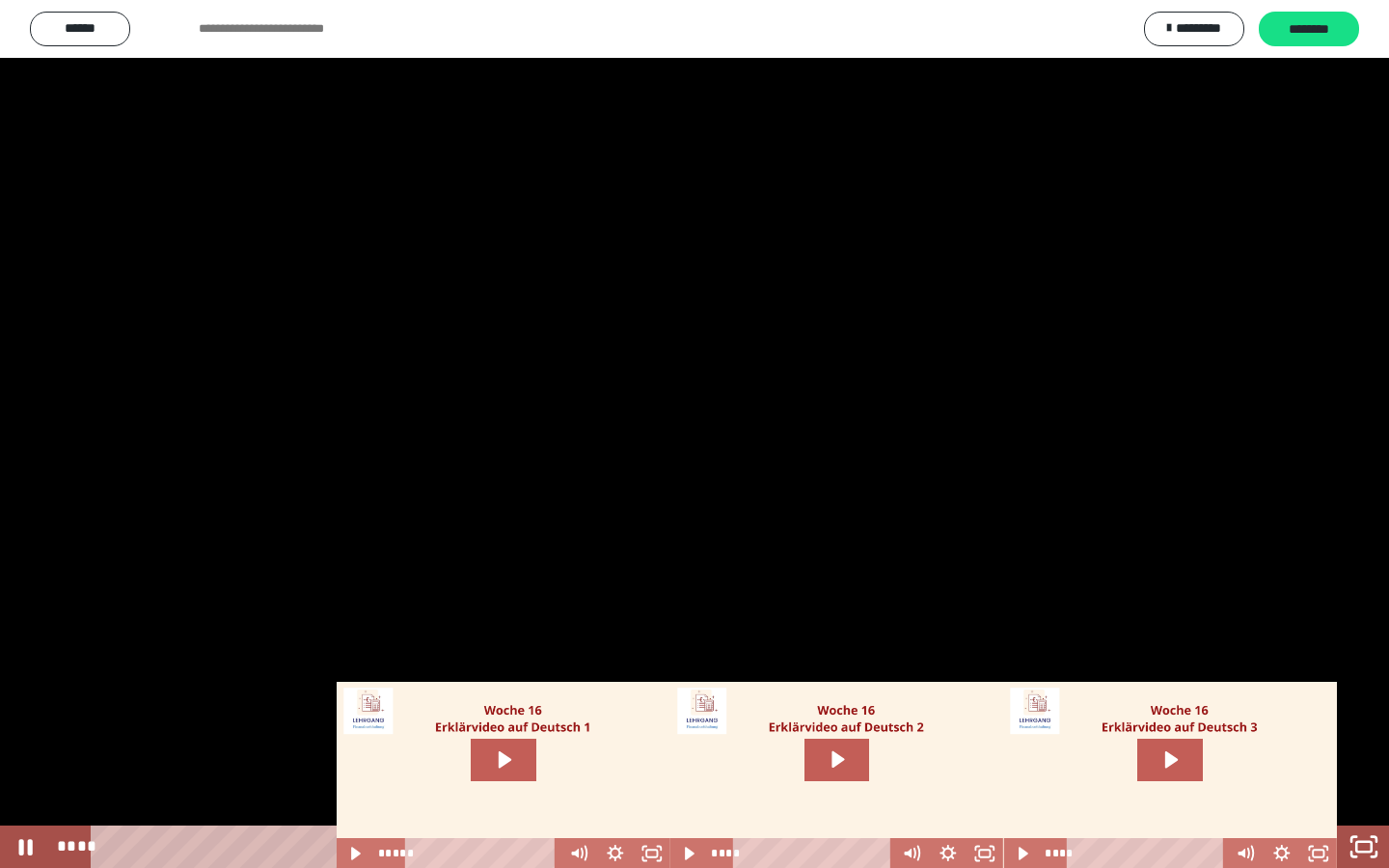 click on "****" at bounding box center [667, 847] 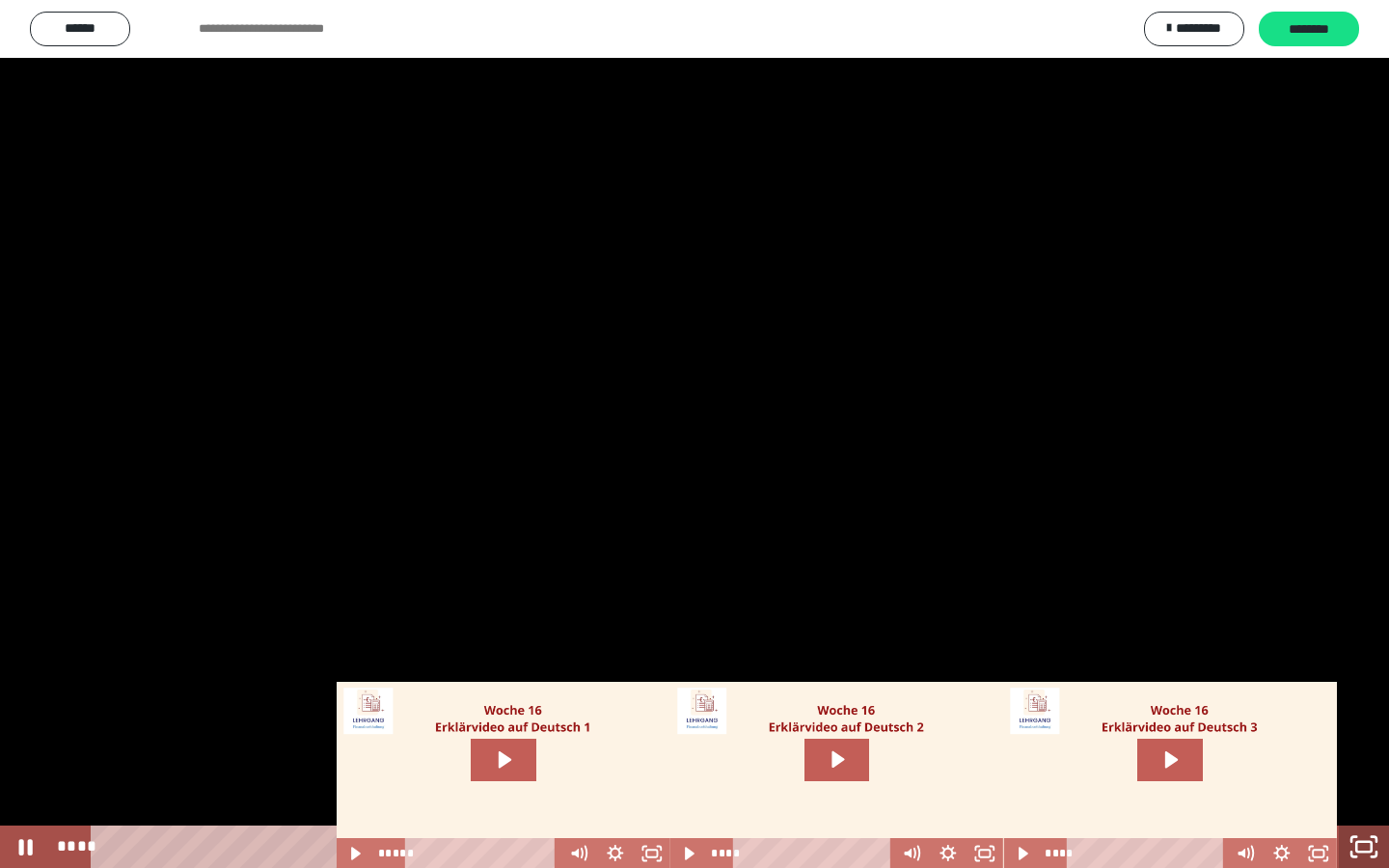 click 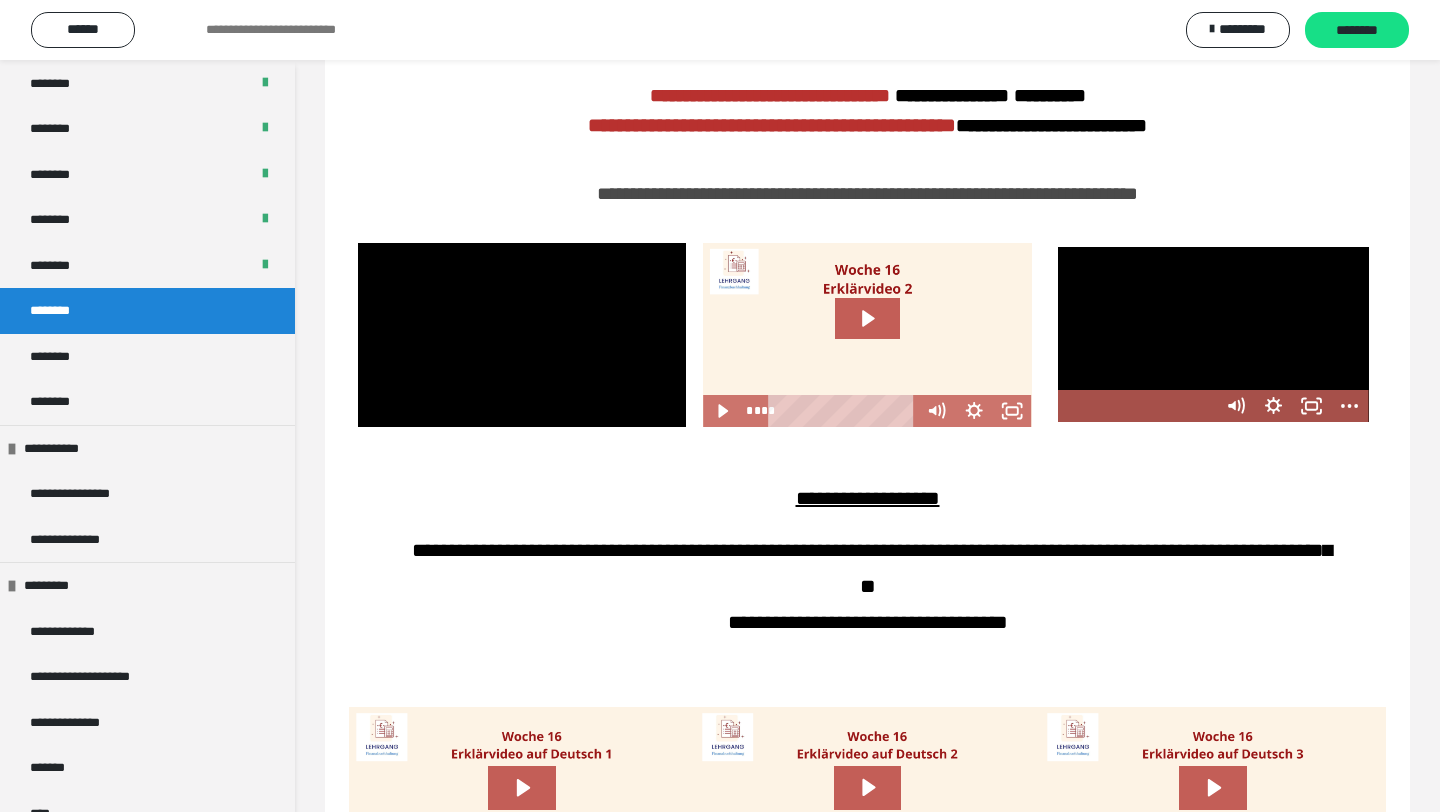 click at bounding box center [1213, 334] 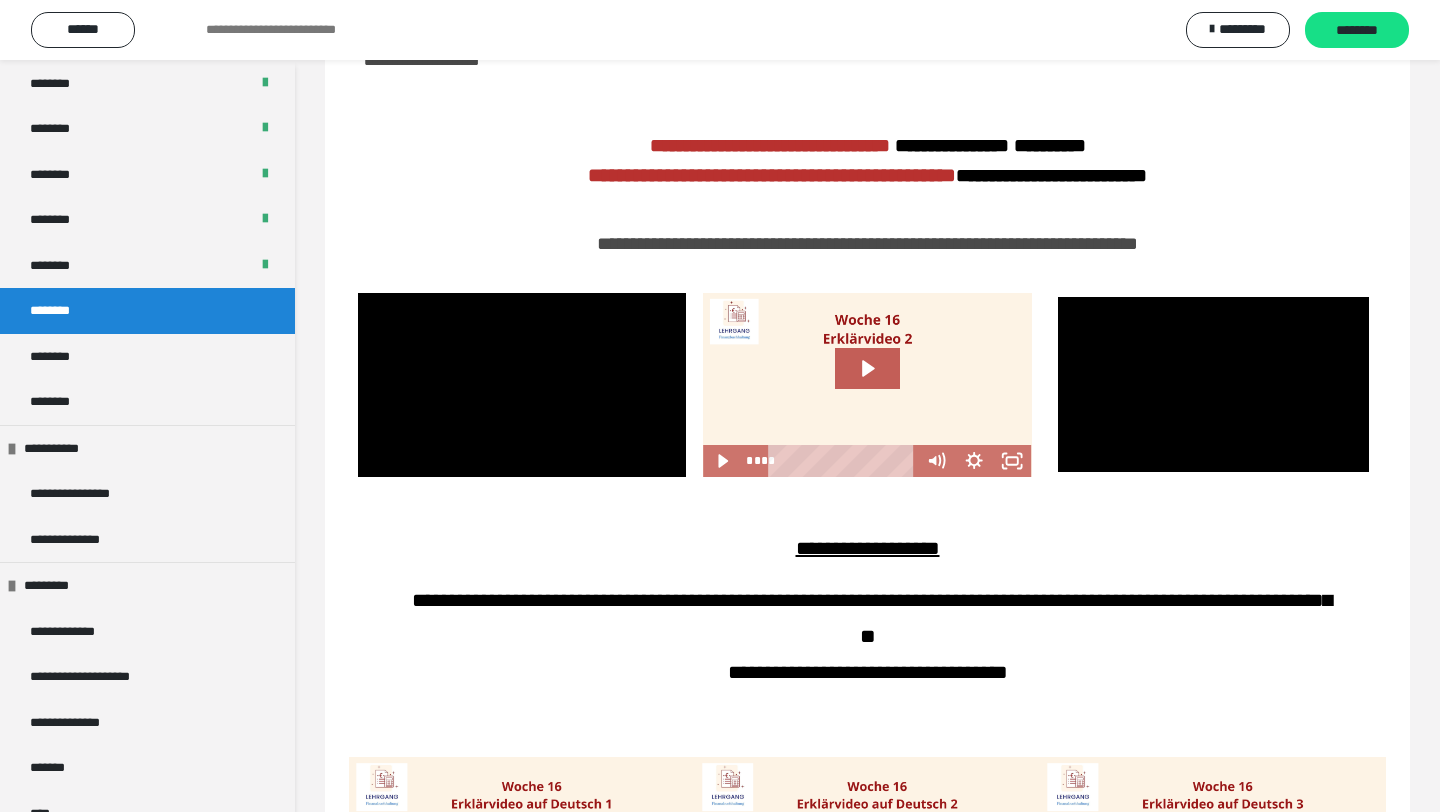 scroll, scrollTop: 525, scrollLeft: 0, axis: vertical 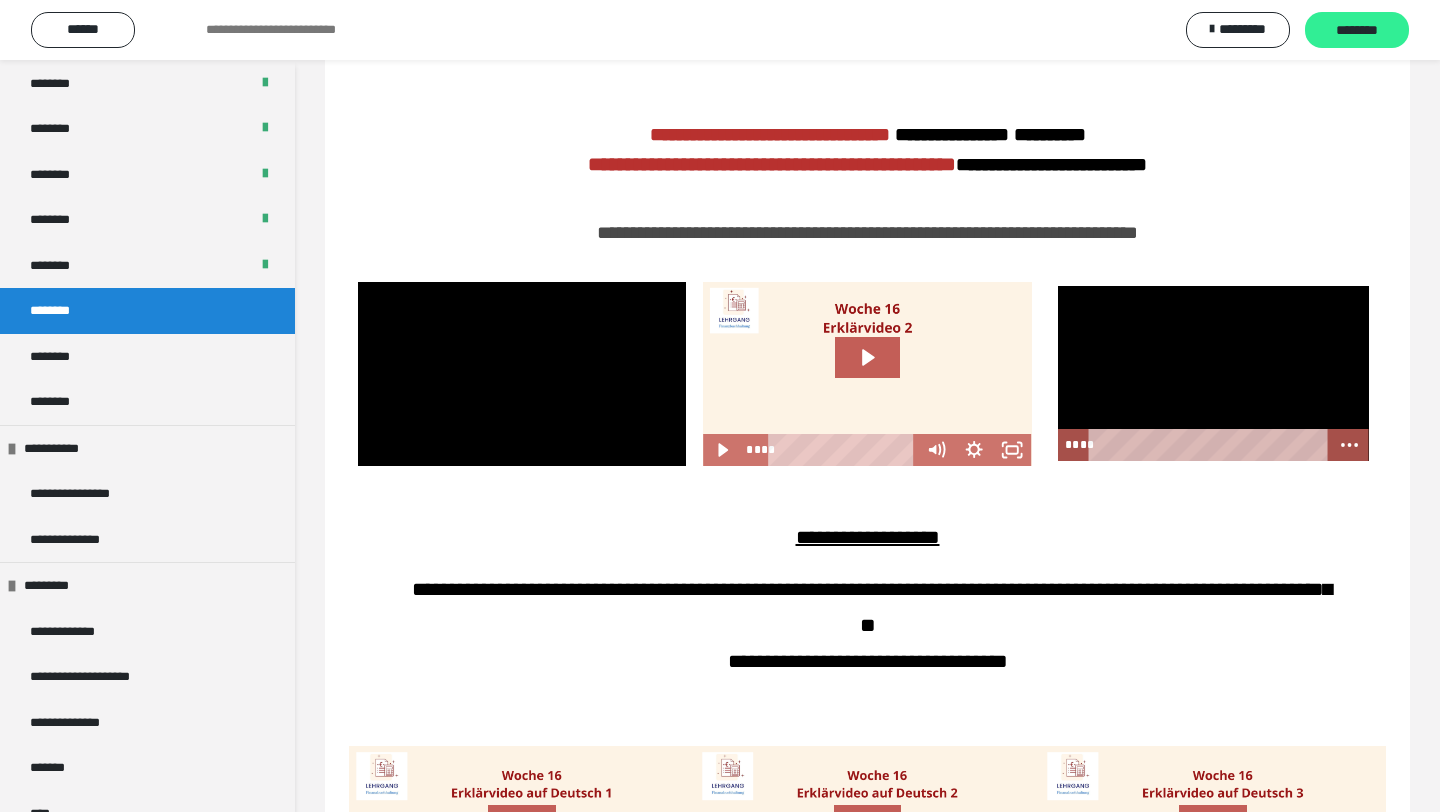 click on "********" at bounding box center [1357, 31] 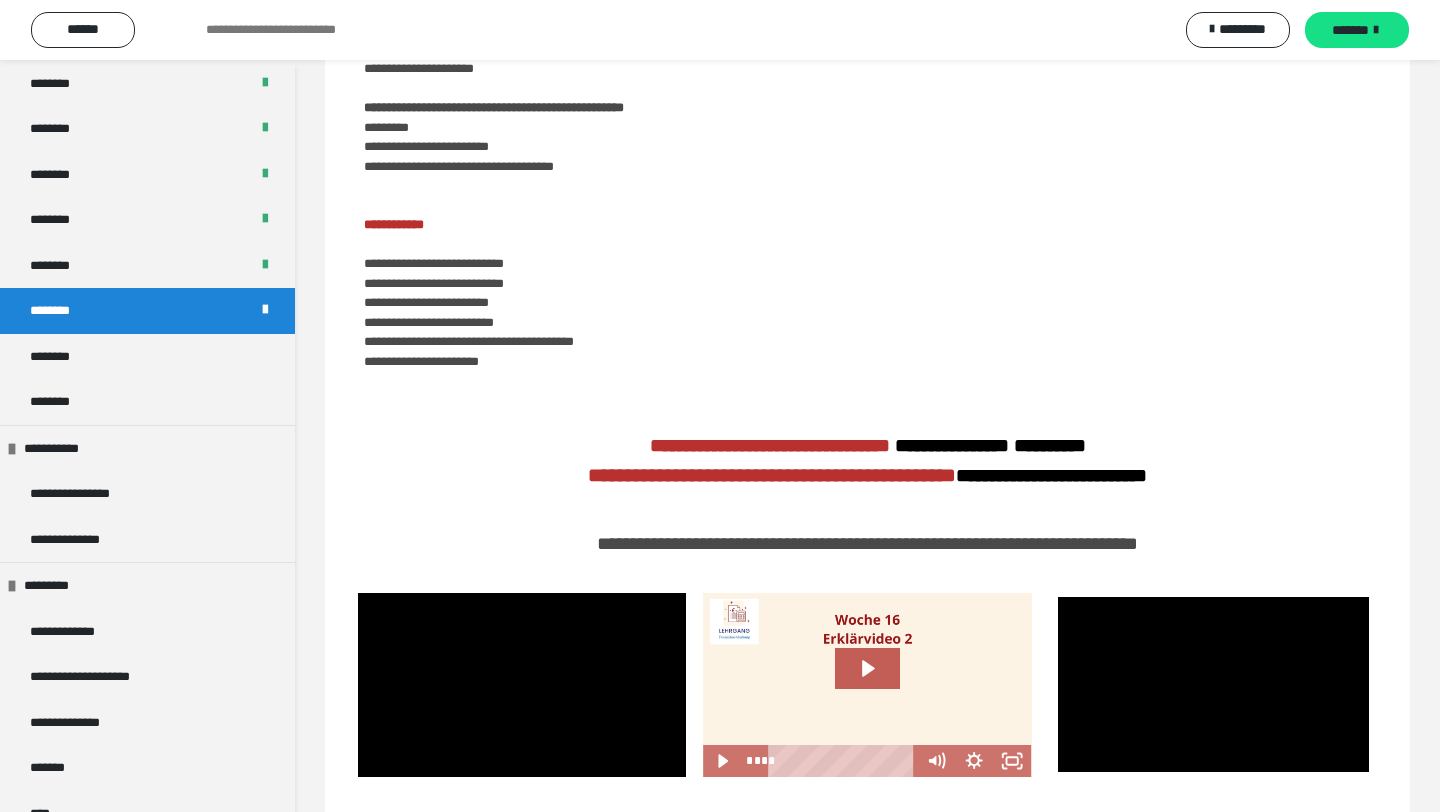 scroll, scrollTop: 0, scrollLeft: 0, axis: both 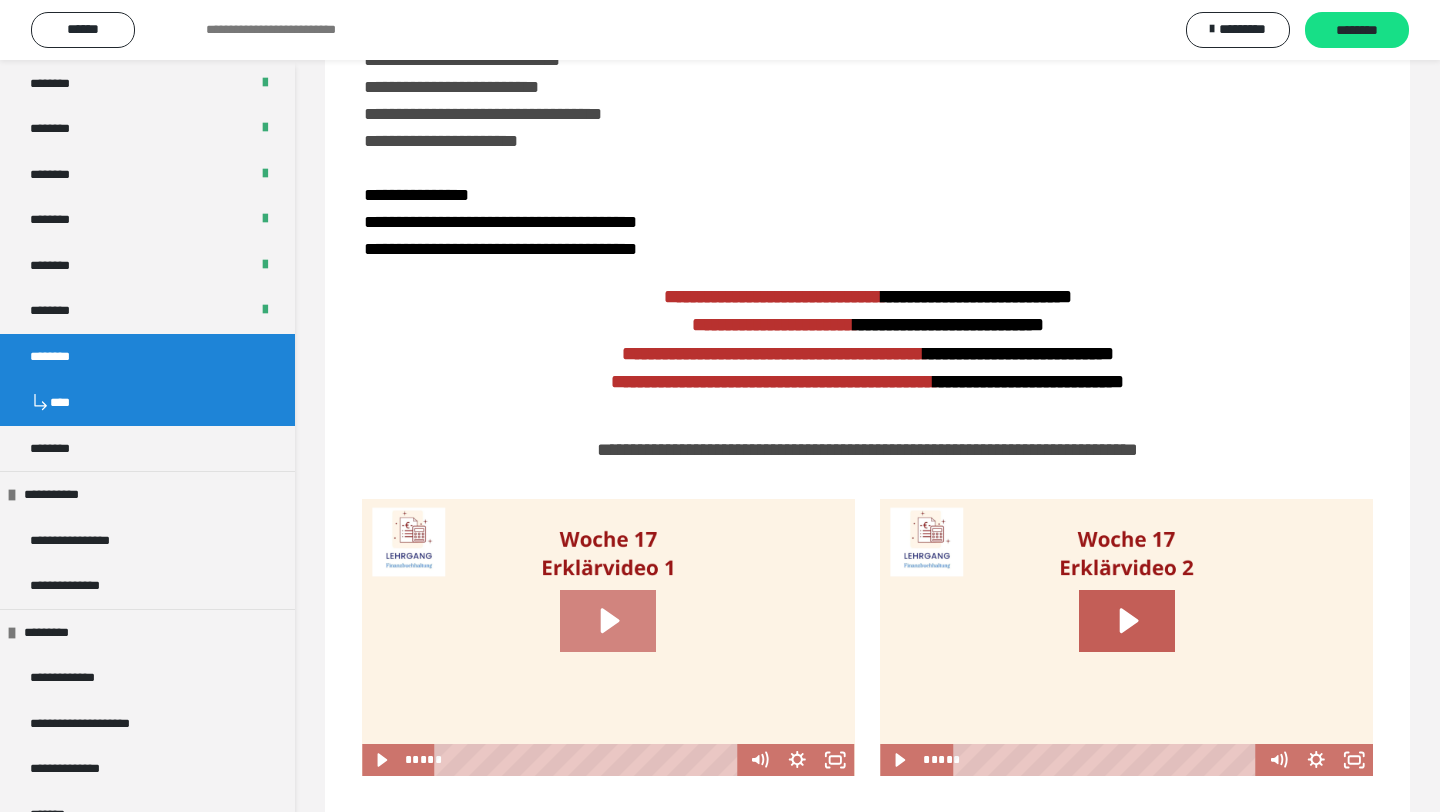 click 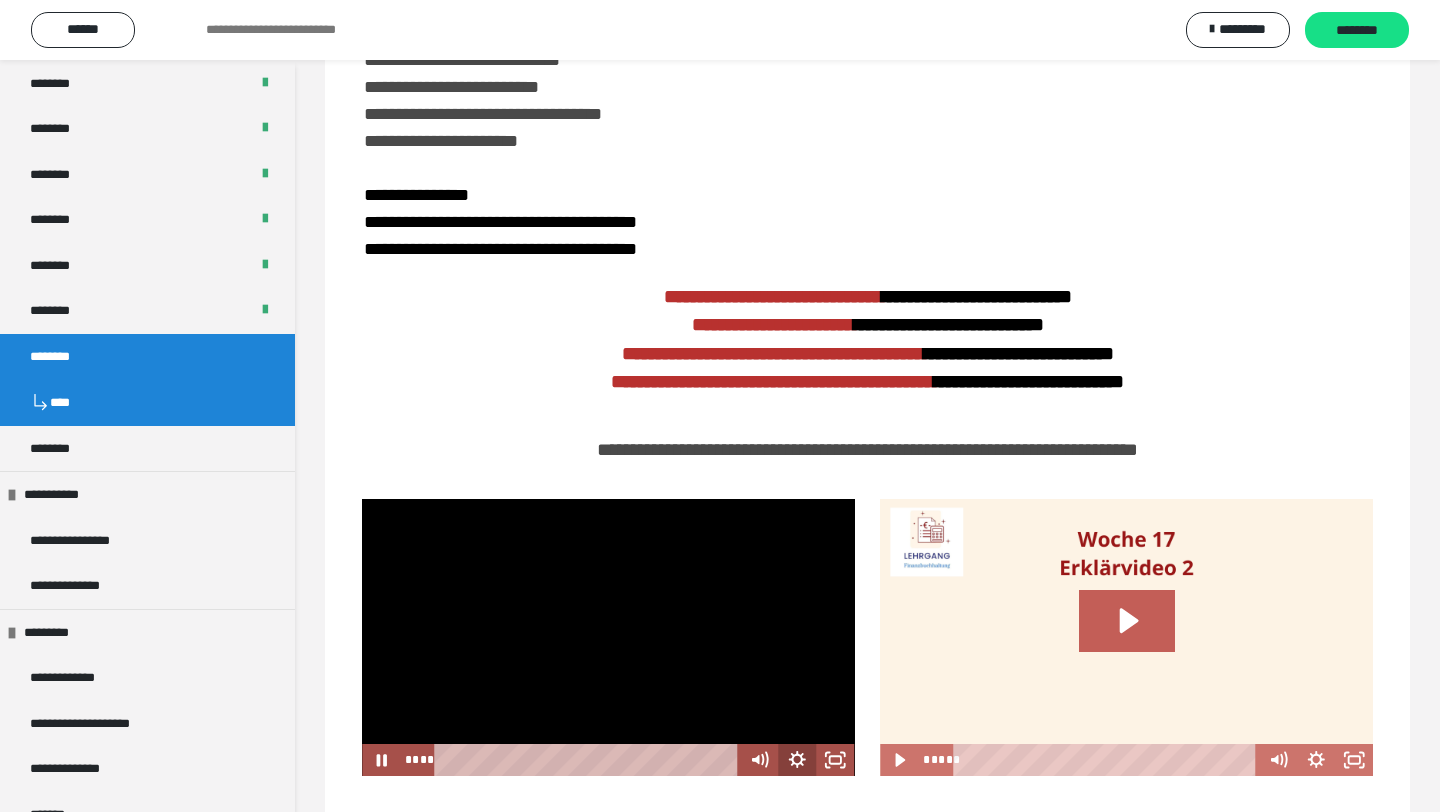 click 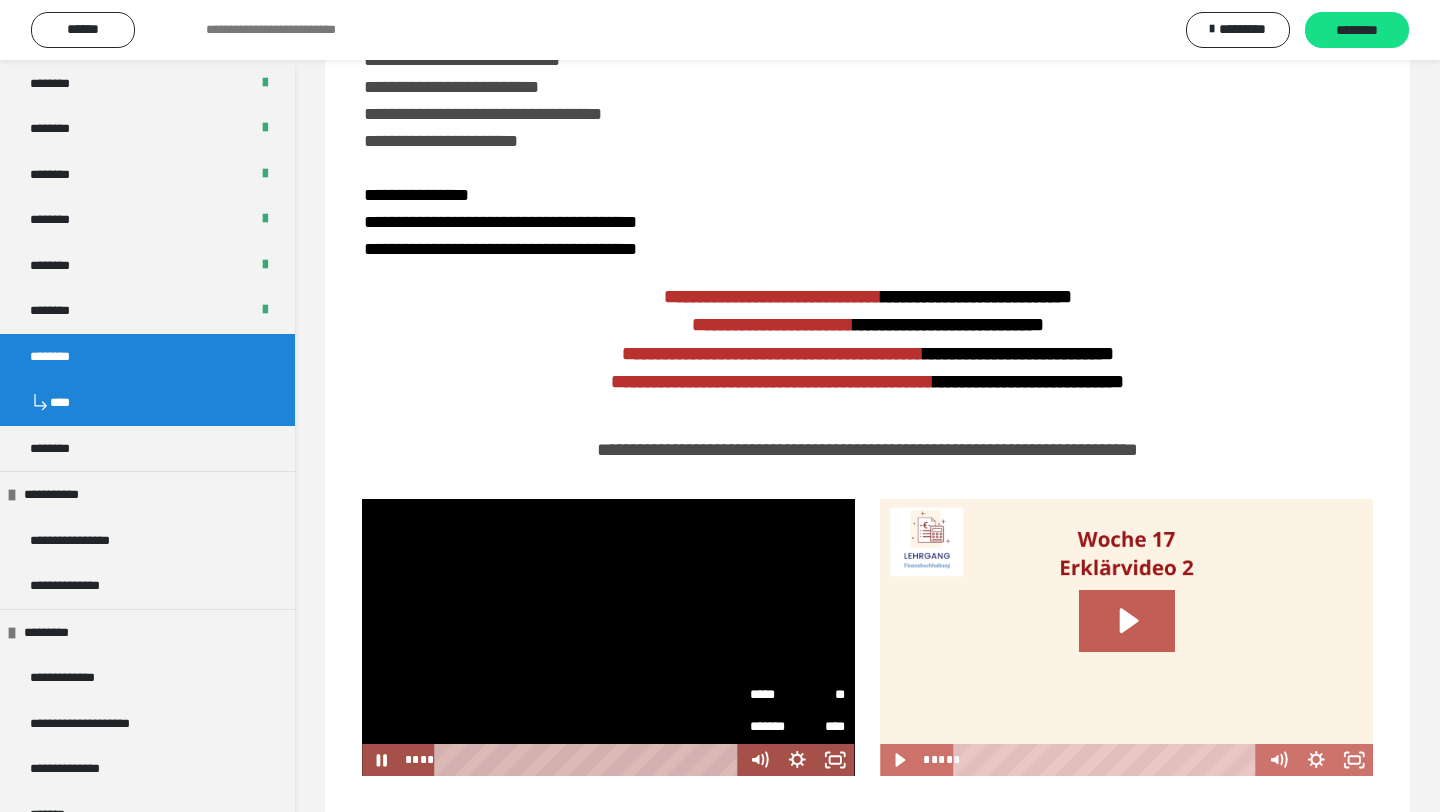 click on "**" at bounding box center [822, 694] 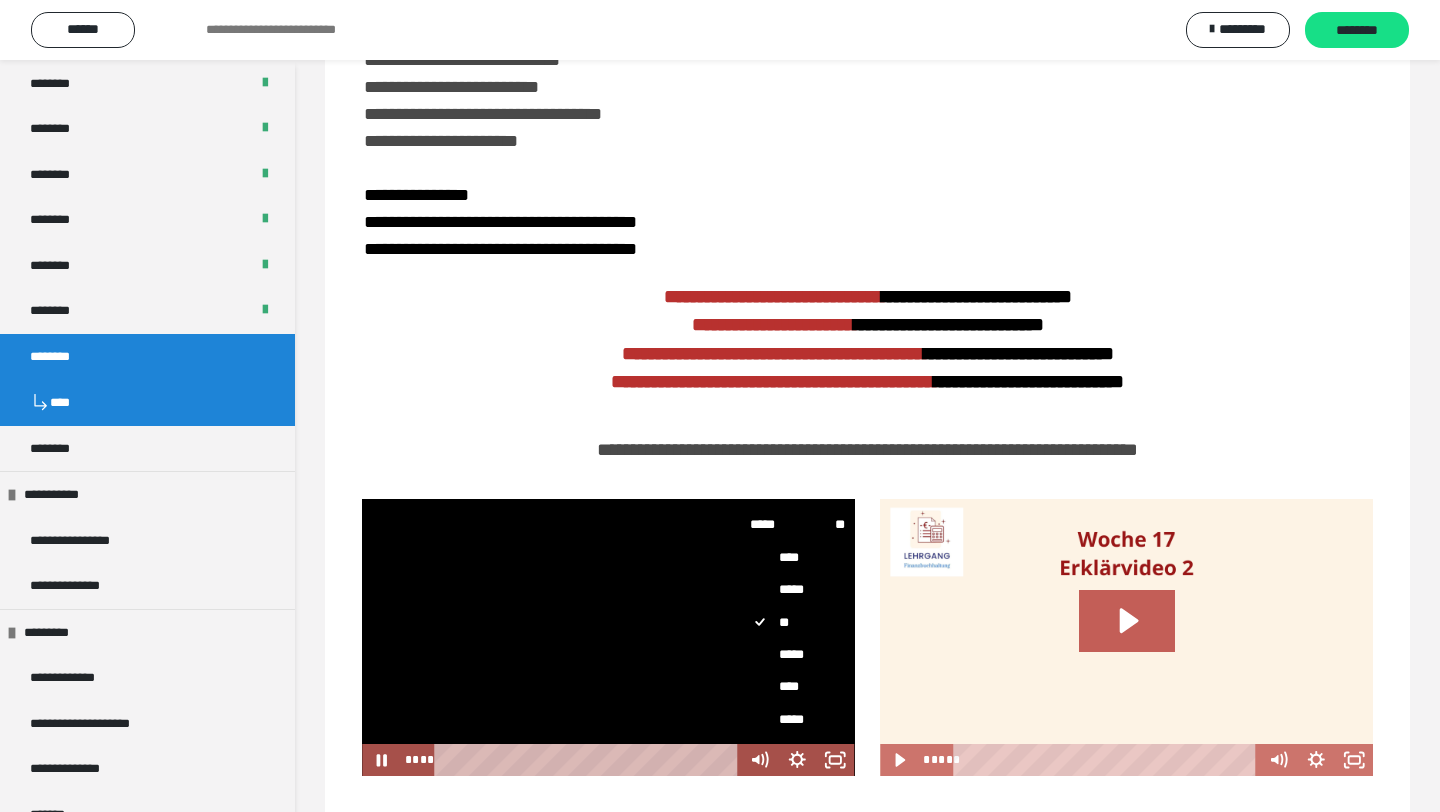 click on "****" at bounding box center (798, 687) 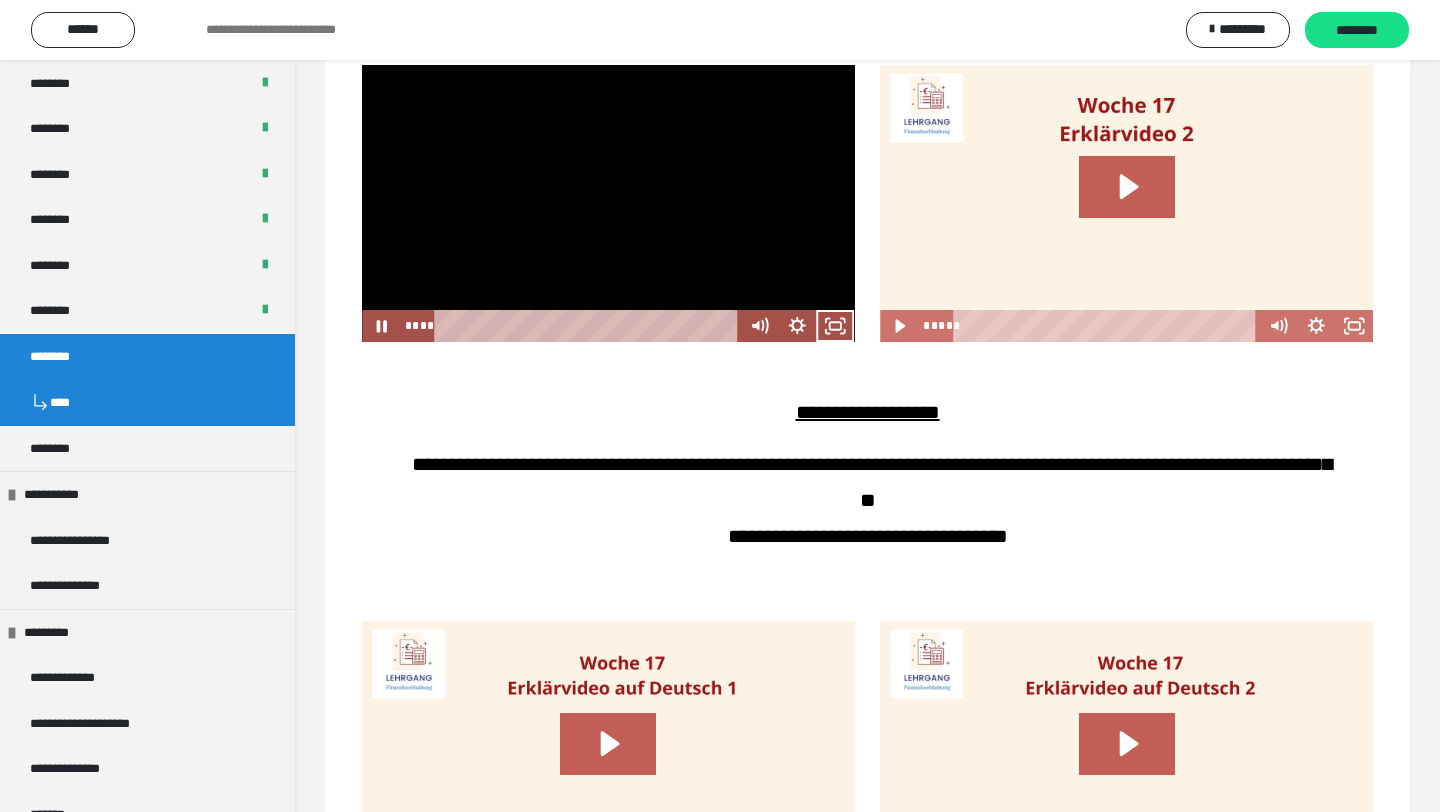 scroll, scrollTop: 949, scrollLeft: 0, axis: vertical 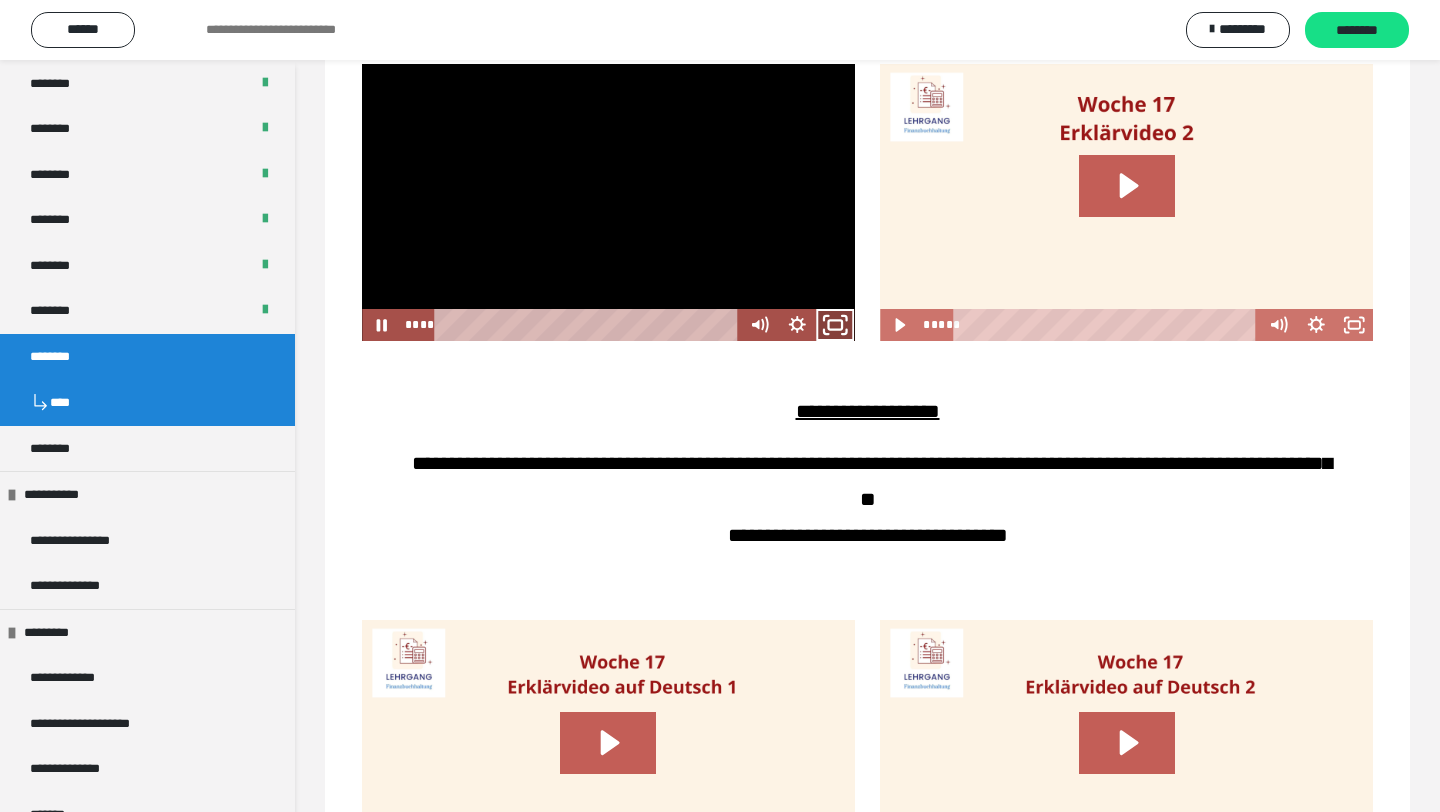 click 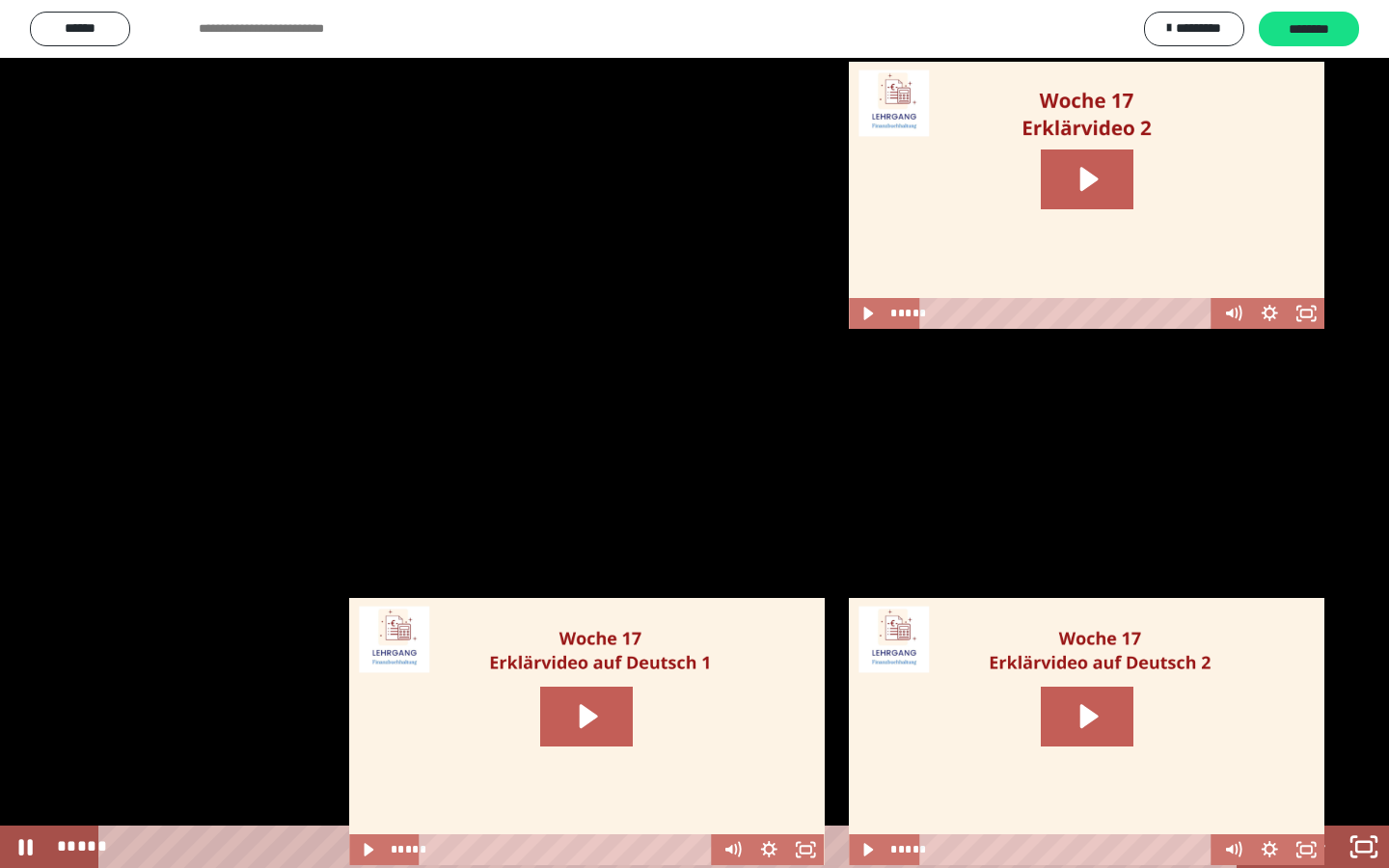 click at bounding box center (694, 434) 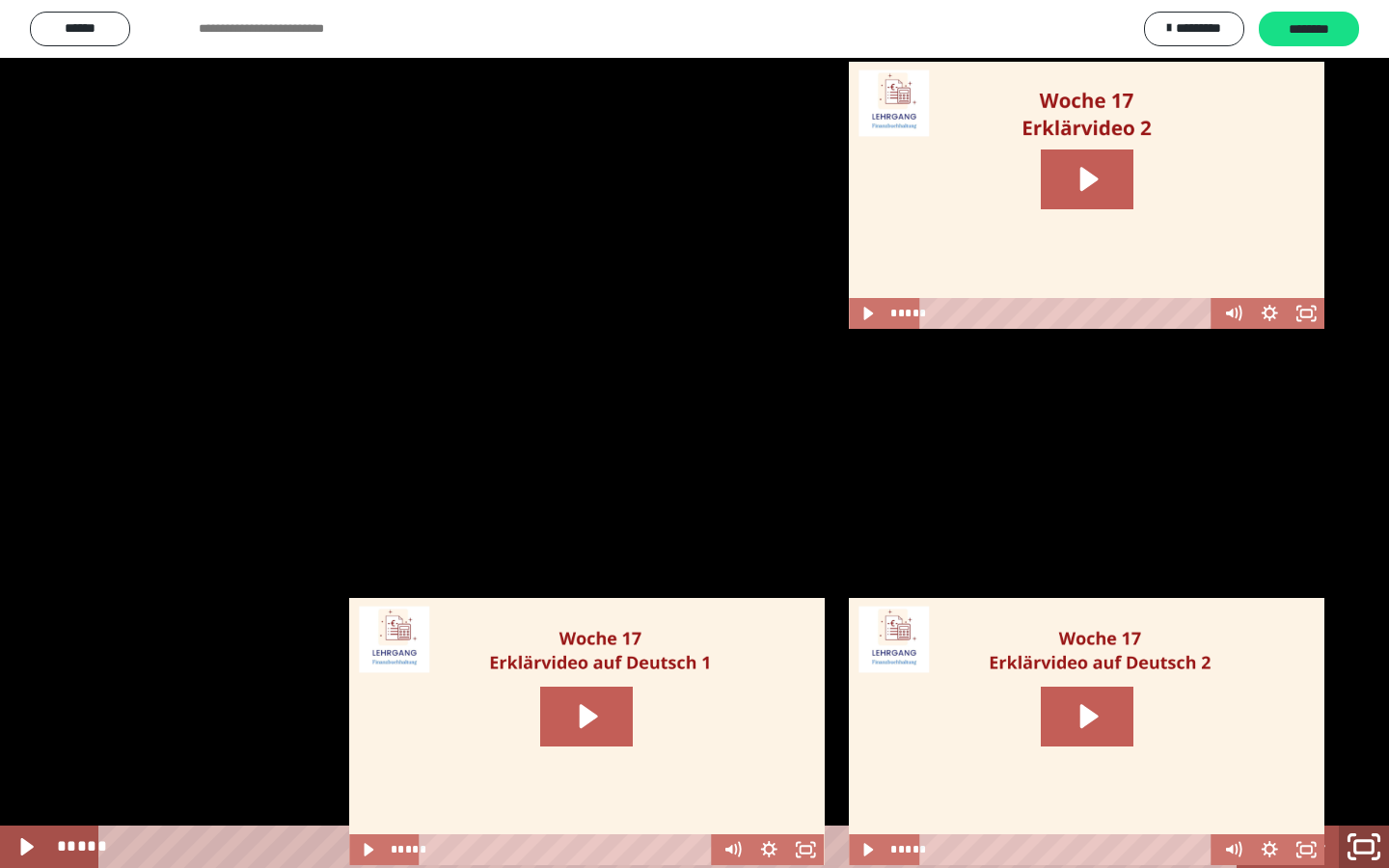 click 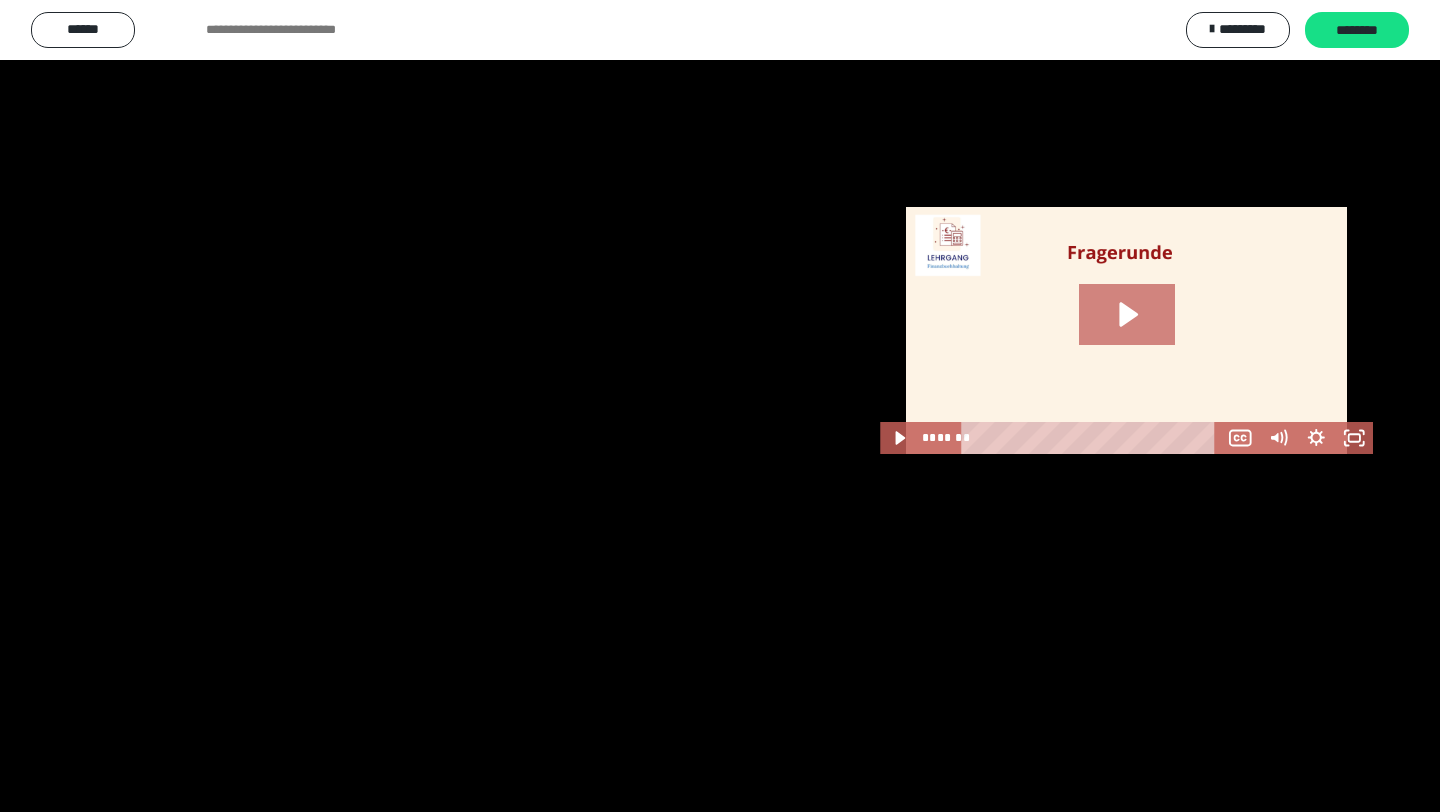 scroll, scrollTop: 3166, scrollLeft: 0, axis: vertical 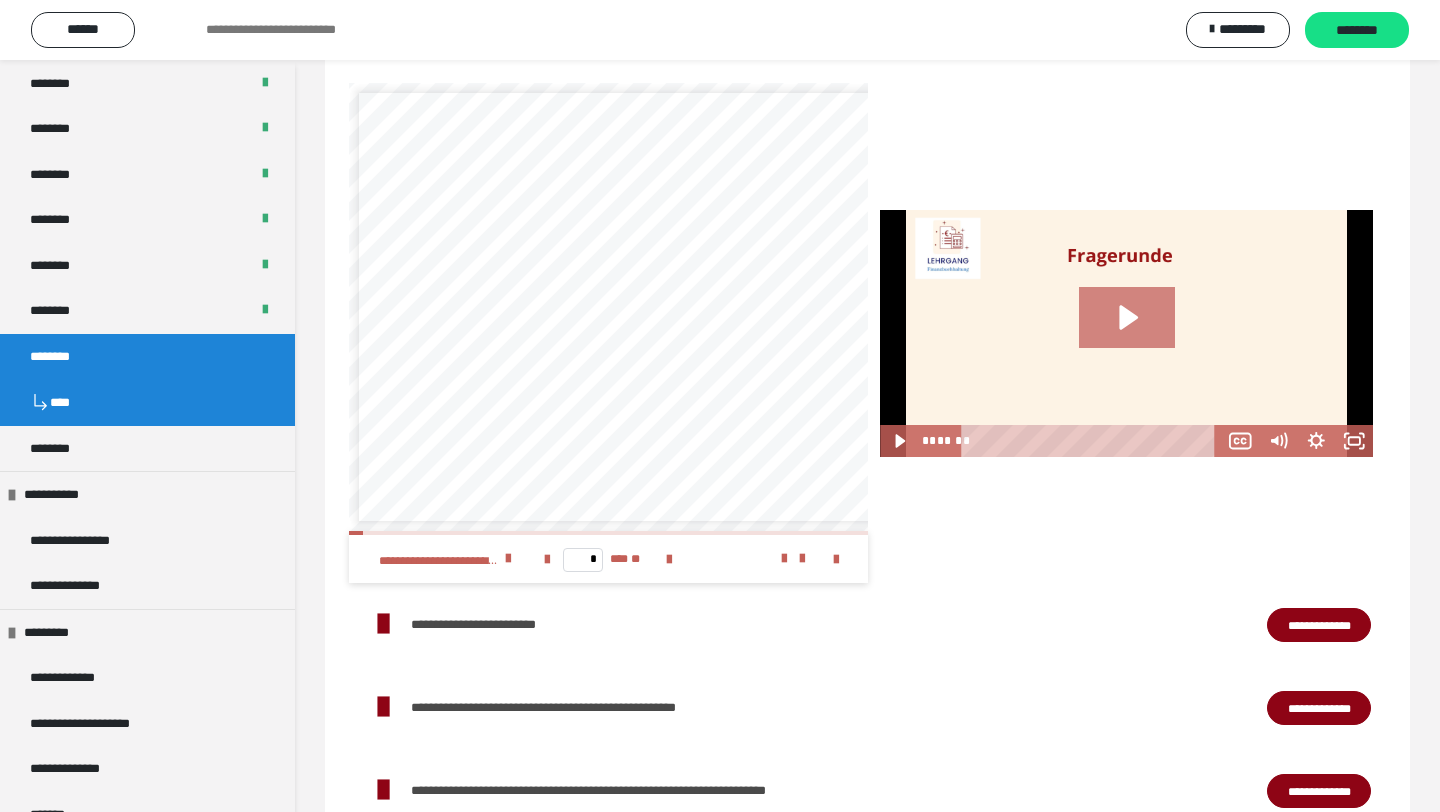 click 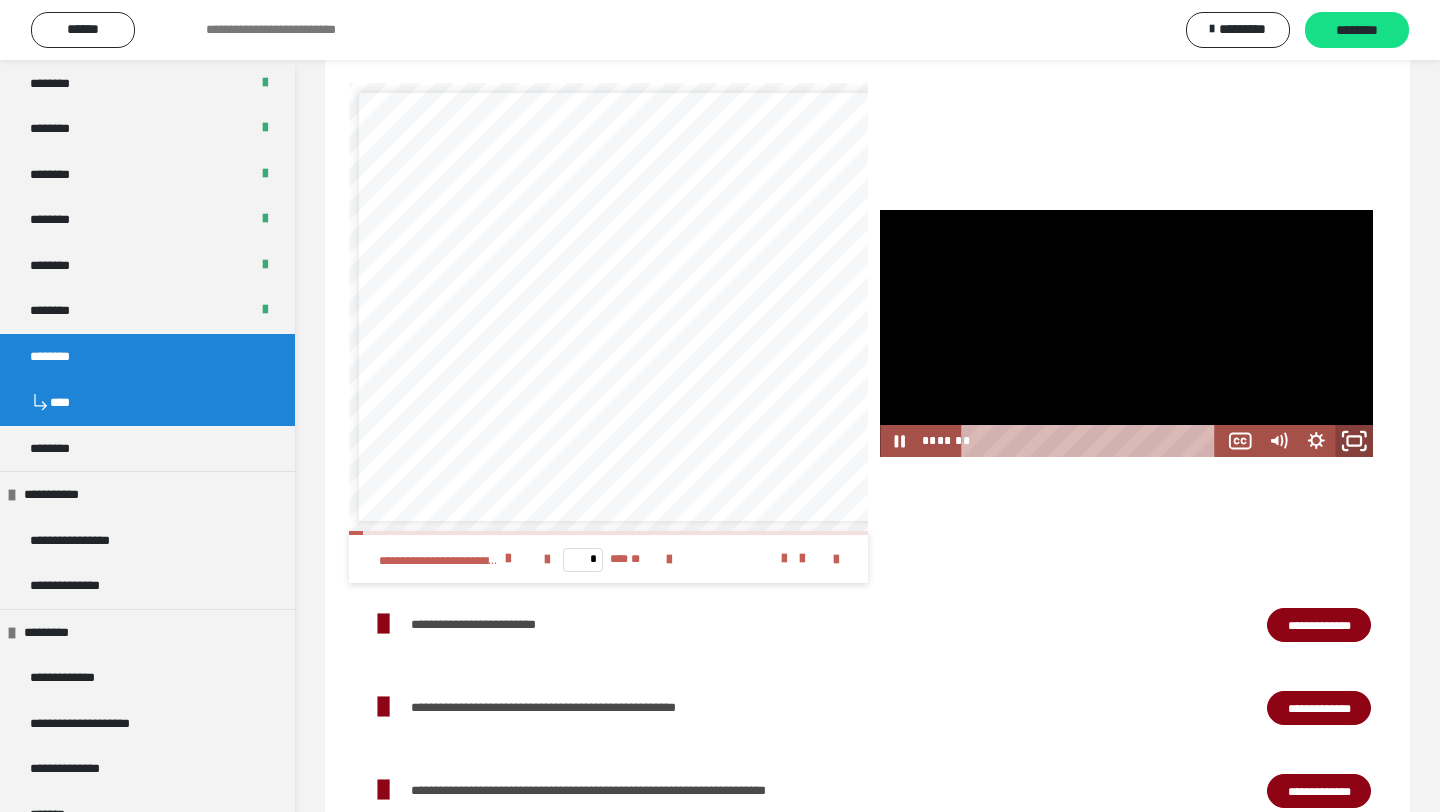 click 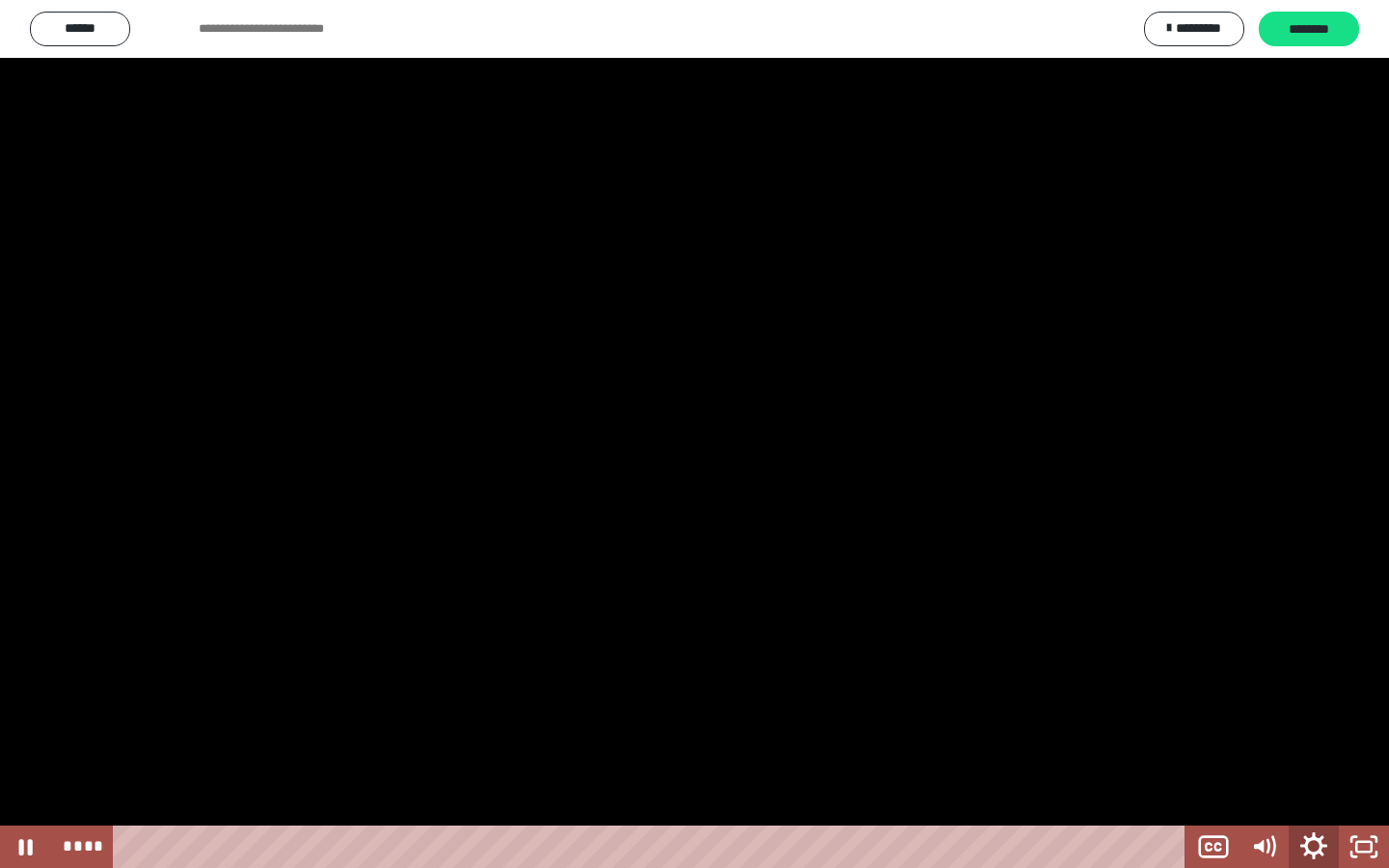 click 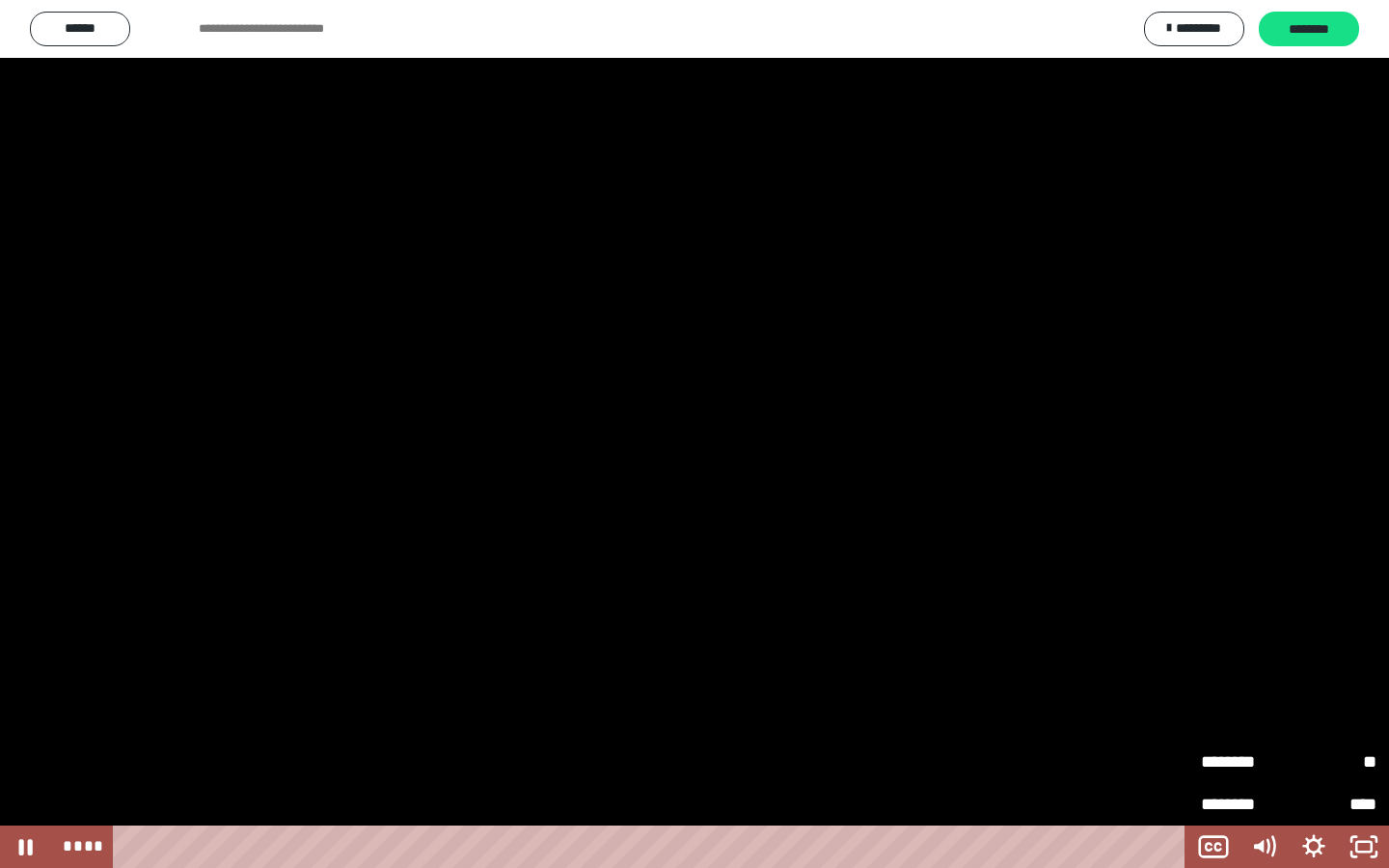 click on "**" at bounding box center [1332, 762] 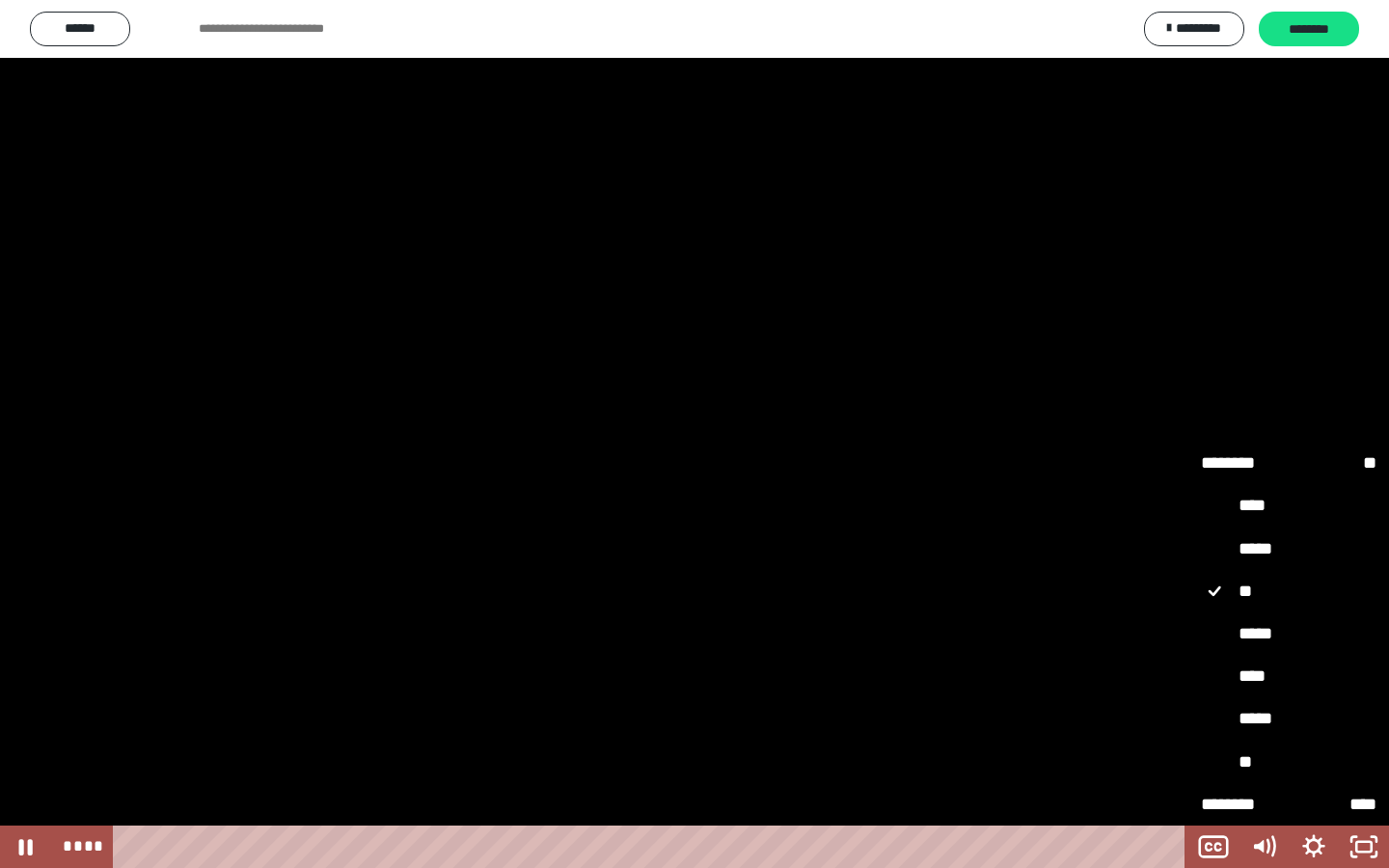 click on "*****" at bounding box center (1289, 635) 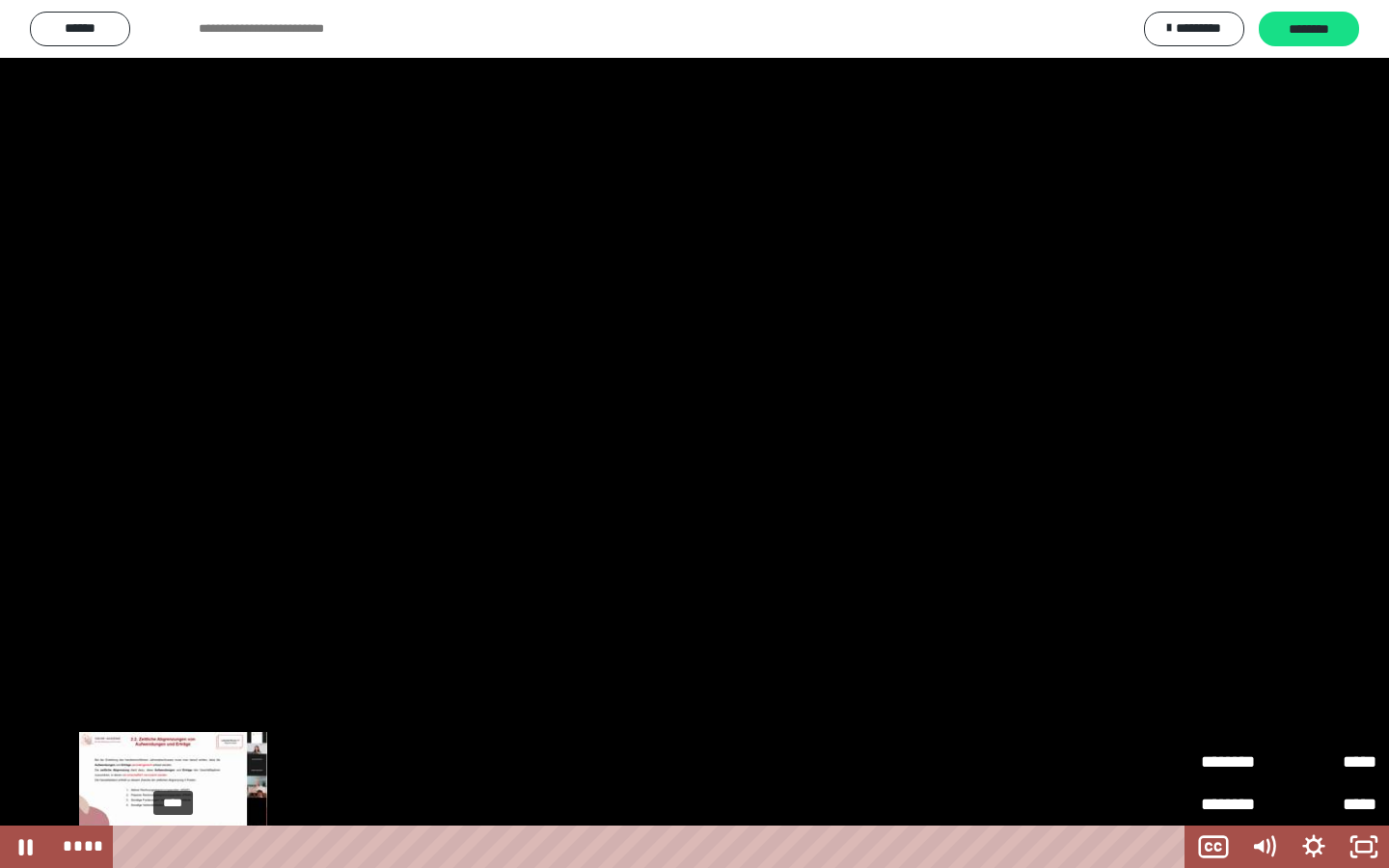 click on "****" at bounding box center (653, 847) 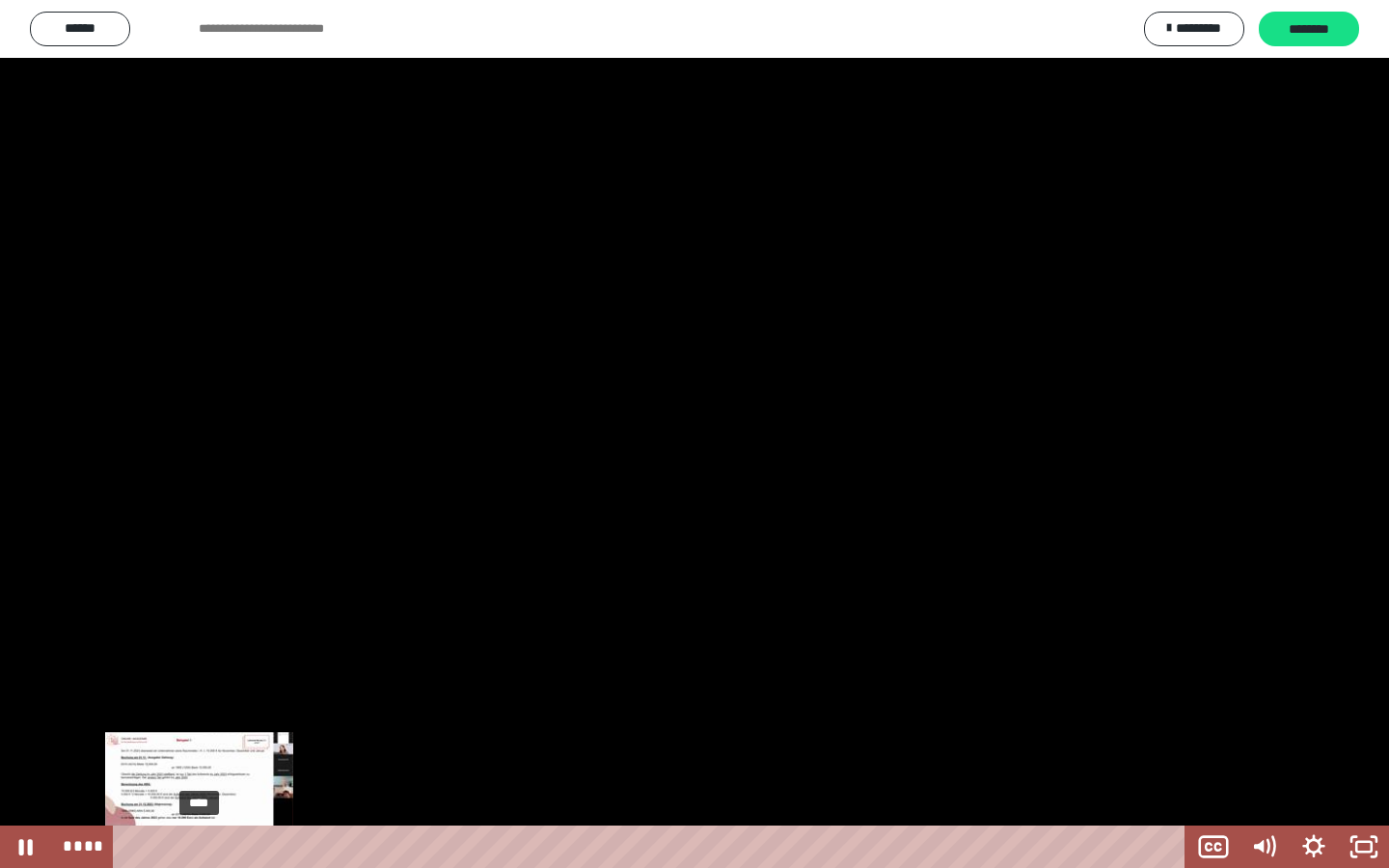 click on "****" at bounding box center [653, 847] 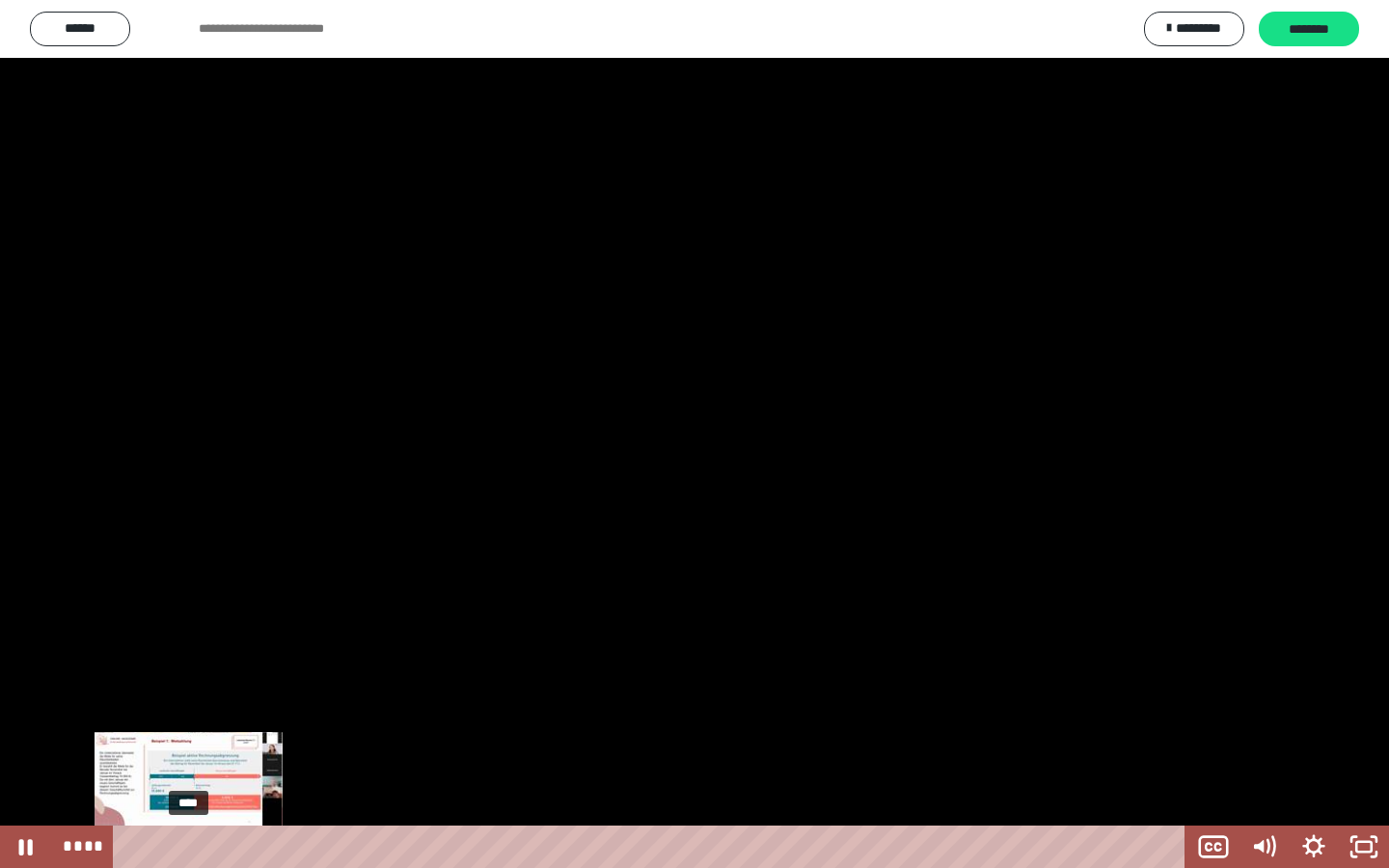 click on "****" at bounding box center [653, 847] 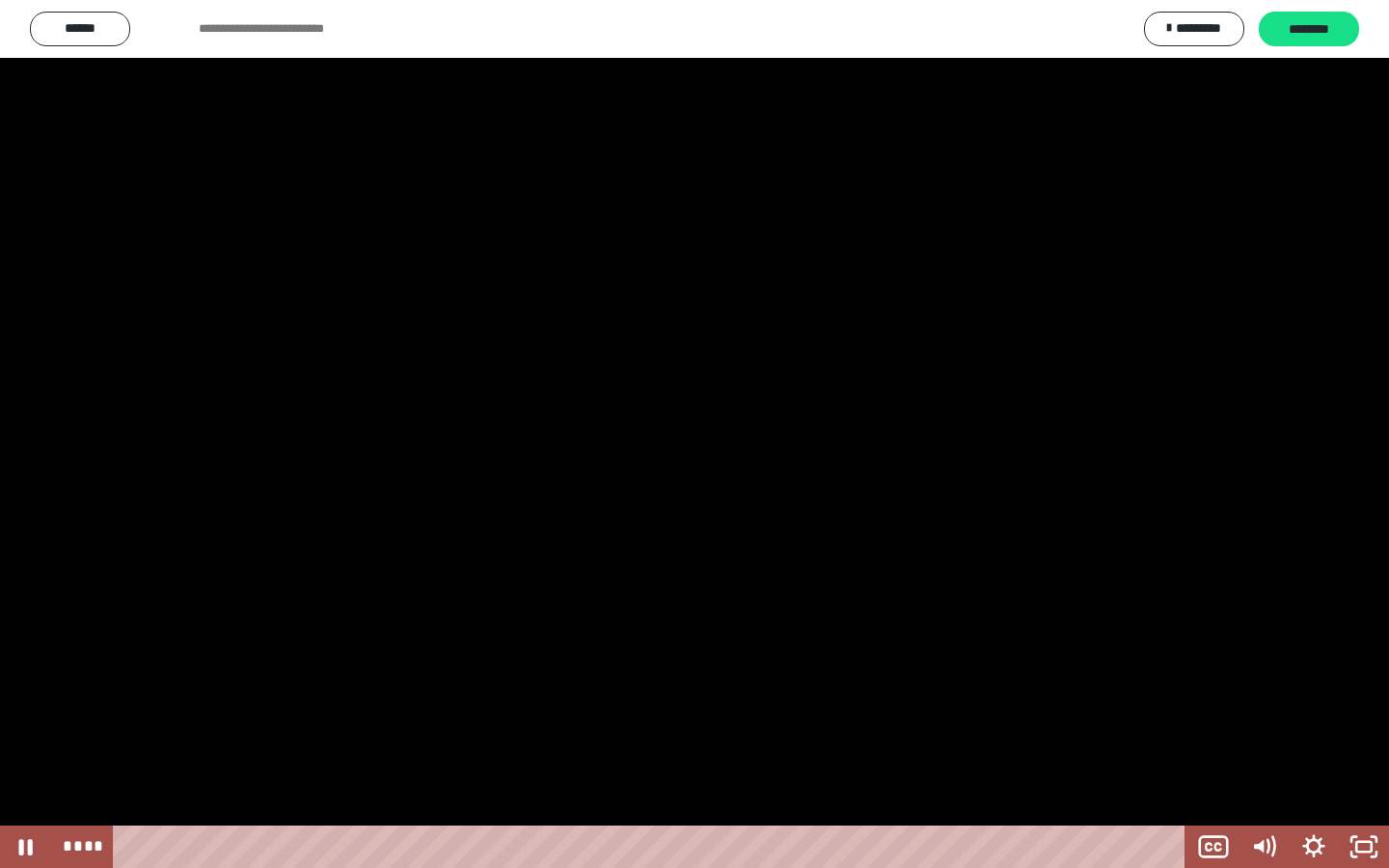 click at bounding box center (694, 434) 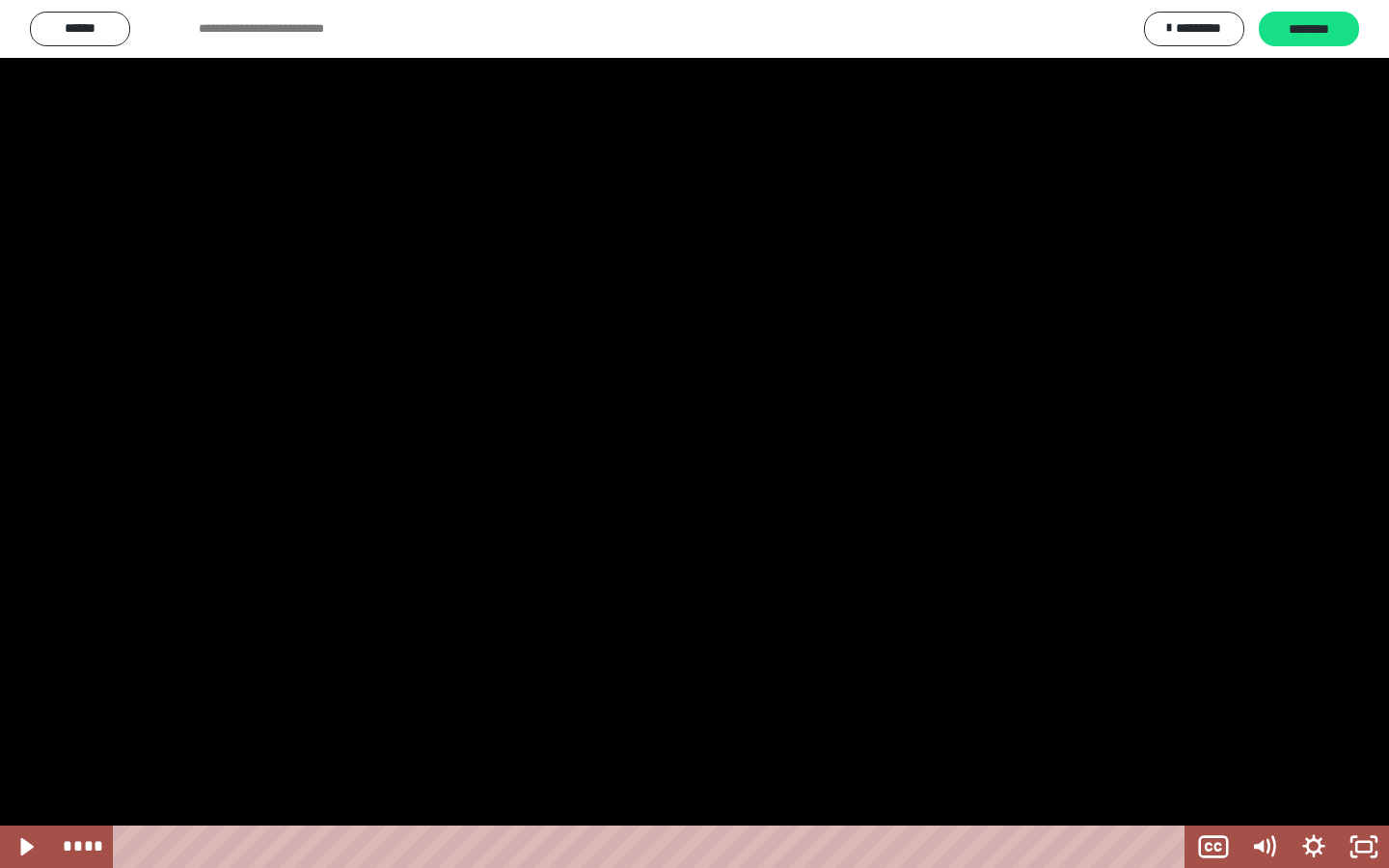 click at bounding box center (694, 434) 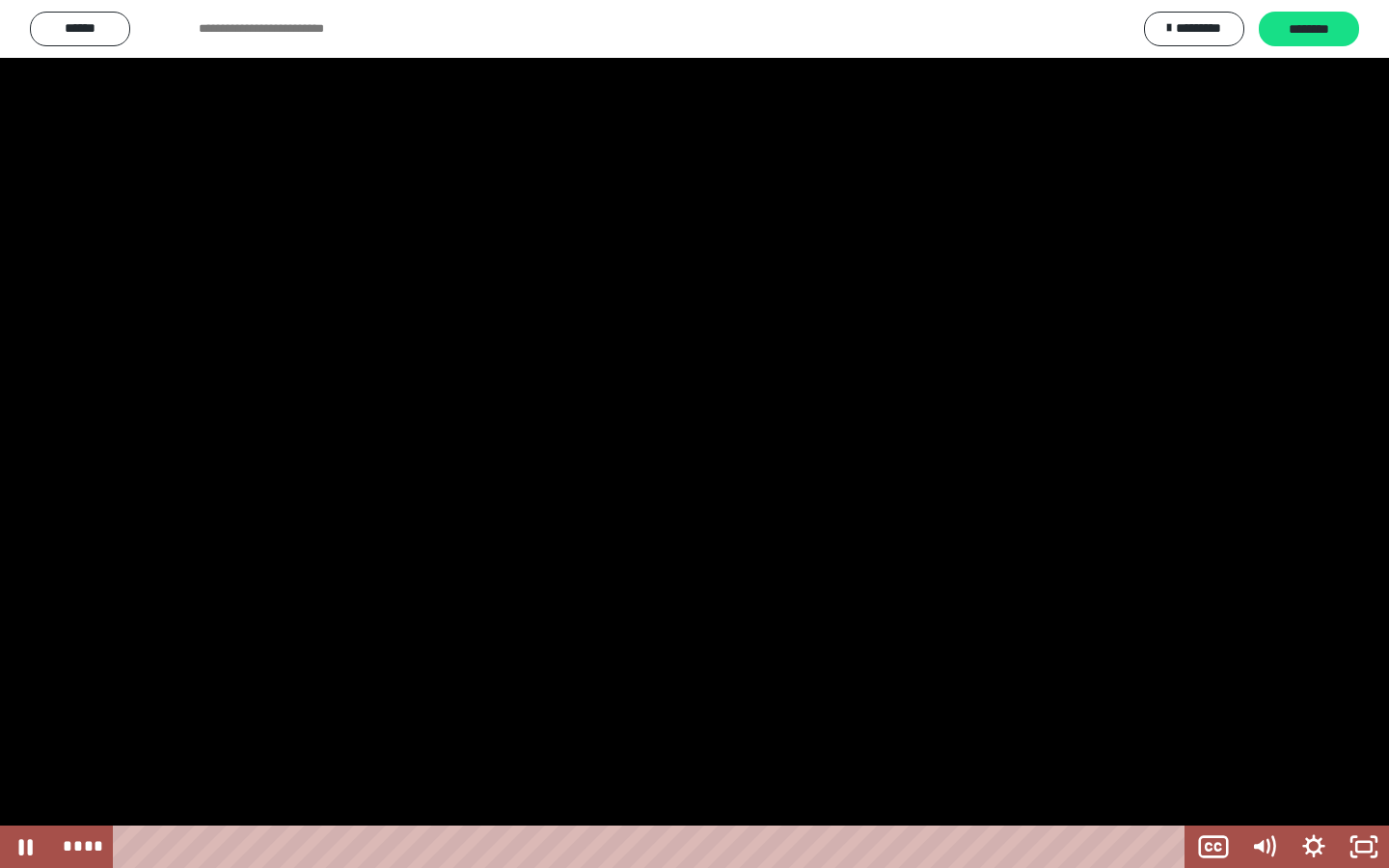 click at bounding box center (694, 434) 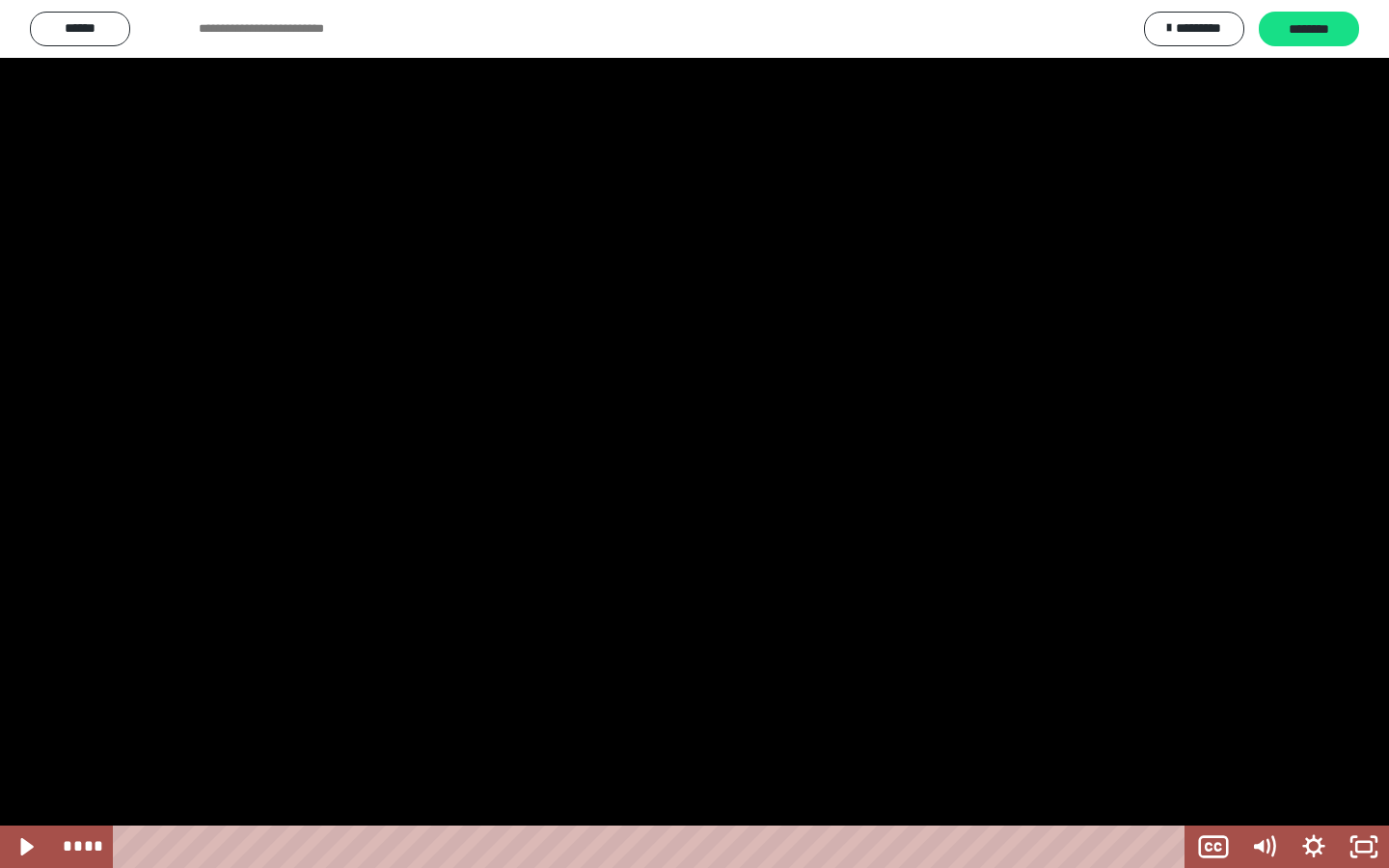 click at bounding box center (694, 434) 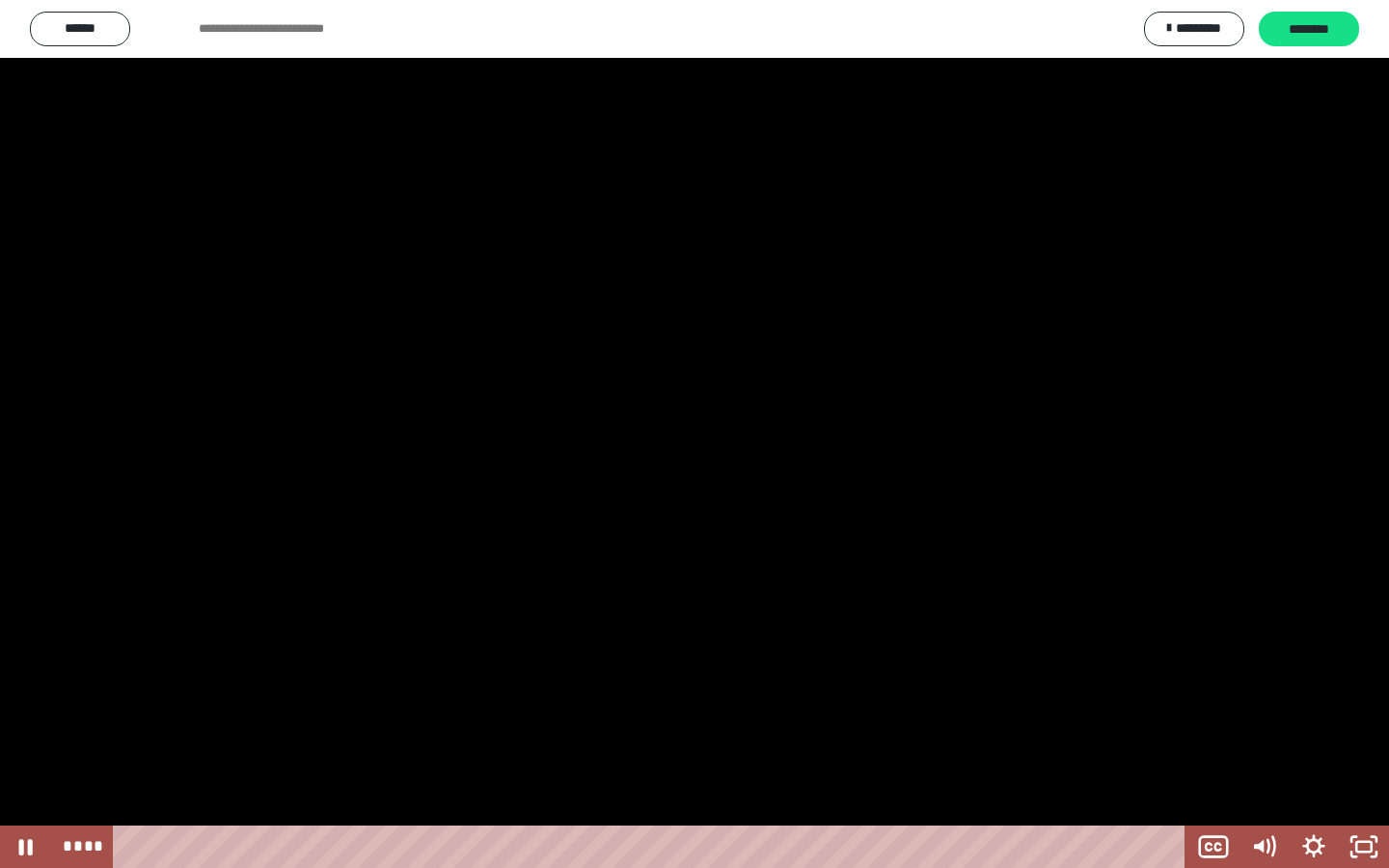 click at bounding box center [694, 434] 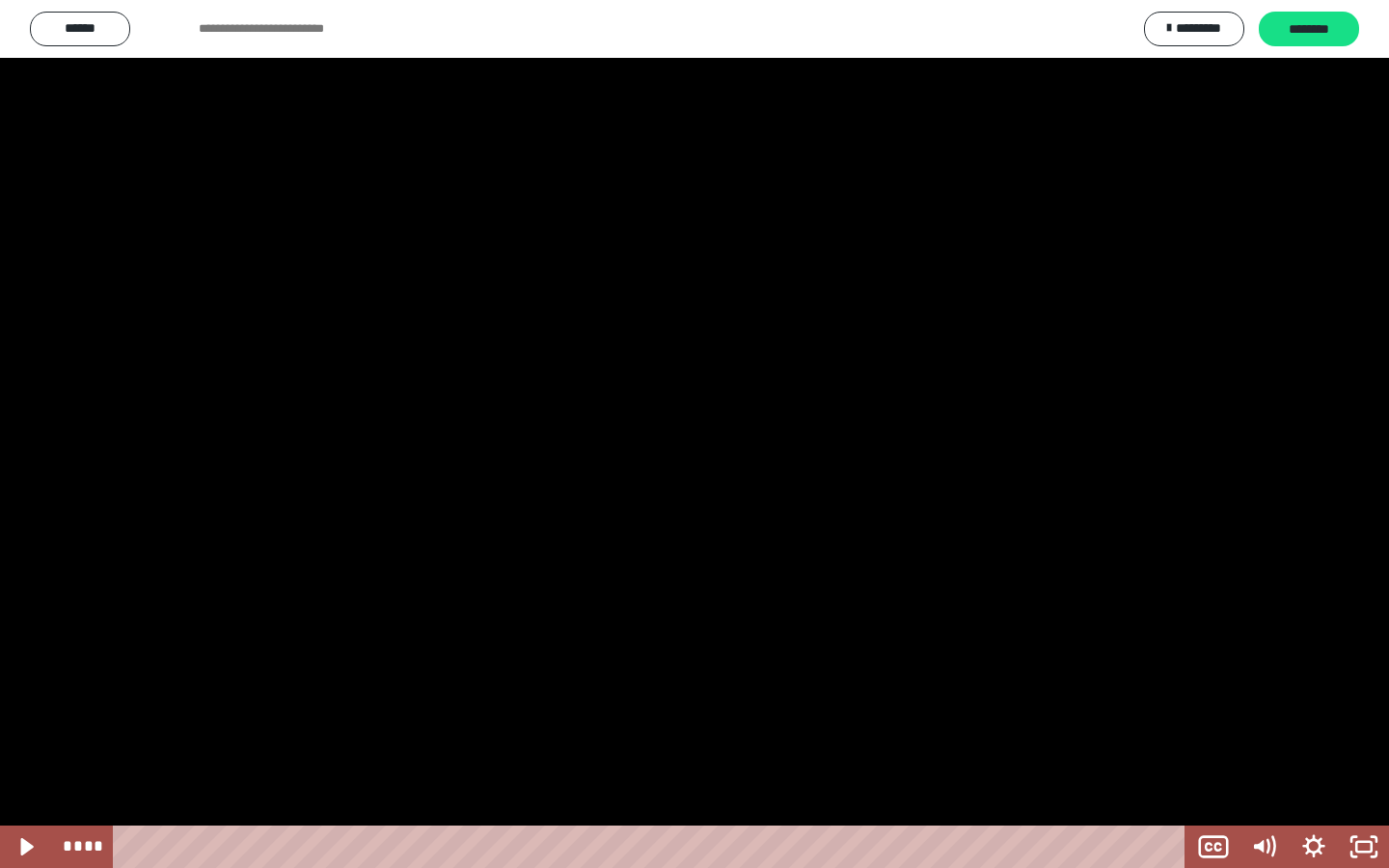 click at bounding box center (694, 434) 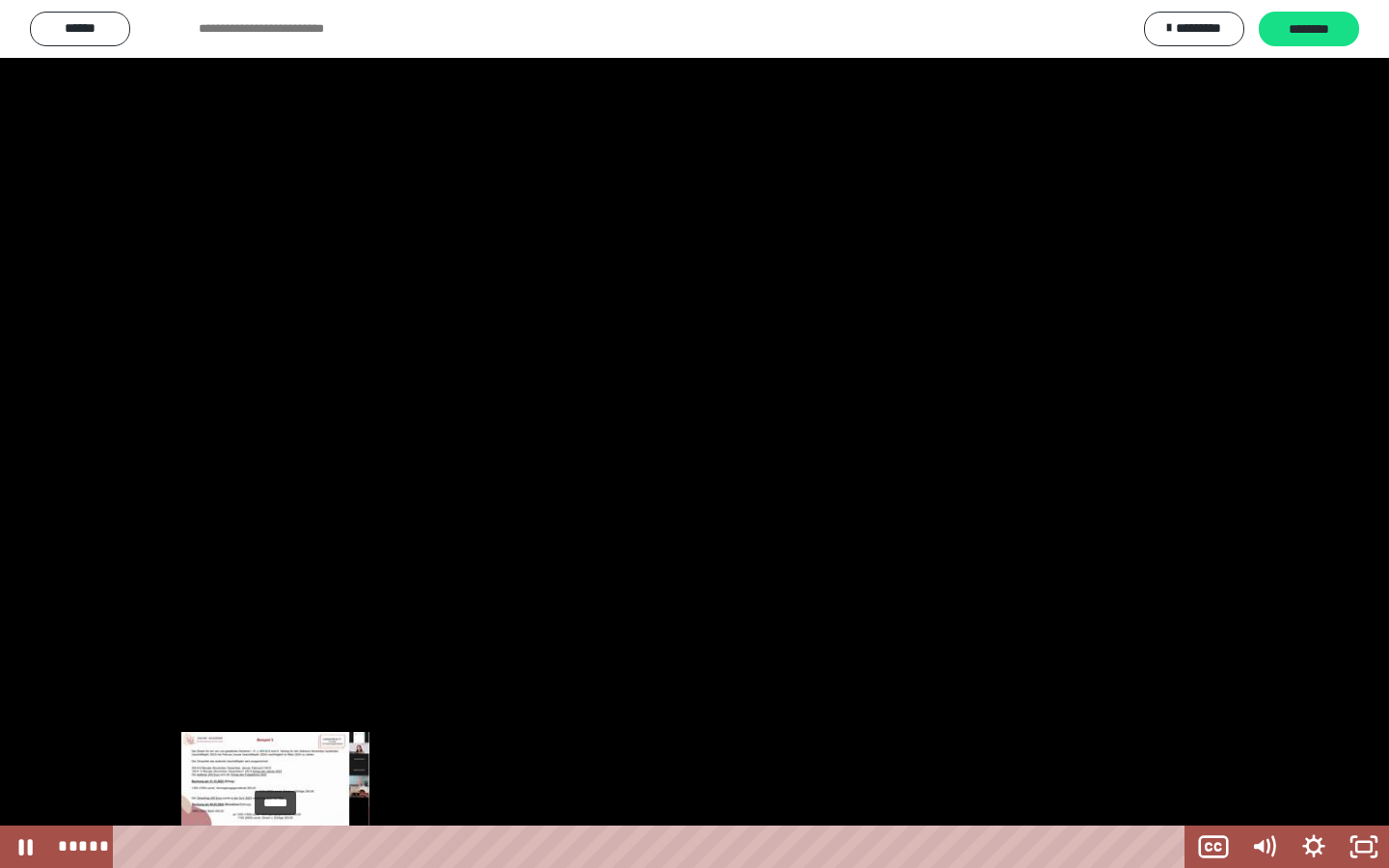 click on "*****" at bounding box center [653, 847] 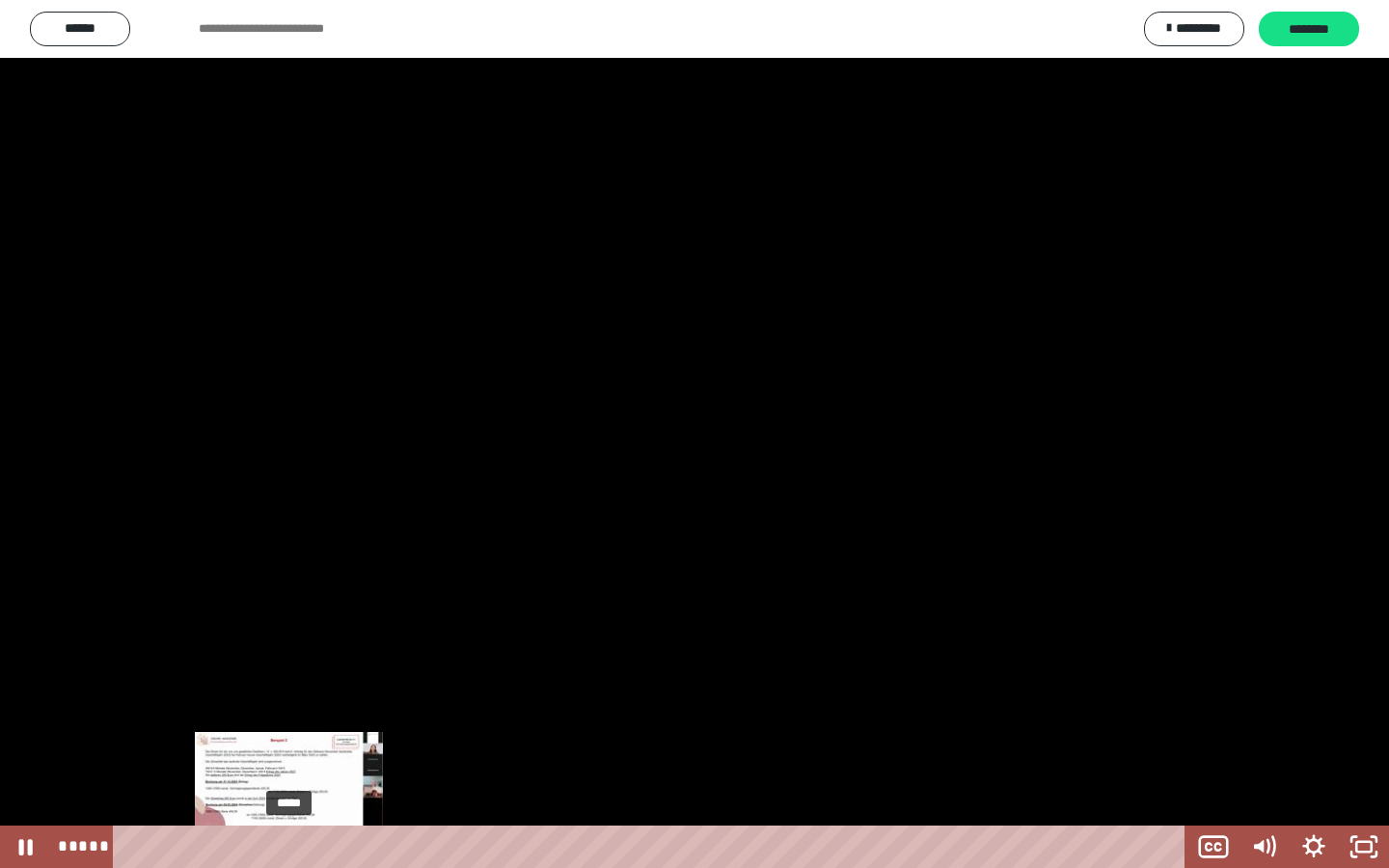 click on "*****" at bounding box center [653, 847] 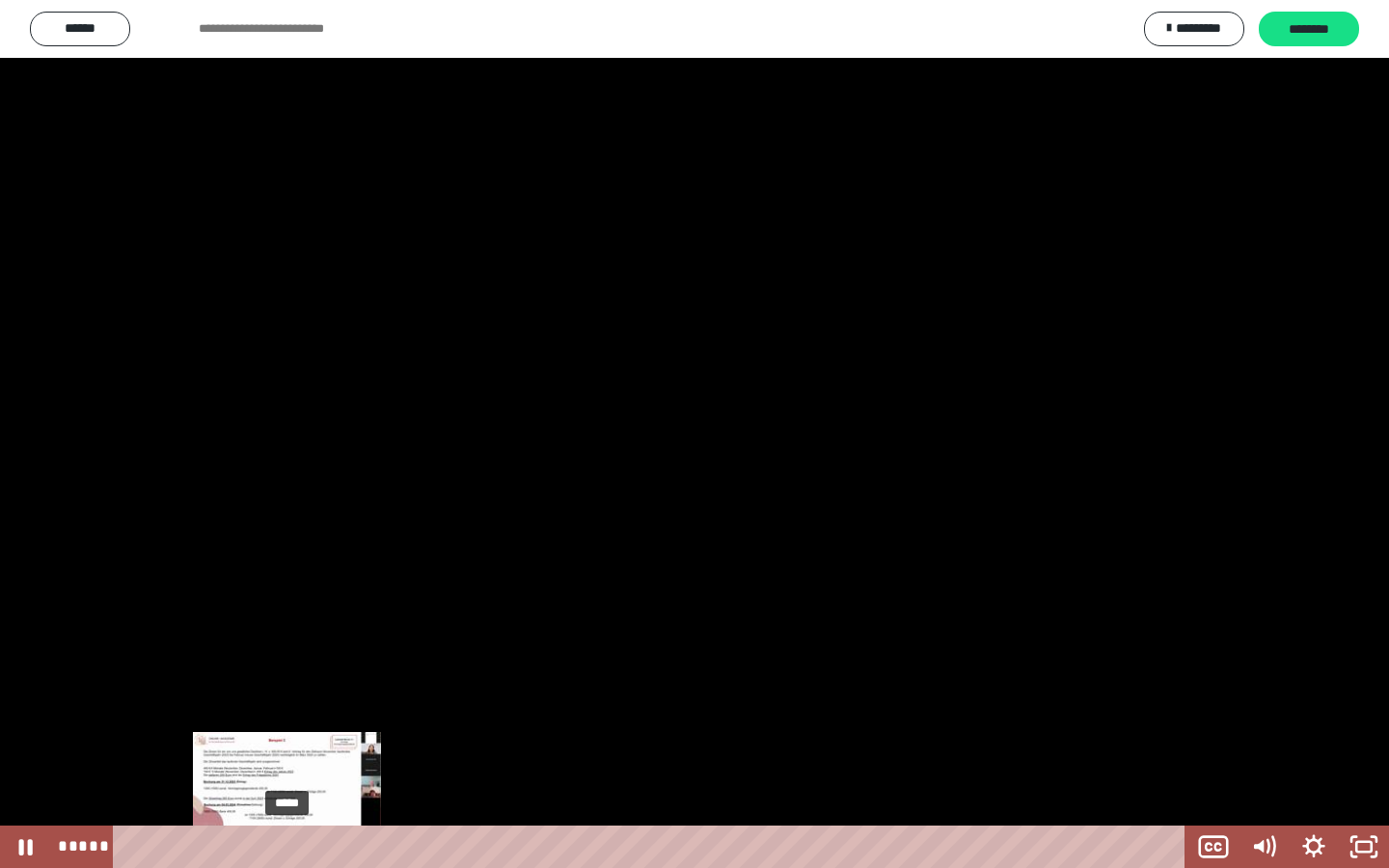 click at bounding box center (286, 847) 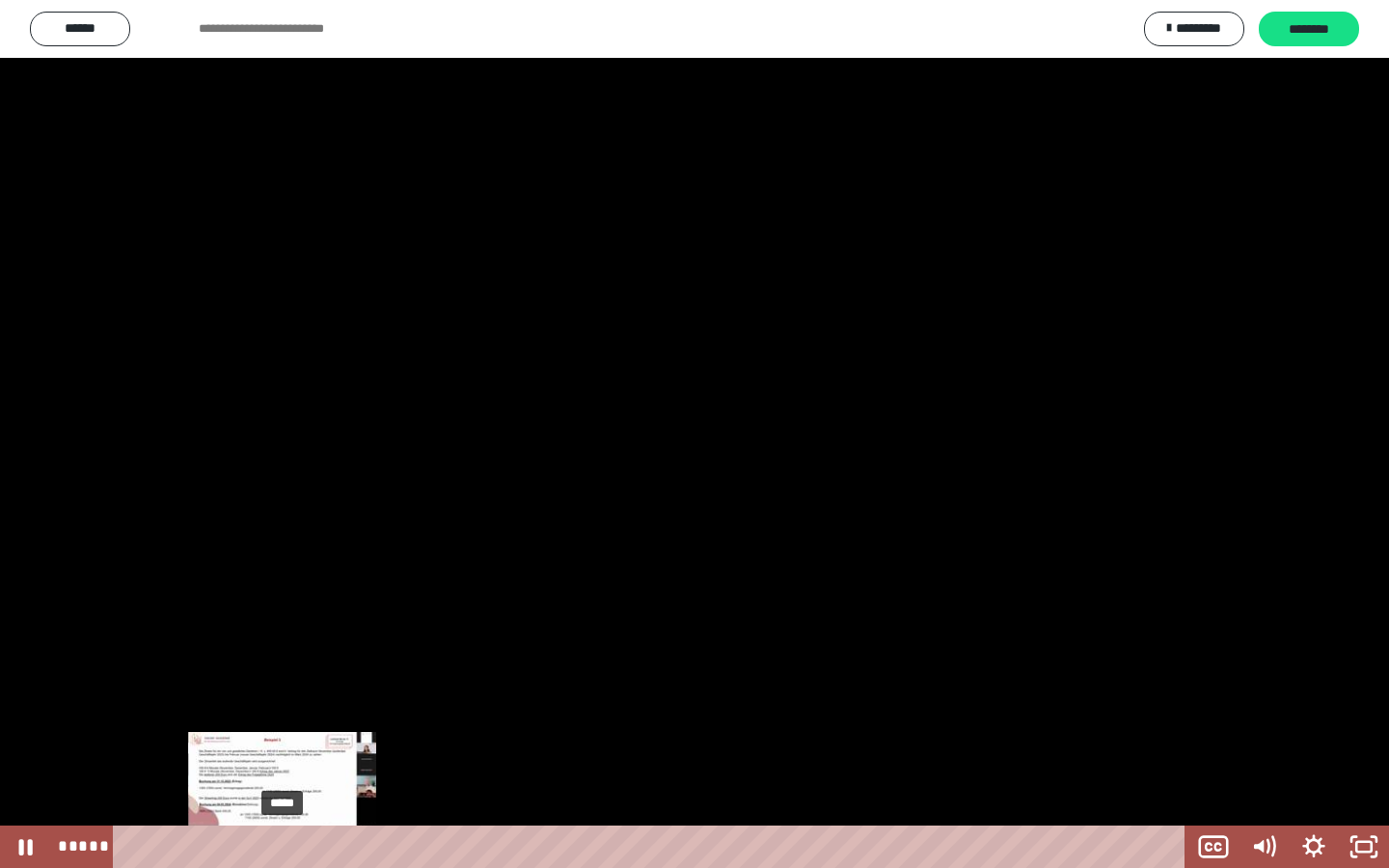 click at bounding box center [282, 847] 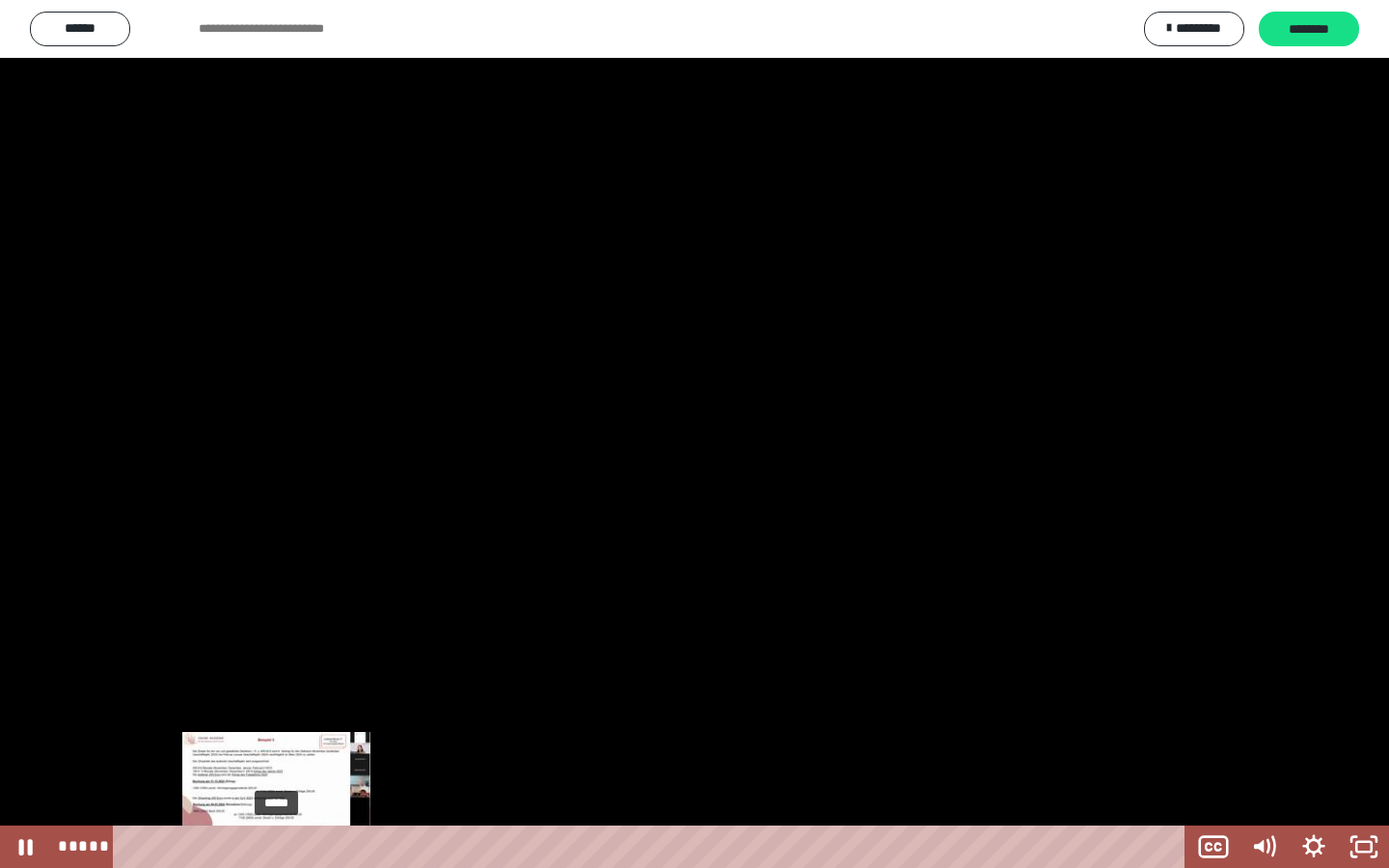 click at bounding box center [276, 847] 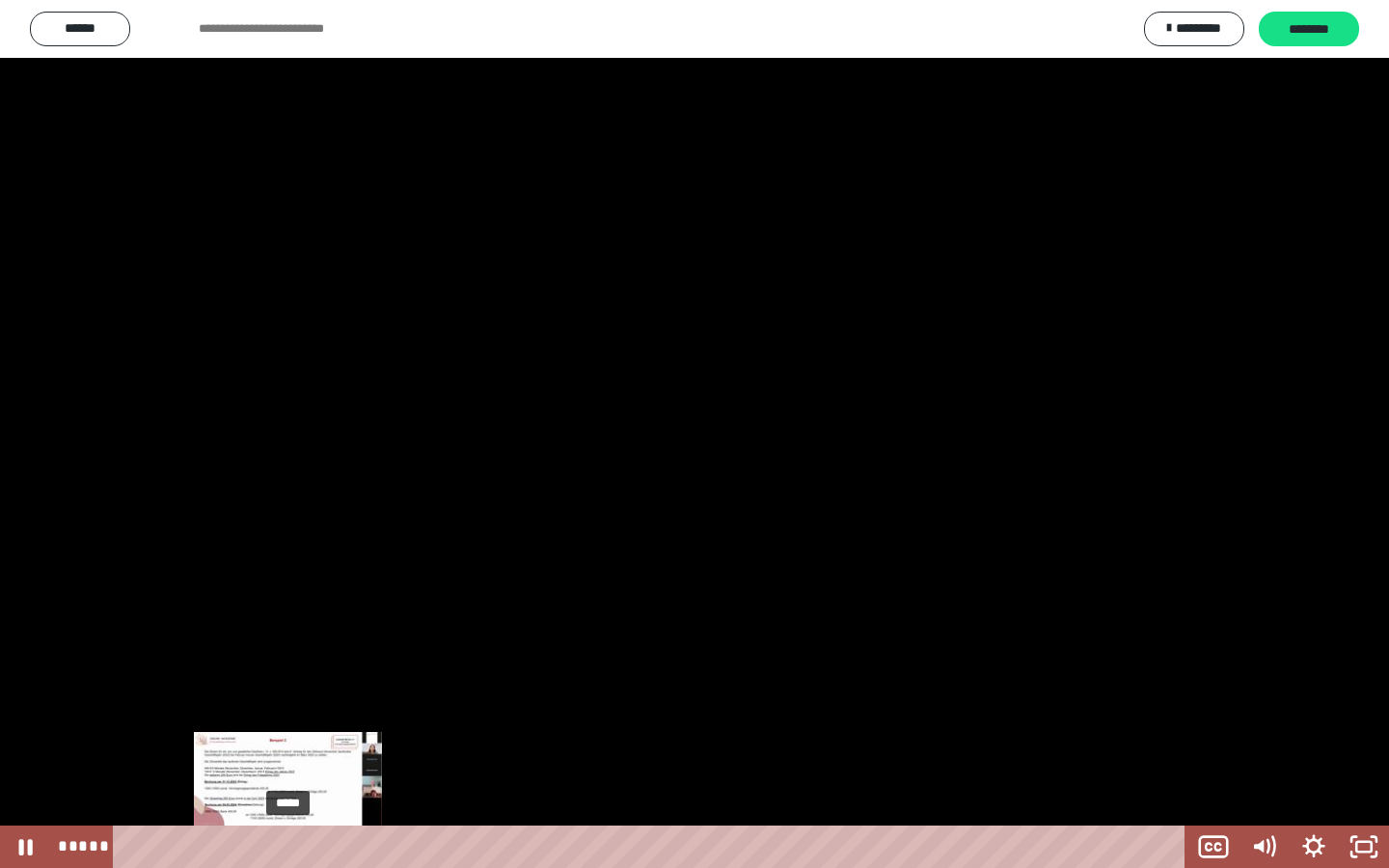 click on "*****" at bounding box center [653, 847] 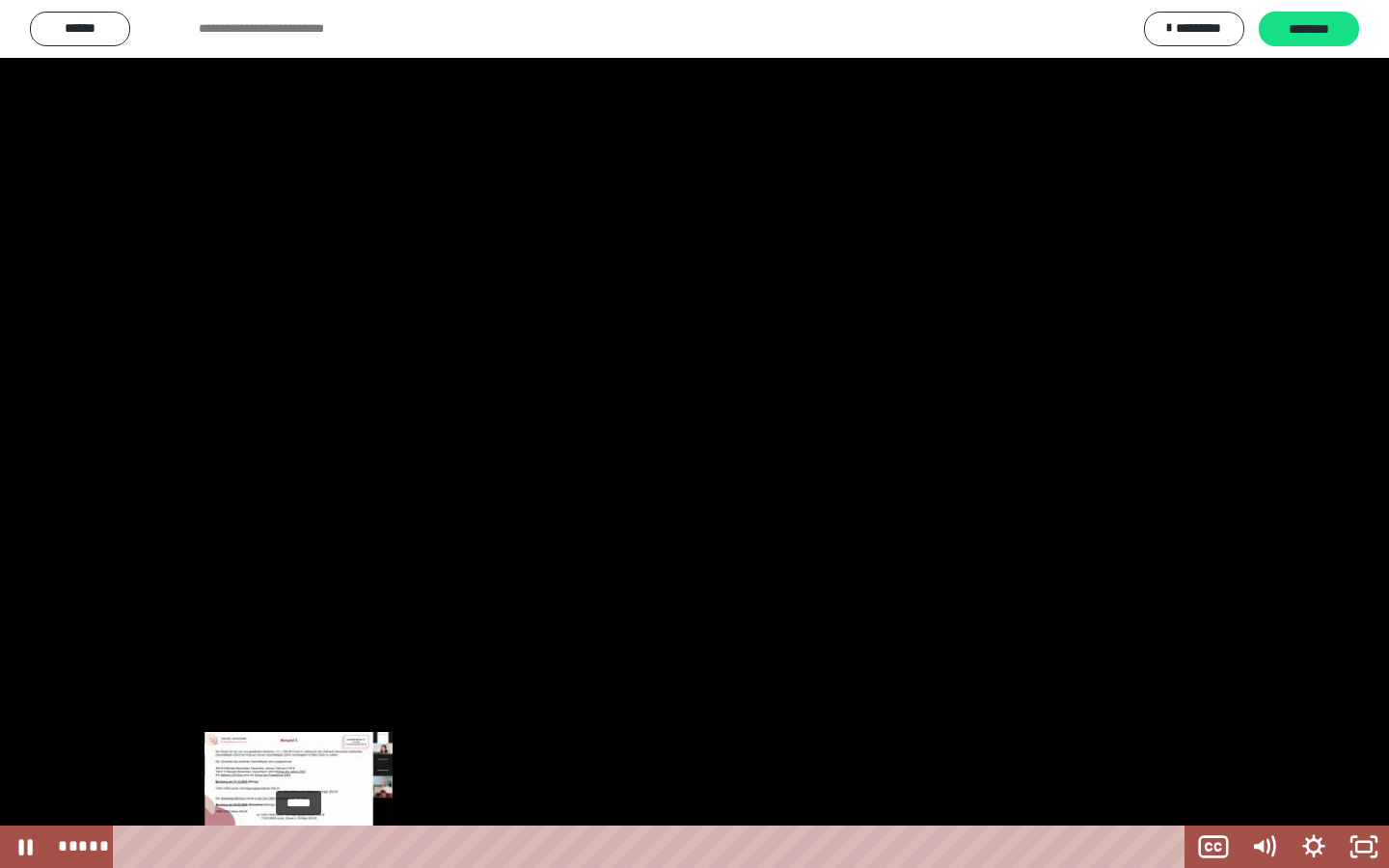 click on "*****" at bounding box center [653, 847] 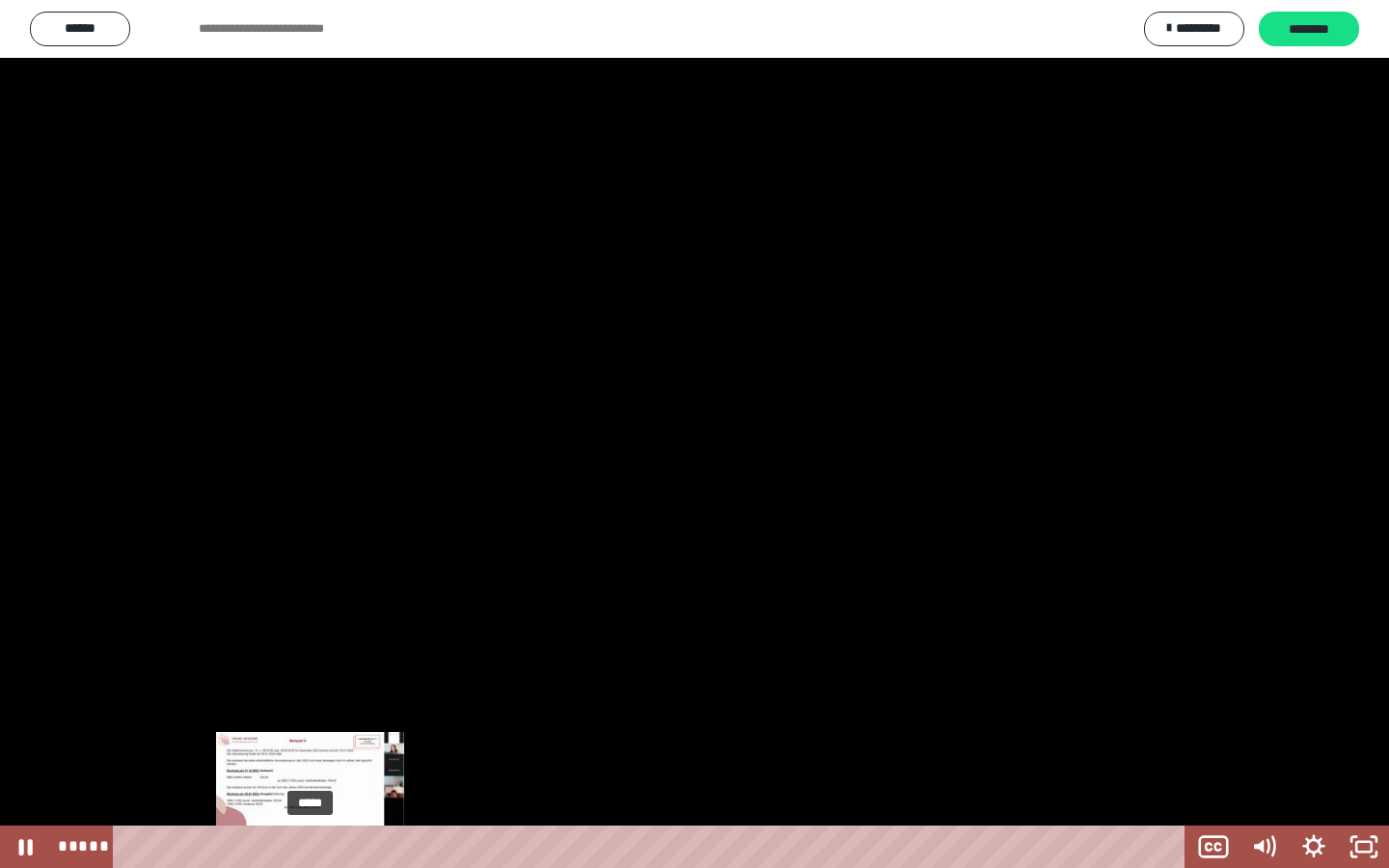 click on "*****" at bounding box center (653, 847) 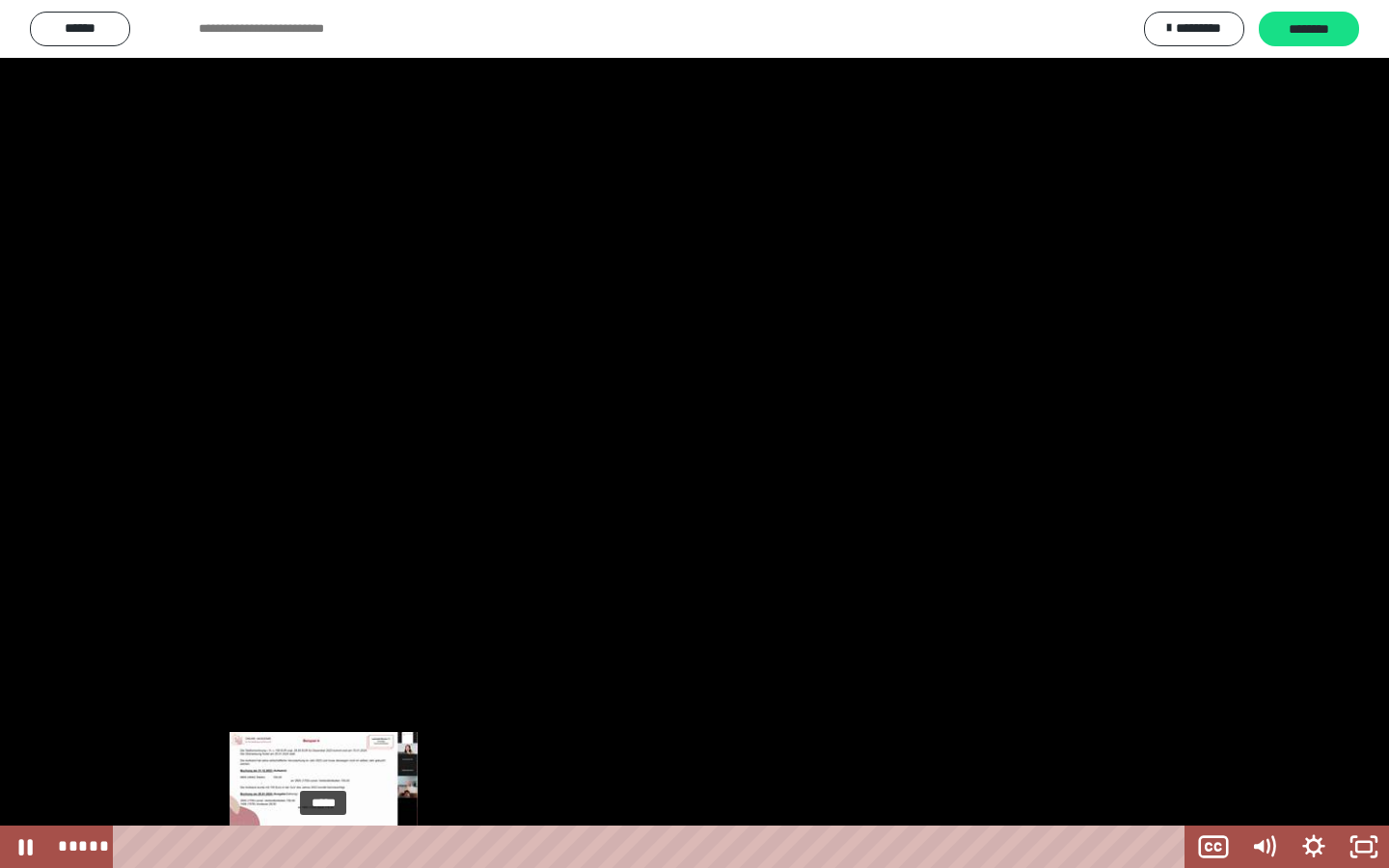 click on "*****" at bounding box center (653, 847) 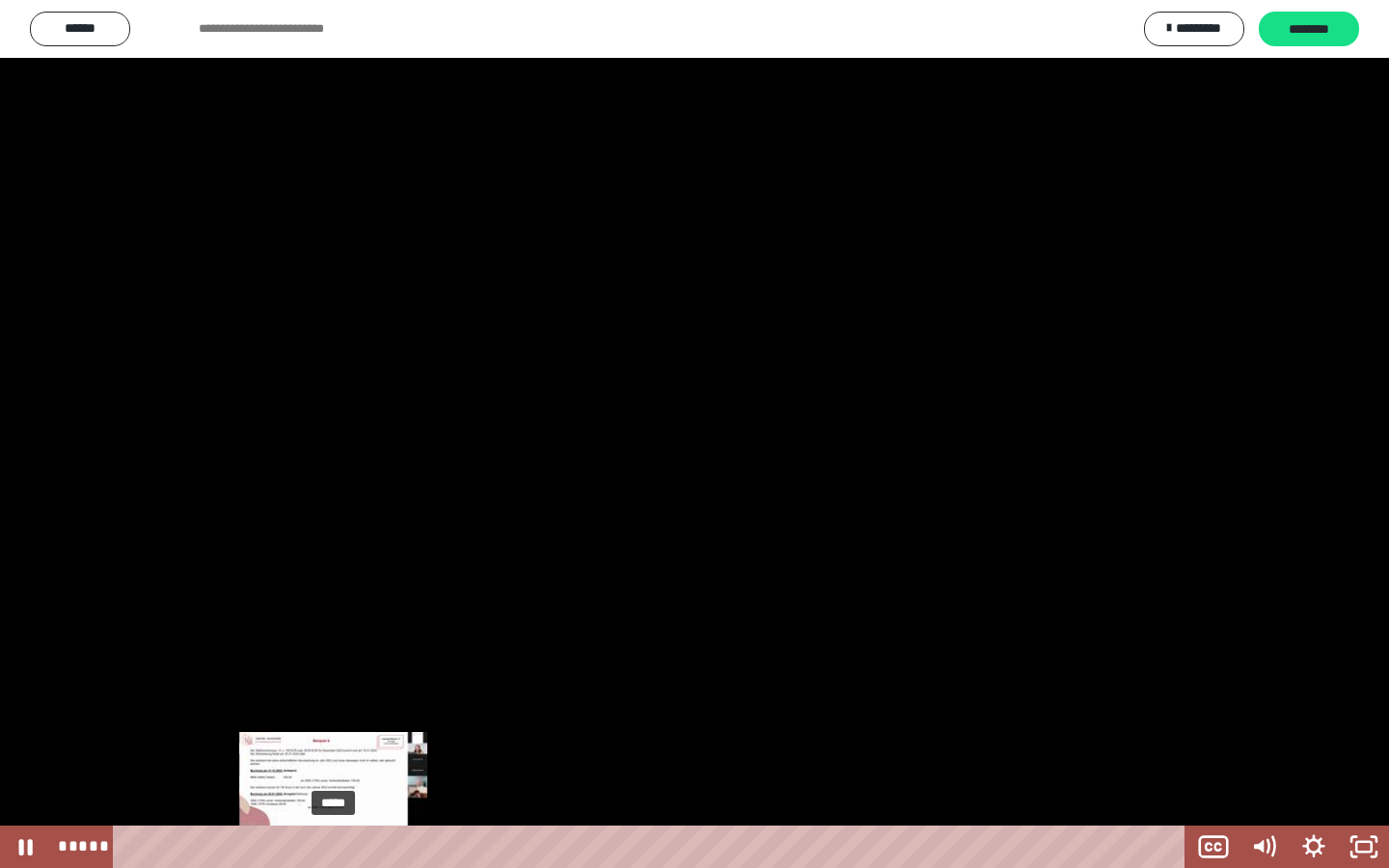 click on "*****" at bounding box center [653, 847] 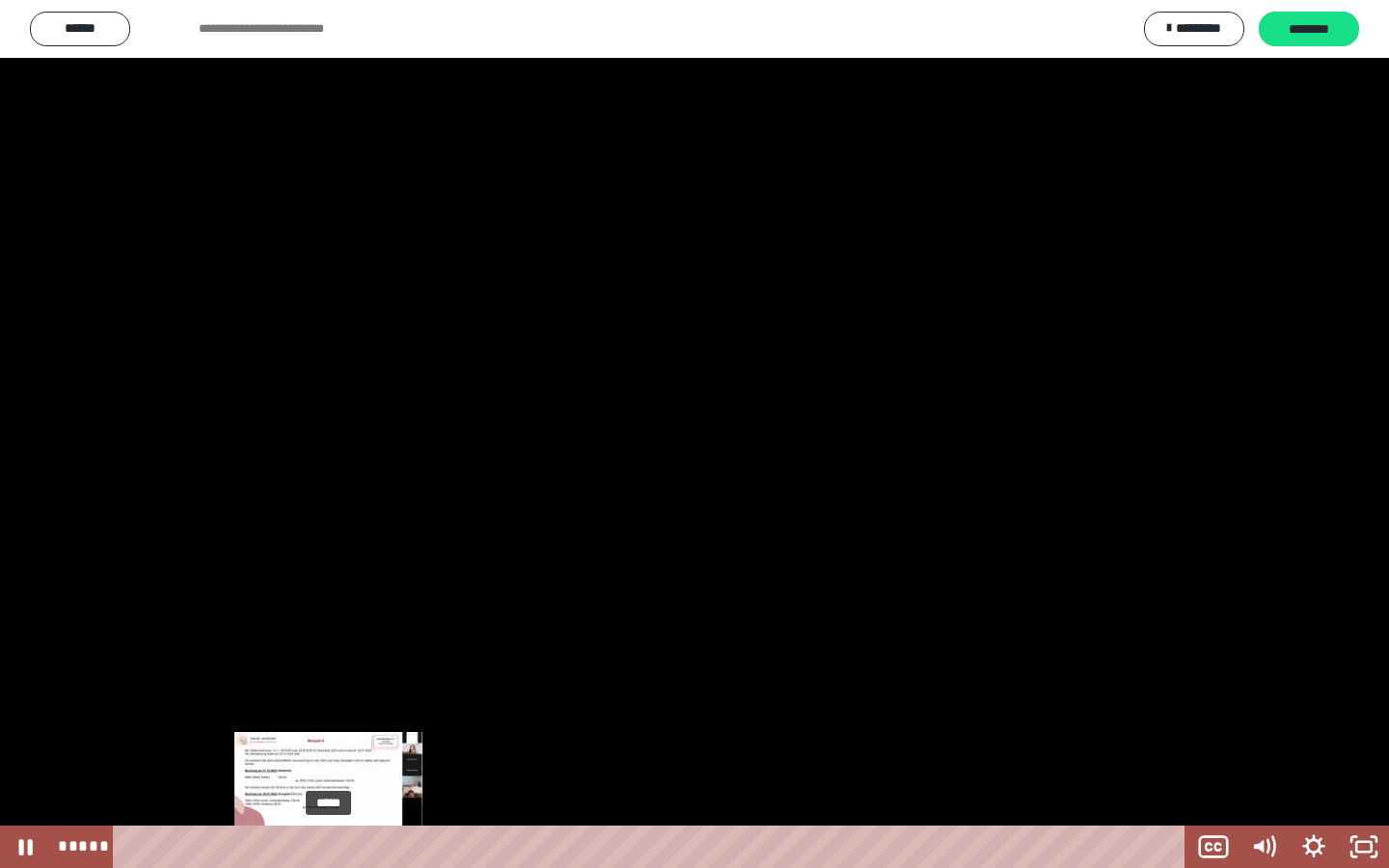 click at bounding box center (328, 847) 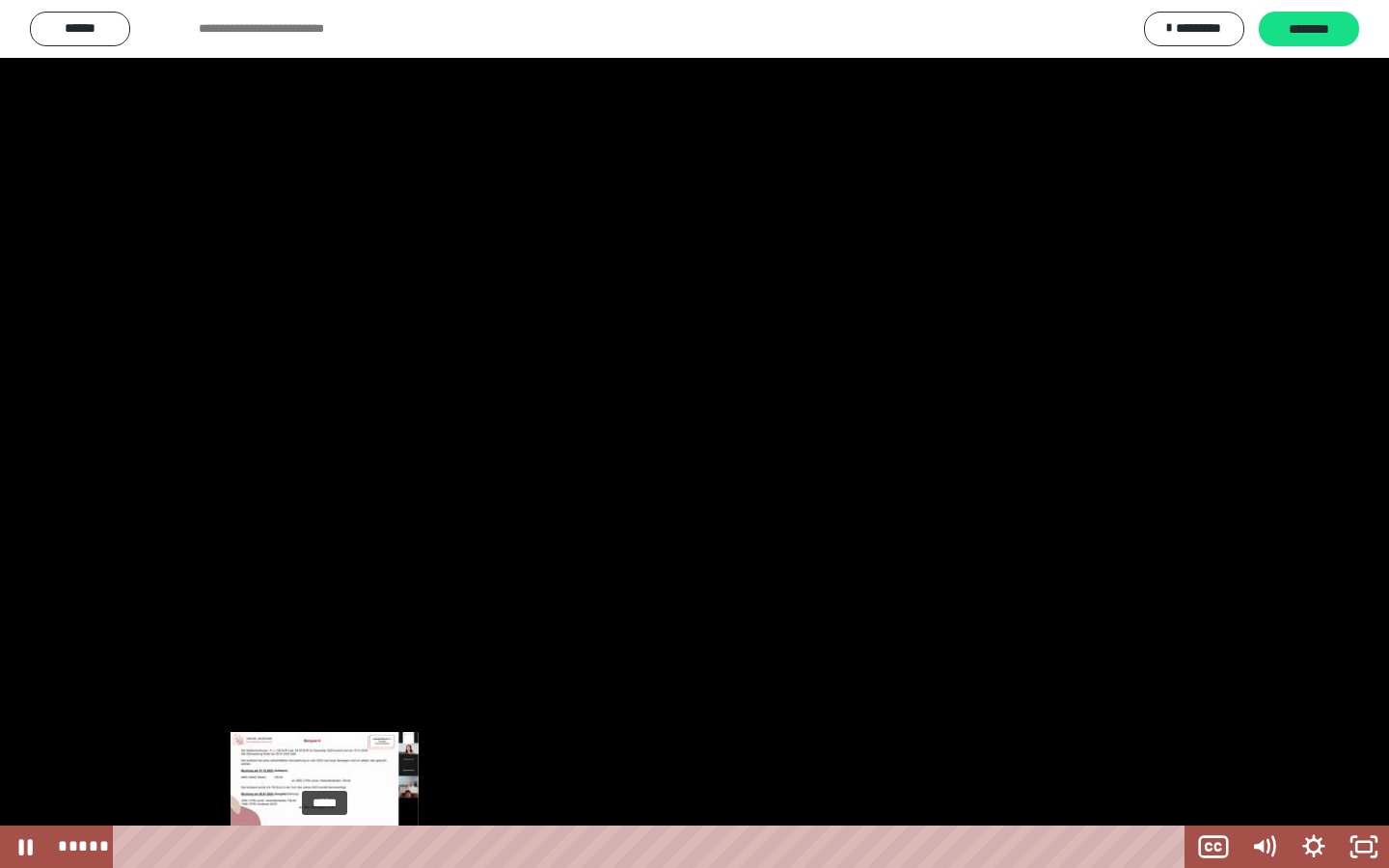 click at bounding box center [324, 847] 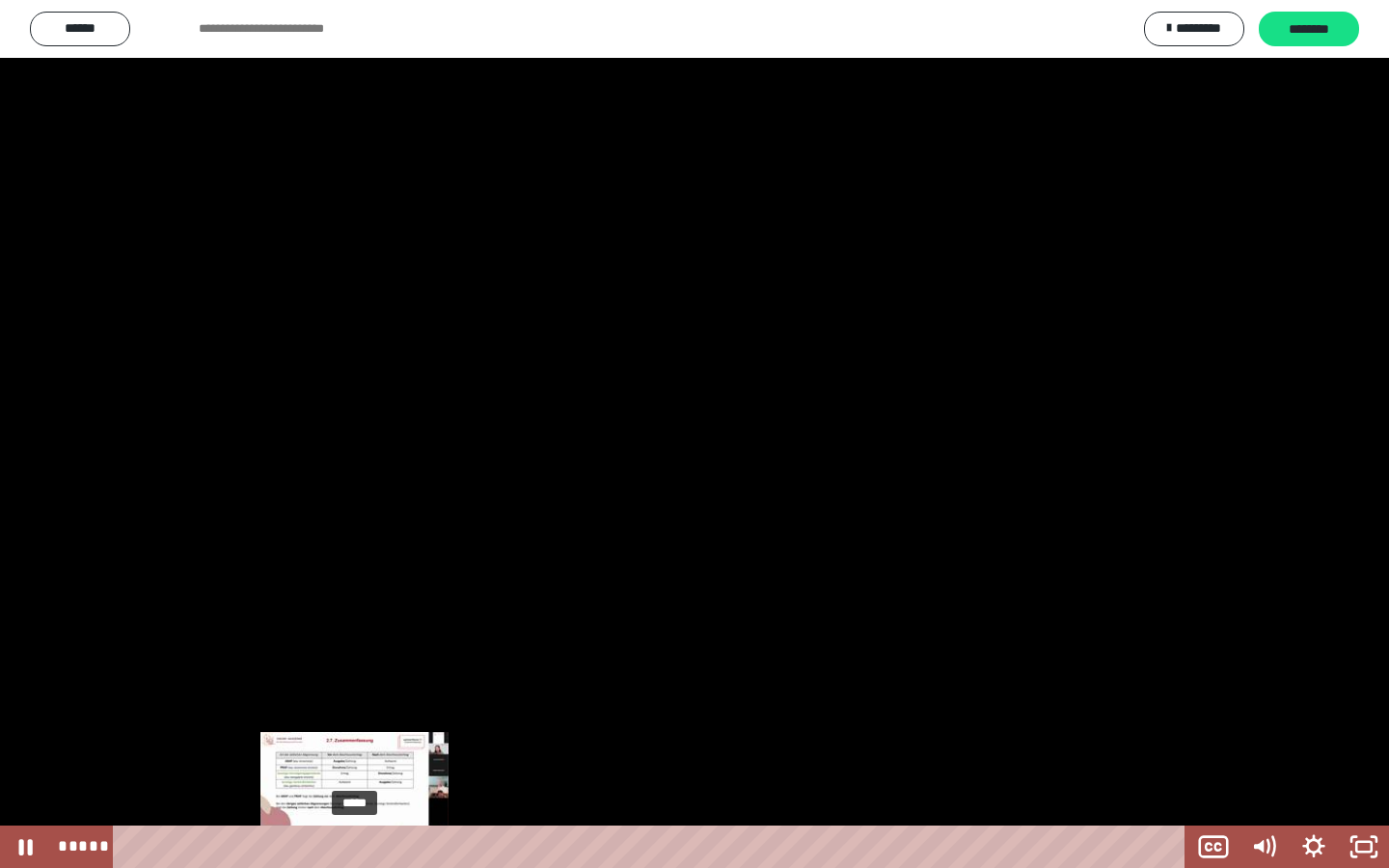 click on "*****" at bounding box center (653, 847) 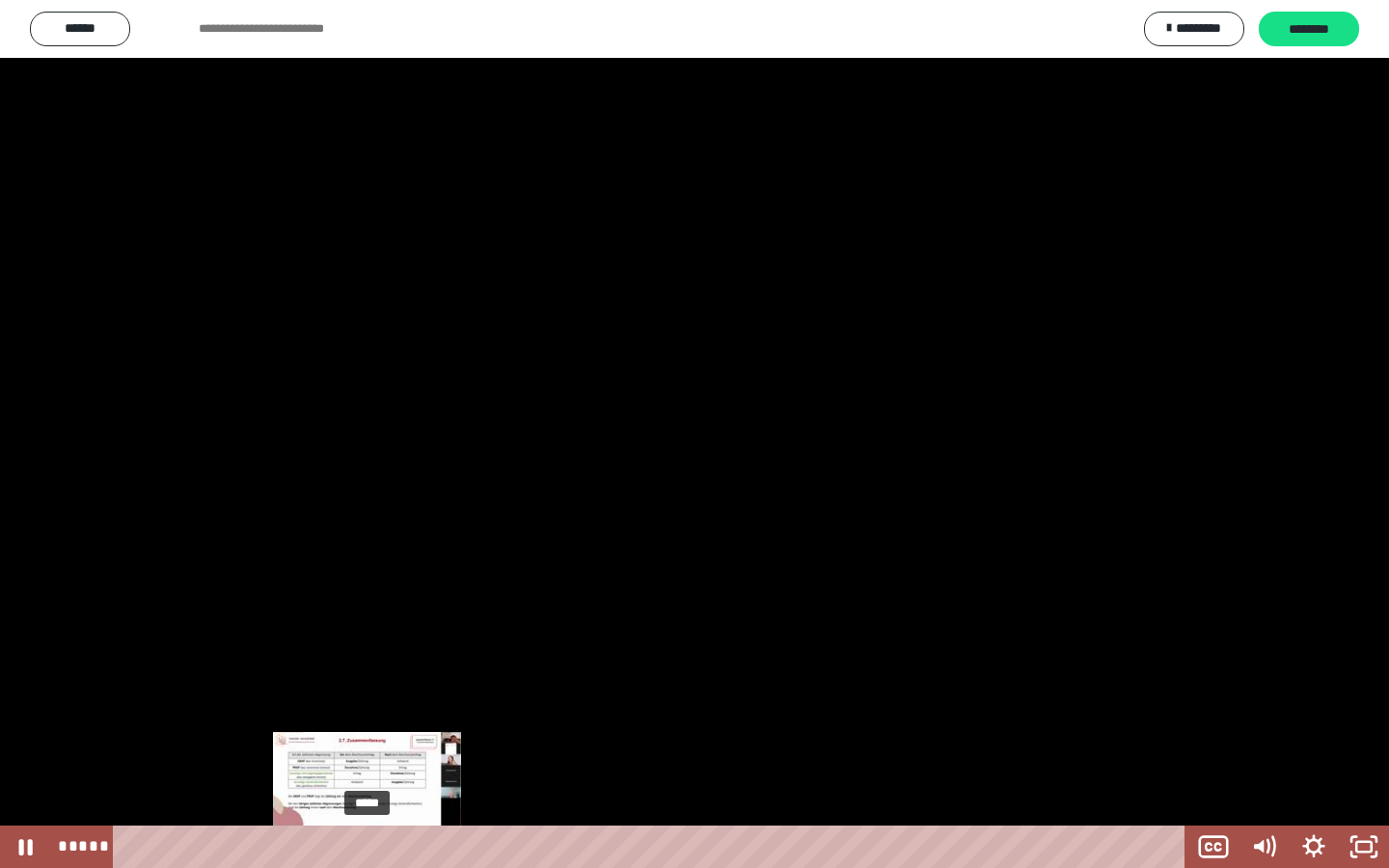 click on "*****" at bounding box center (653, 847) 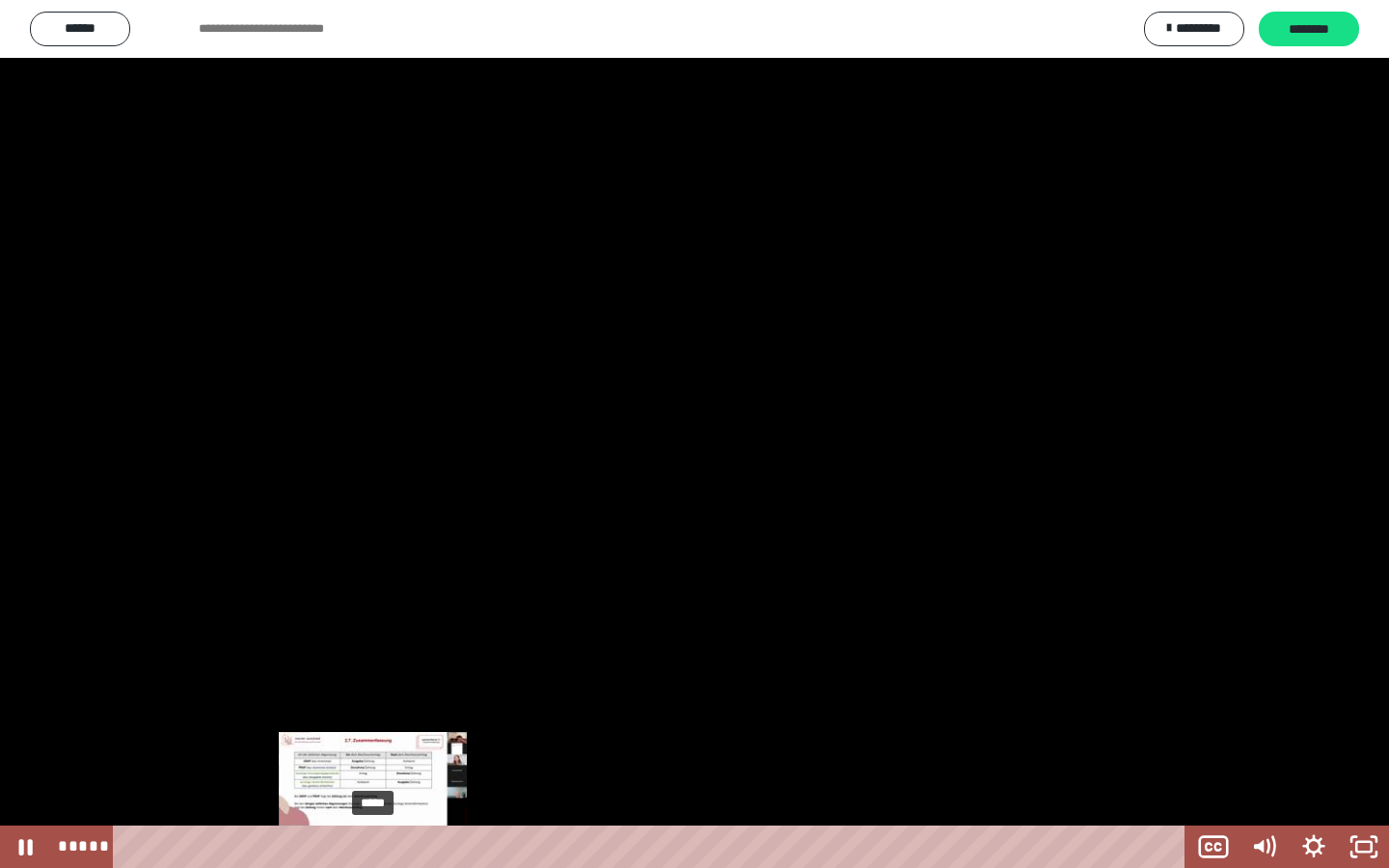 click at bounding box center (367, 847) 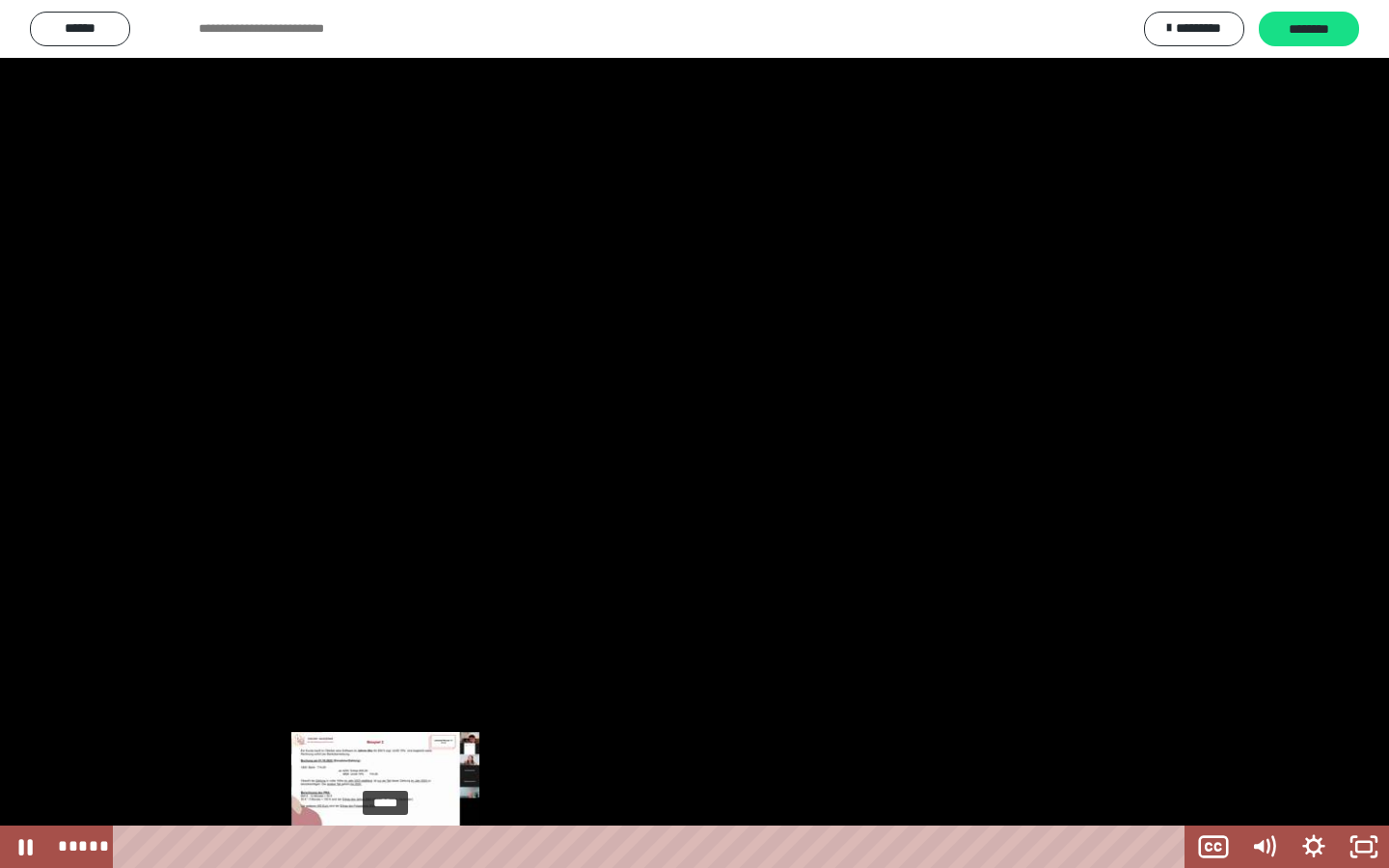 click on "*****" at bounding box center (653, 847) 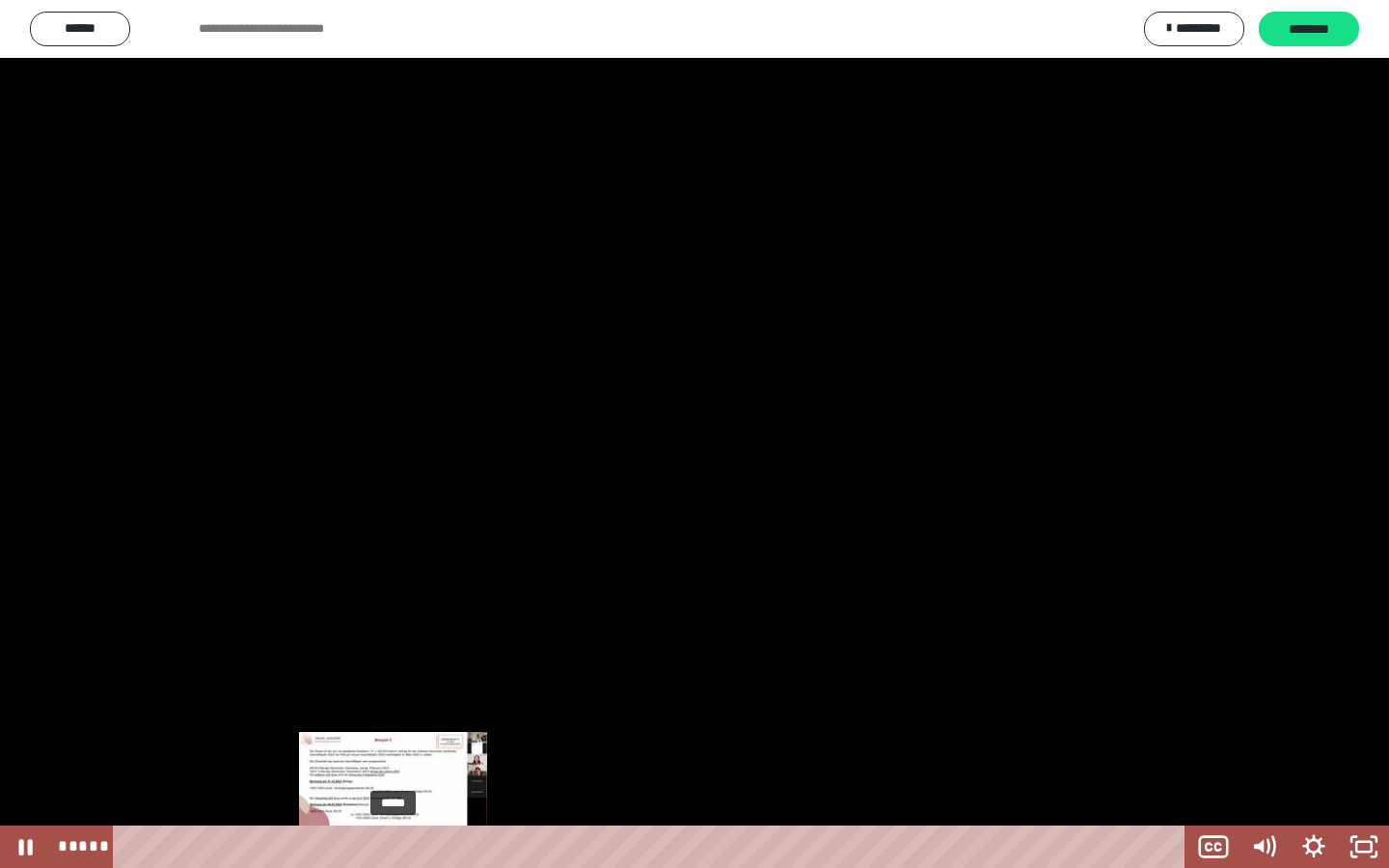 click on "*****" at bounding box center [653, 847] 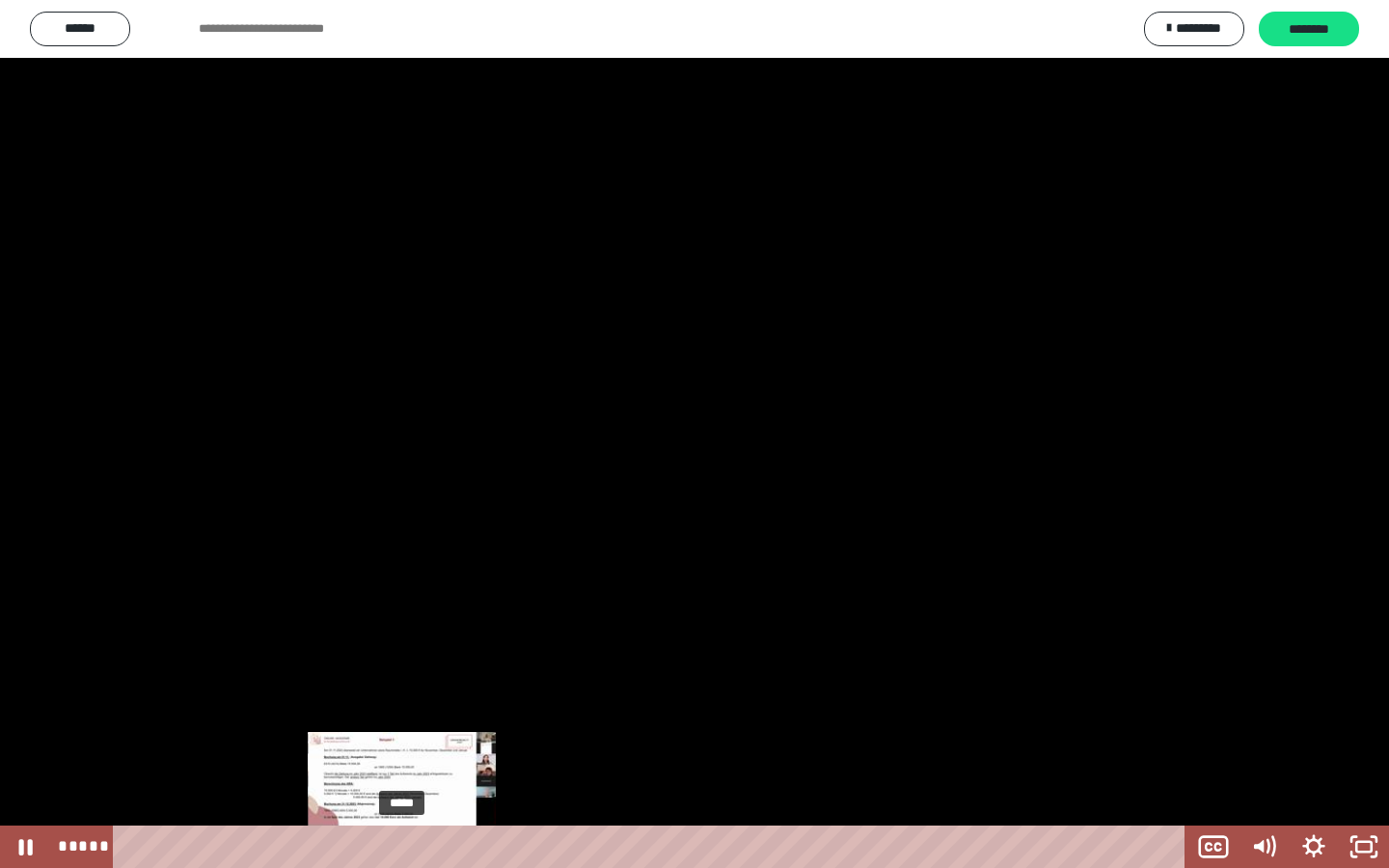 click on "*****" at bounding box center [653, 847] 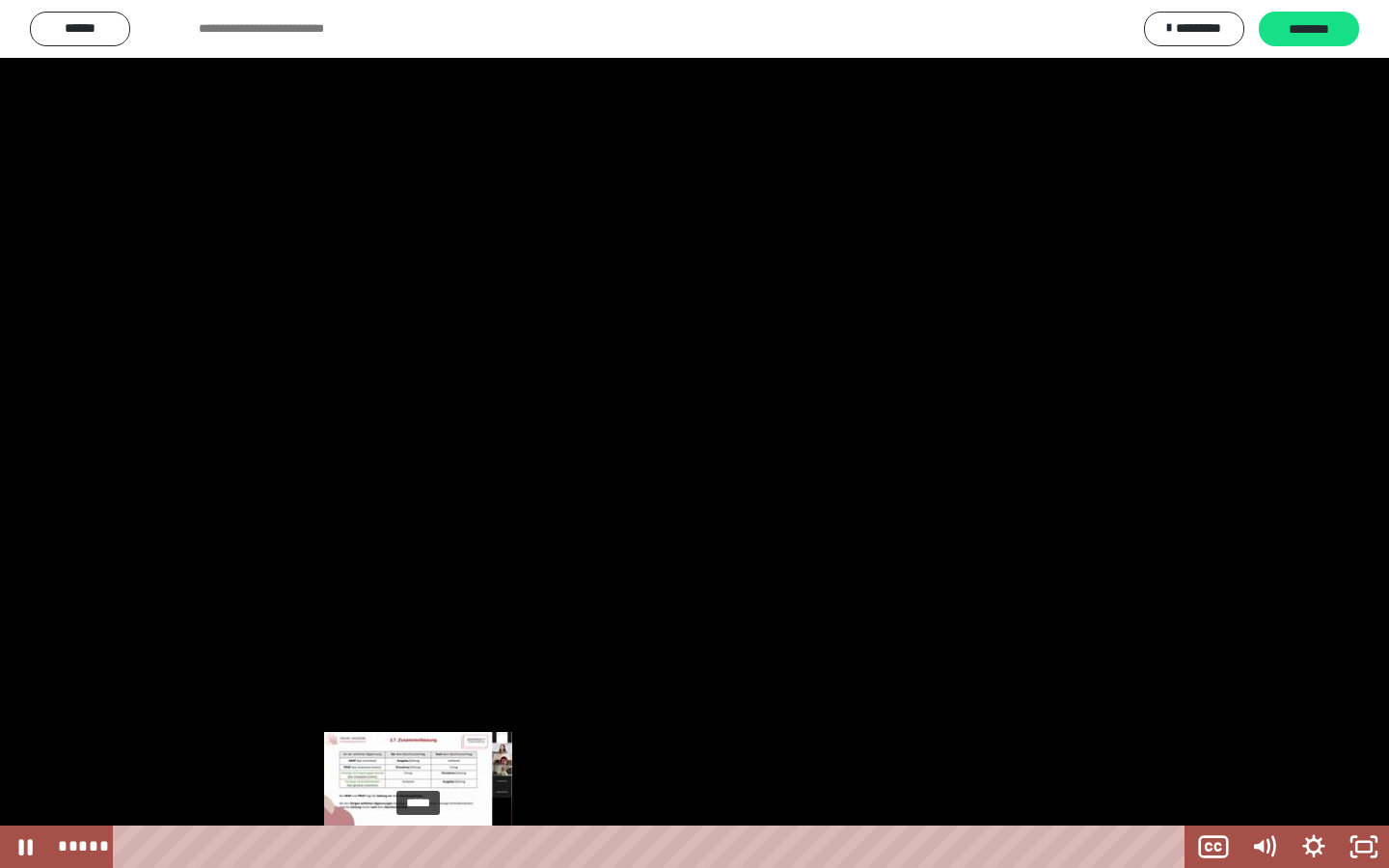 click on "*****" at bounding box center [653, 847] 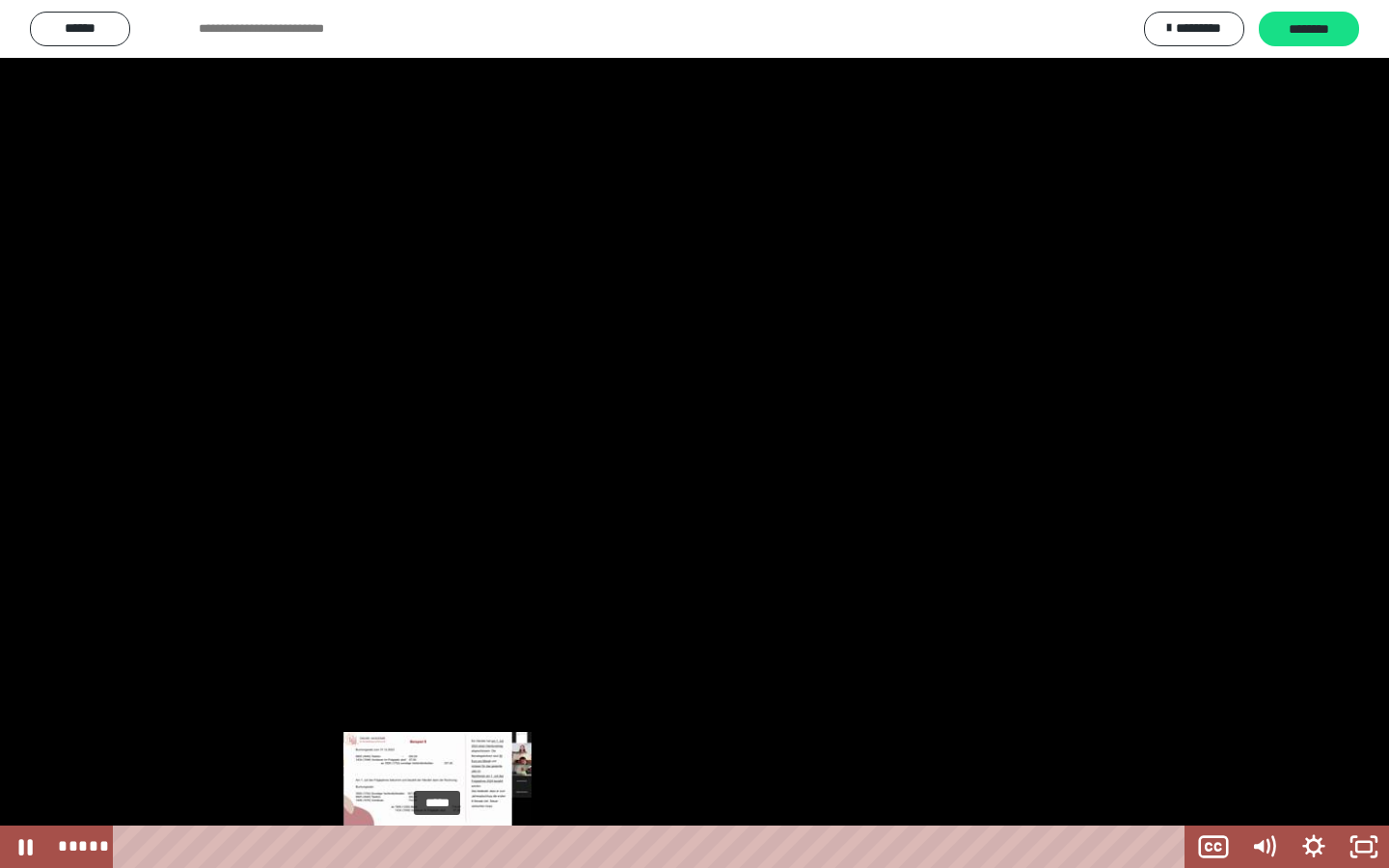 click on "*****" at bounding box center [653, 847] 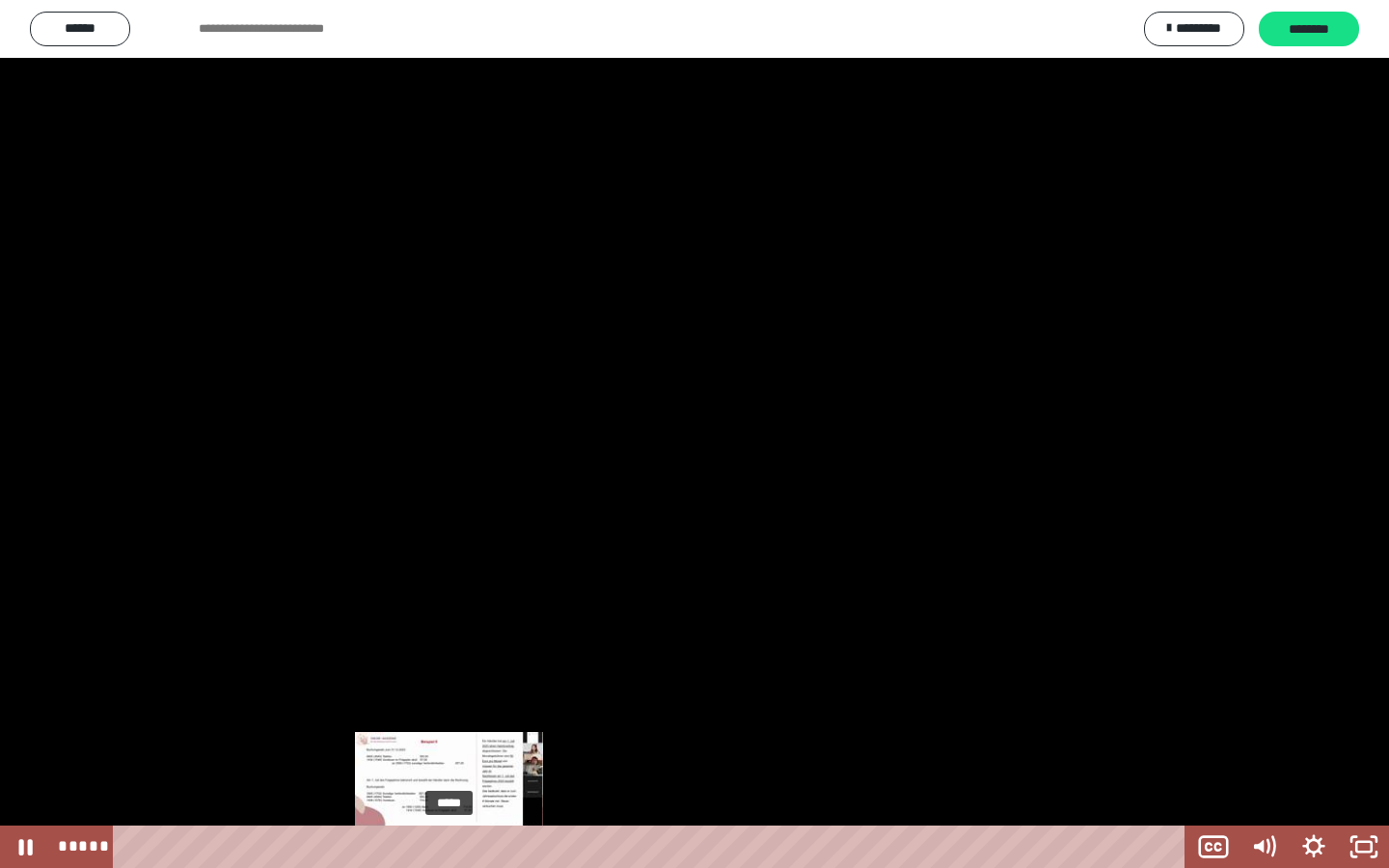 click on "*****" at bounding box center (653, 847) 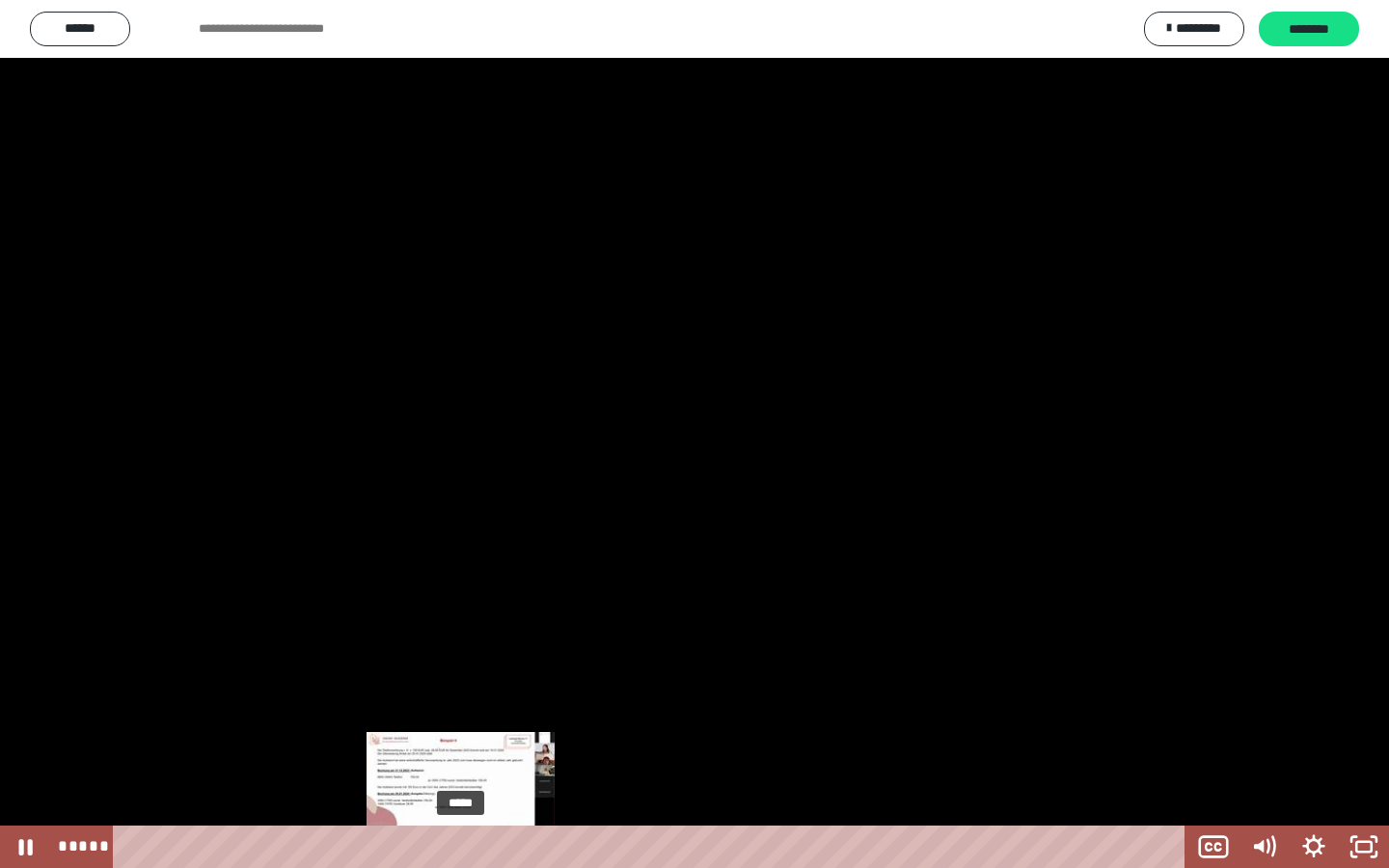 click on "*****" at bounding box center [653, 847] 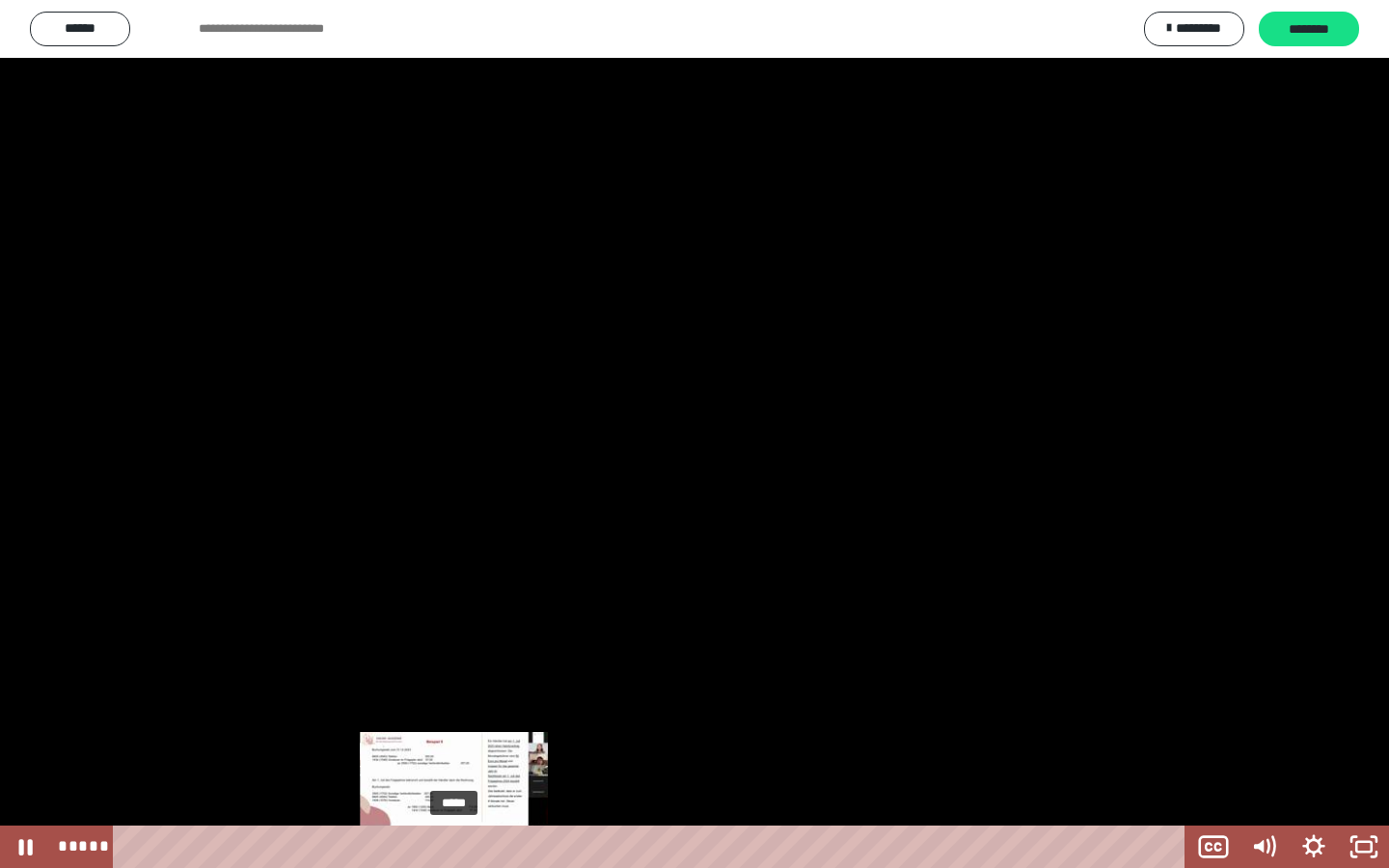 click at bounding box center (453, 847) 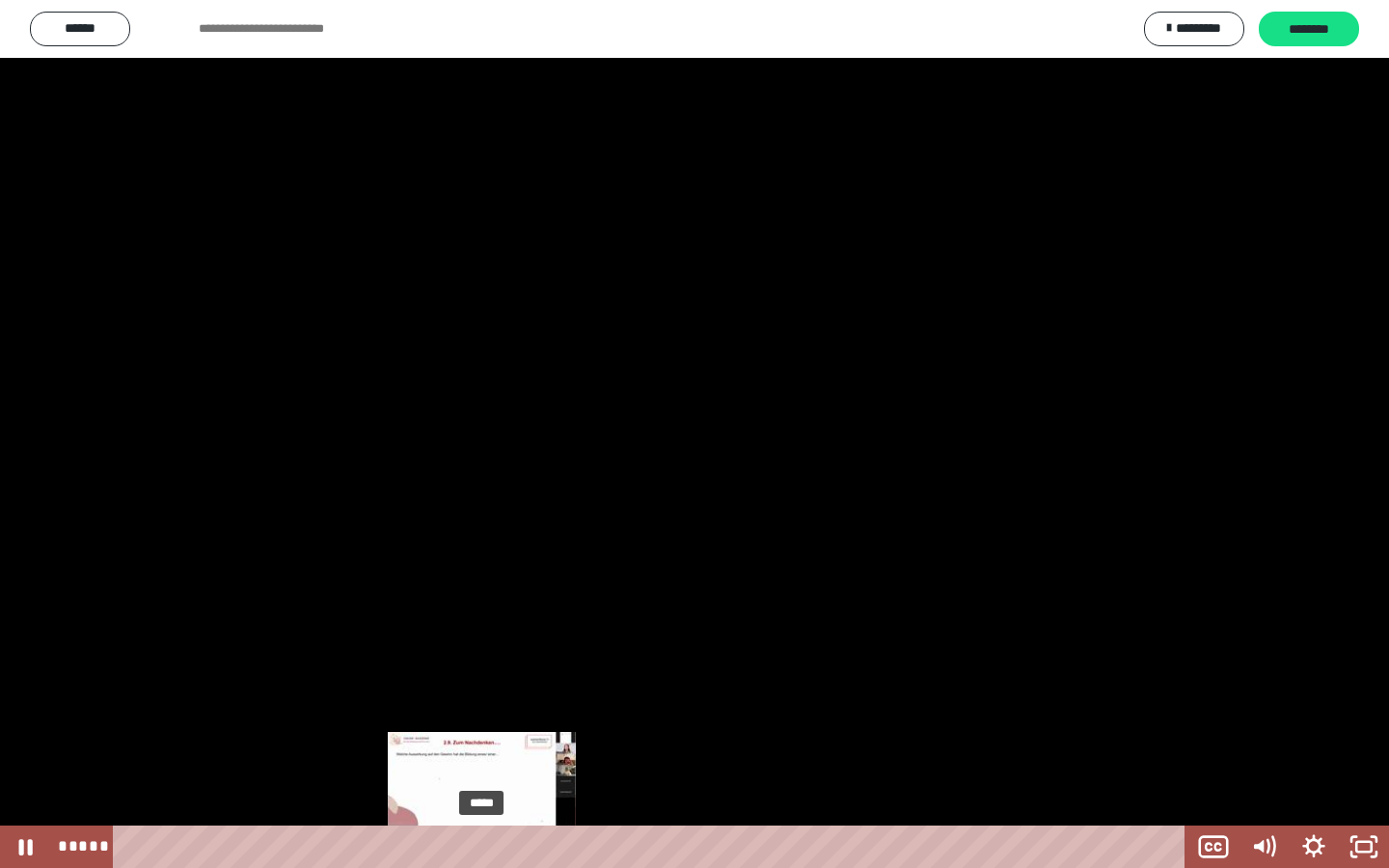 click on "*****" at bounding box center (653, 847) 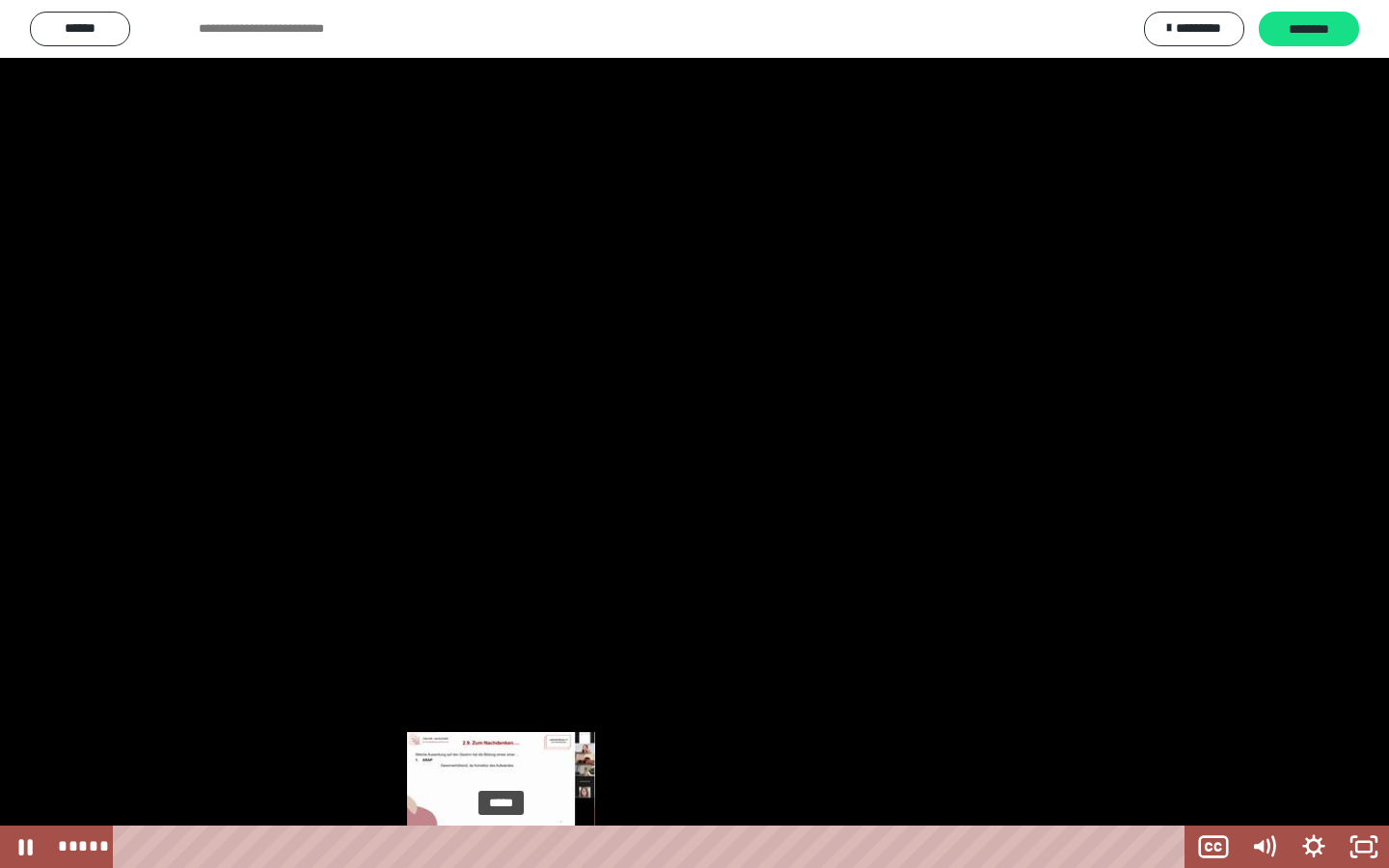 click on "*****" at bounding box center (653, 847) 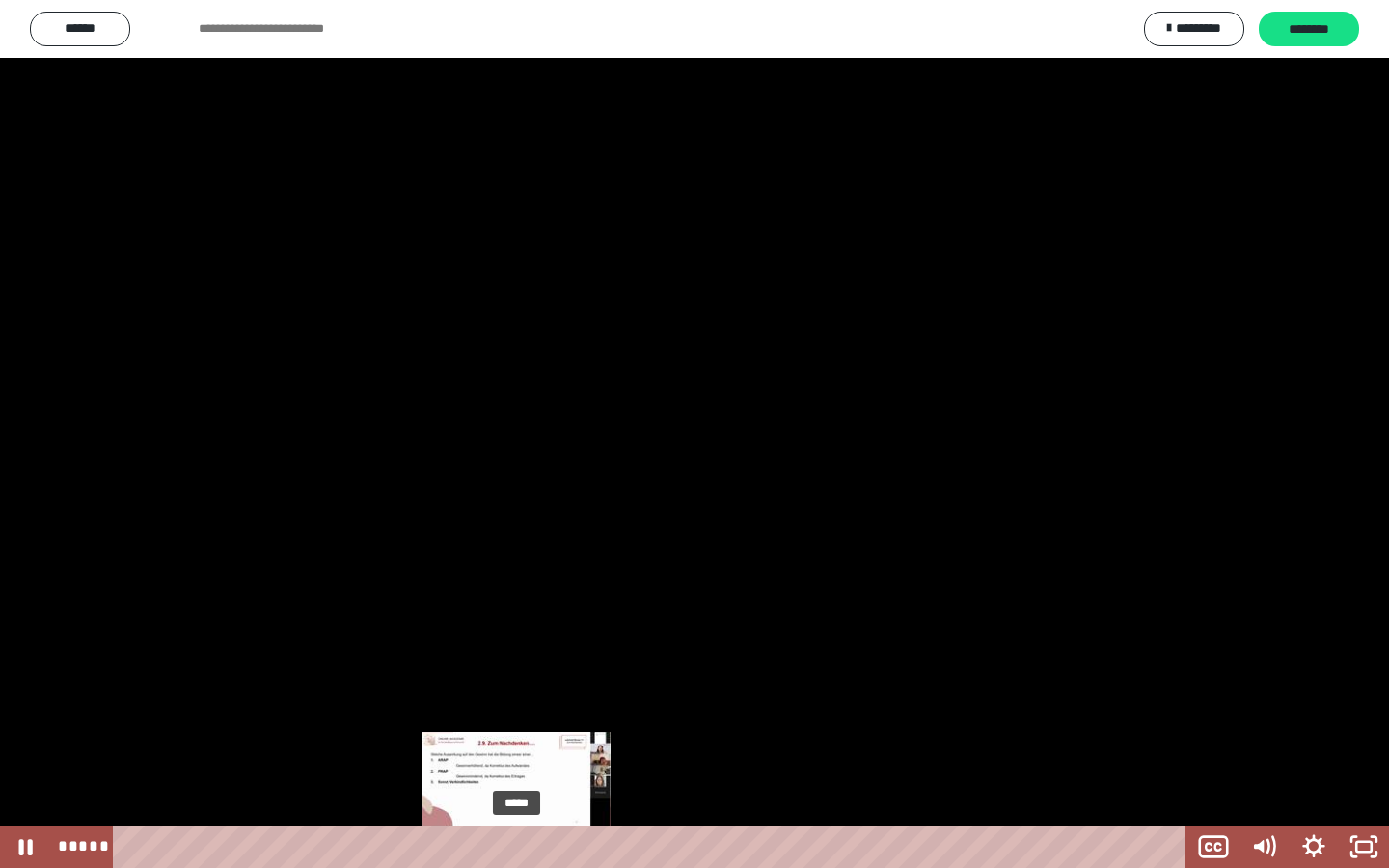 click on "*****" at bounding box center (653, 847) 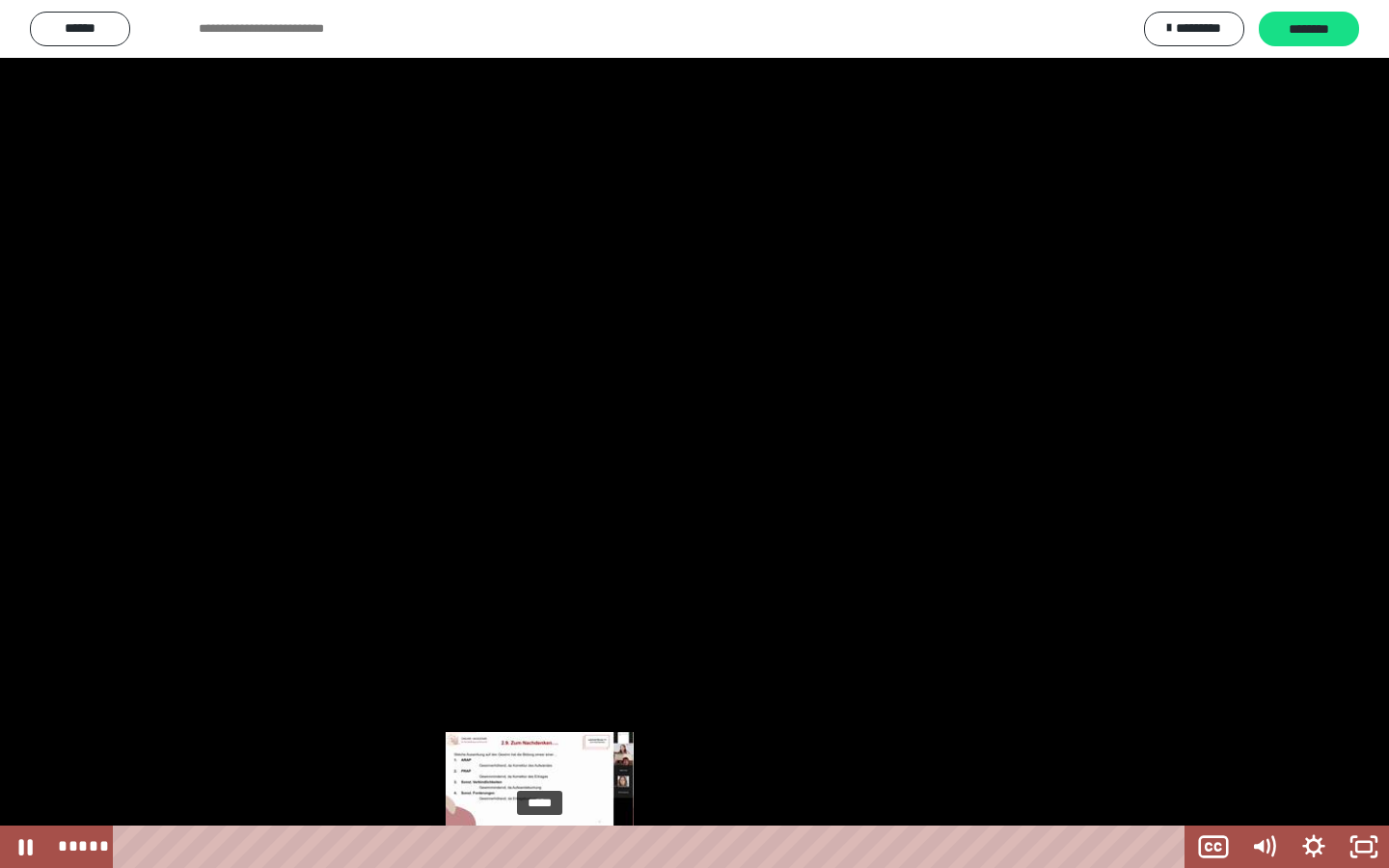 click on "*****" at bounding box center [653, 847] 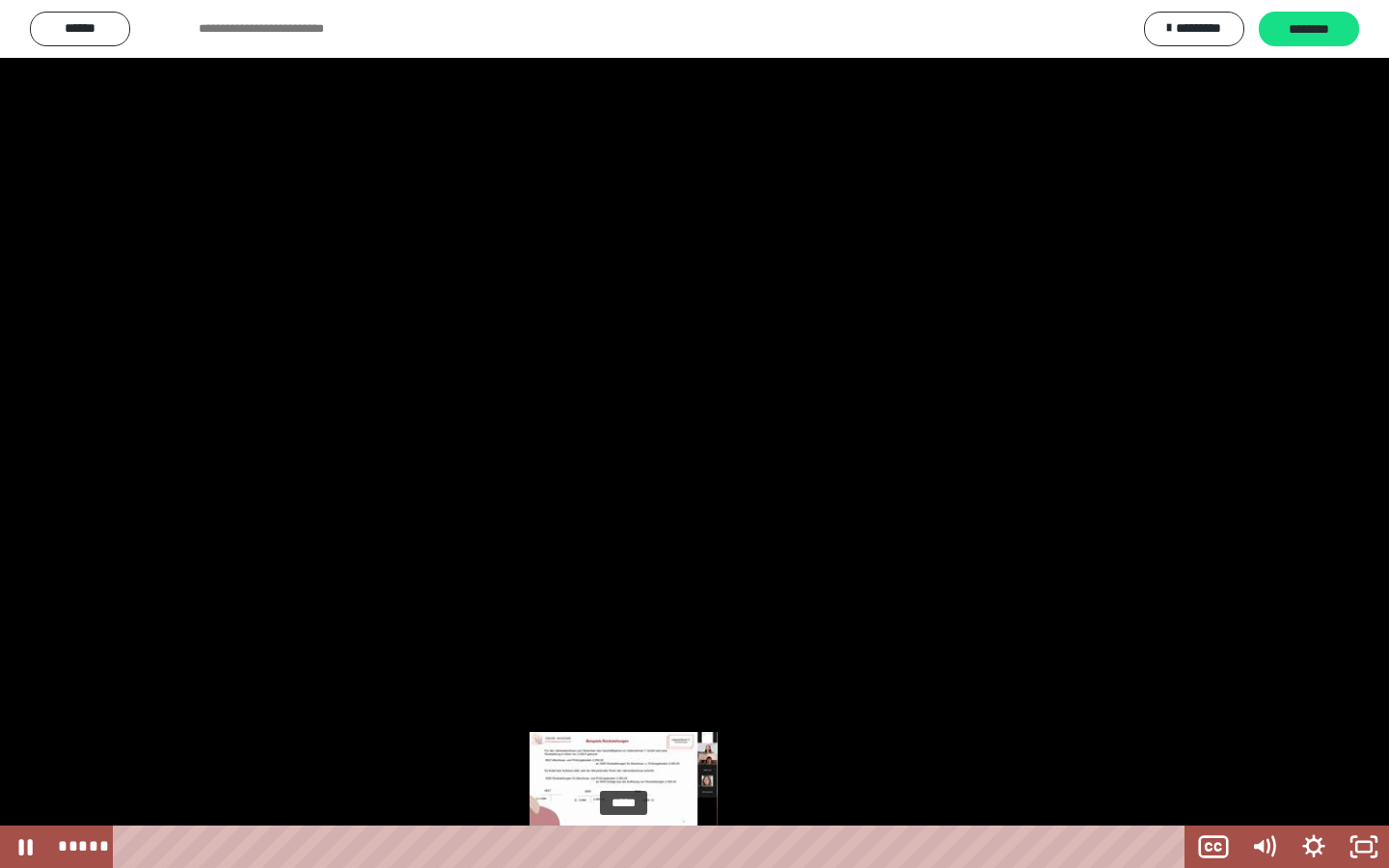 click on "*****" at bounding box center [653, 847] 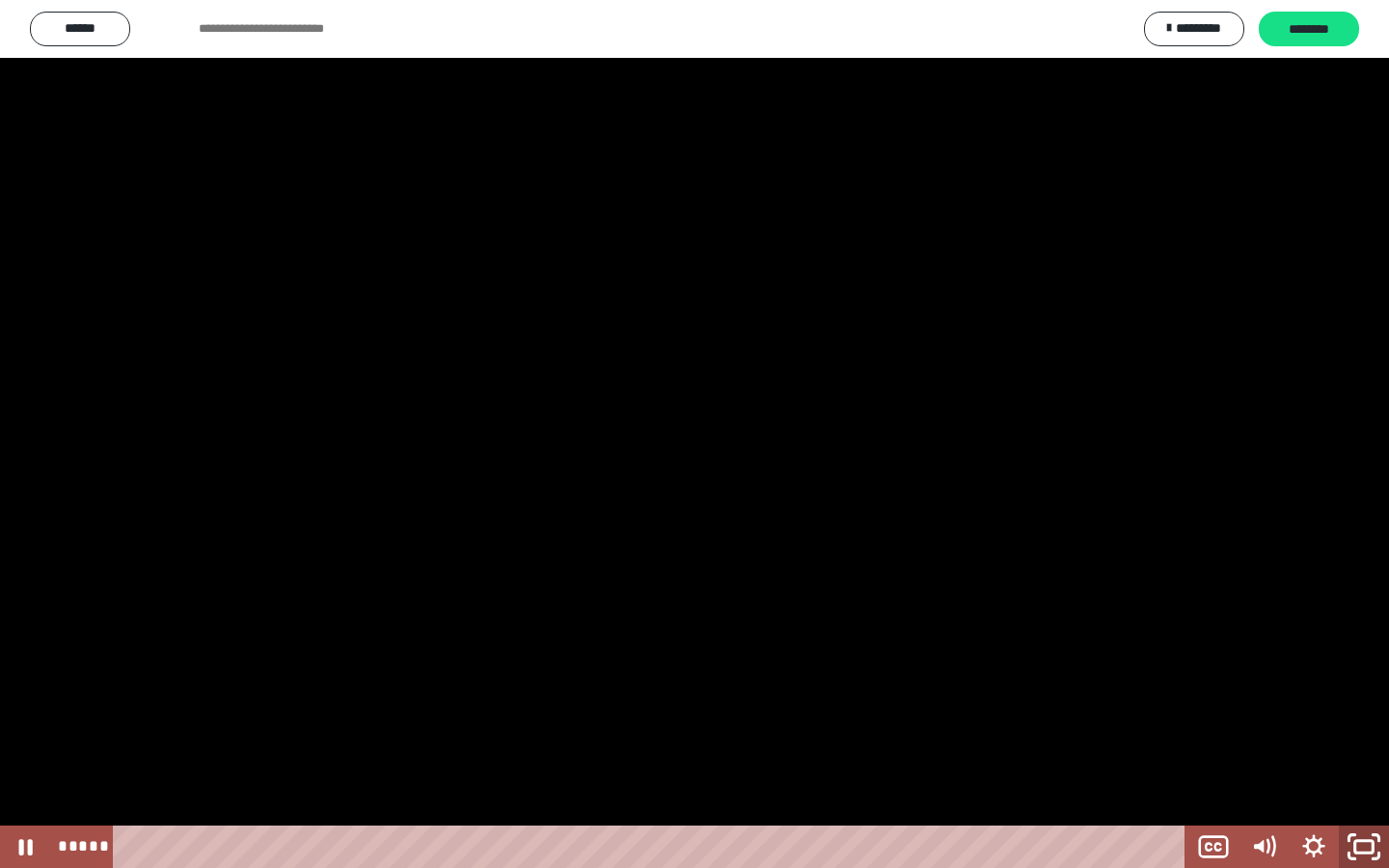 click 